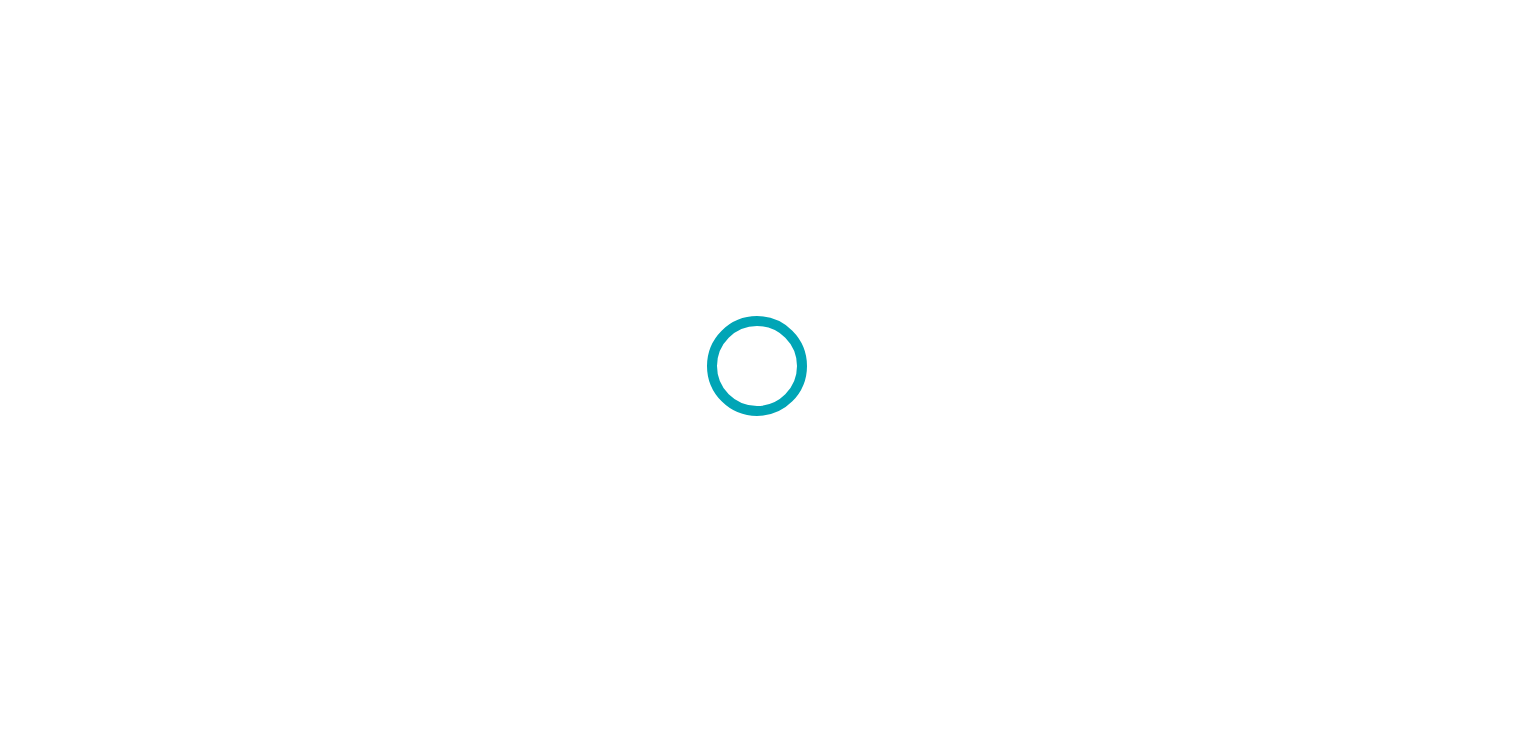 scroll, scrollTop: 0, scrollLeft: 0, axis: both 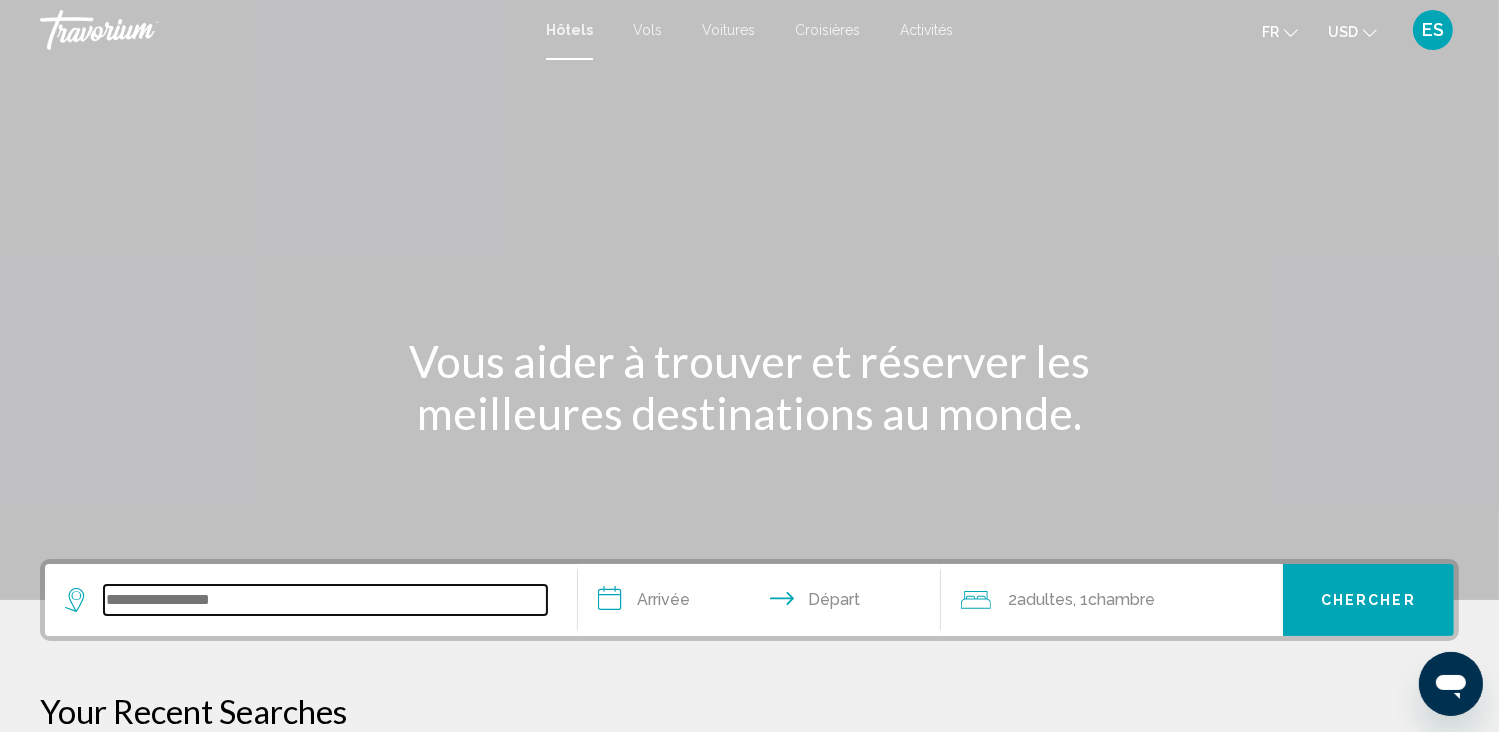 click at bounding box center (325, 600) 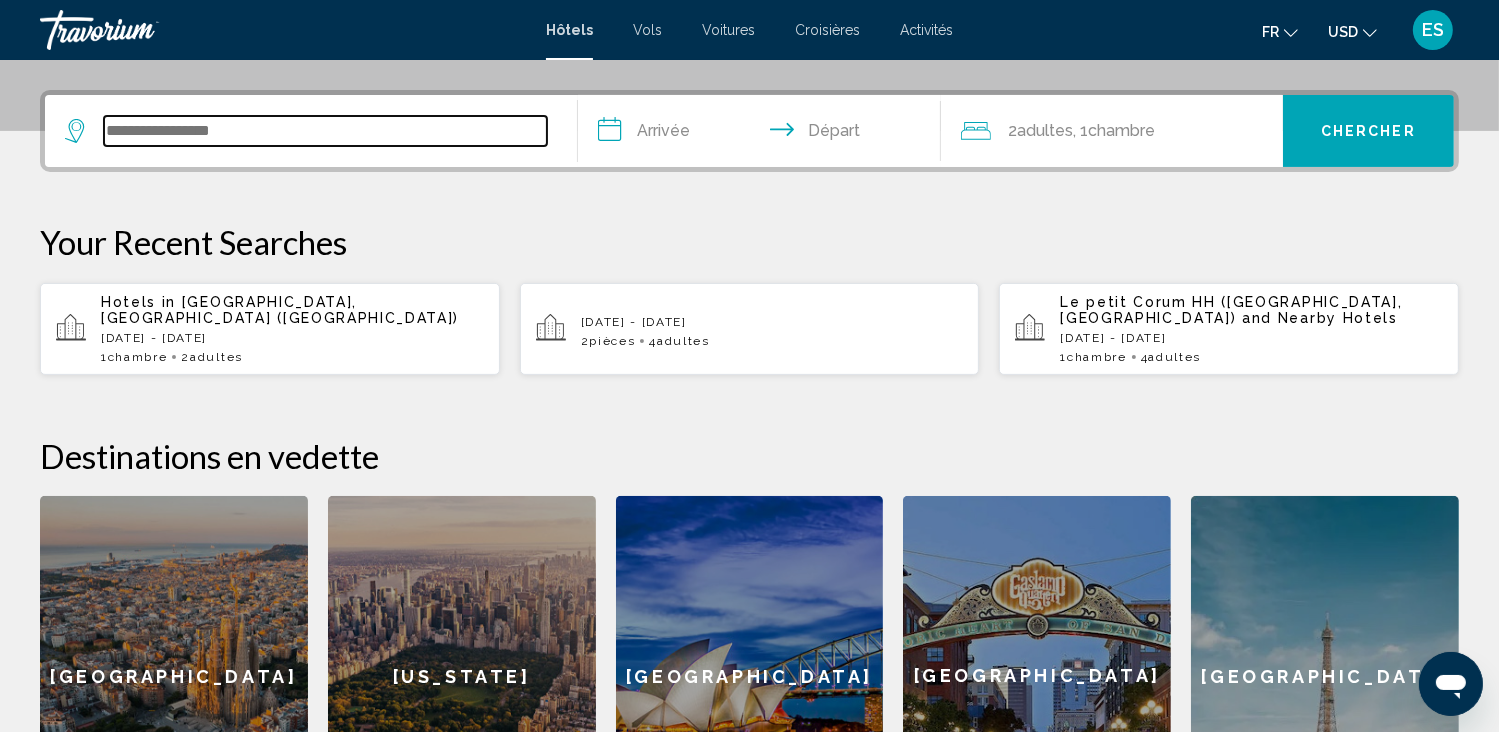 scroll, scrollTop: 493, scrollLeft: 0, axis: vertical 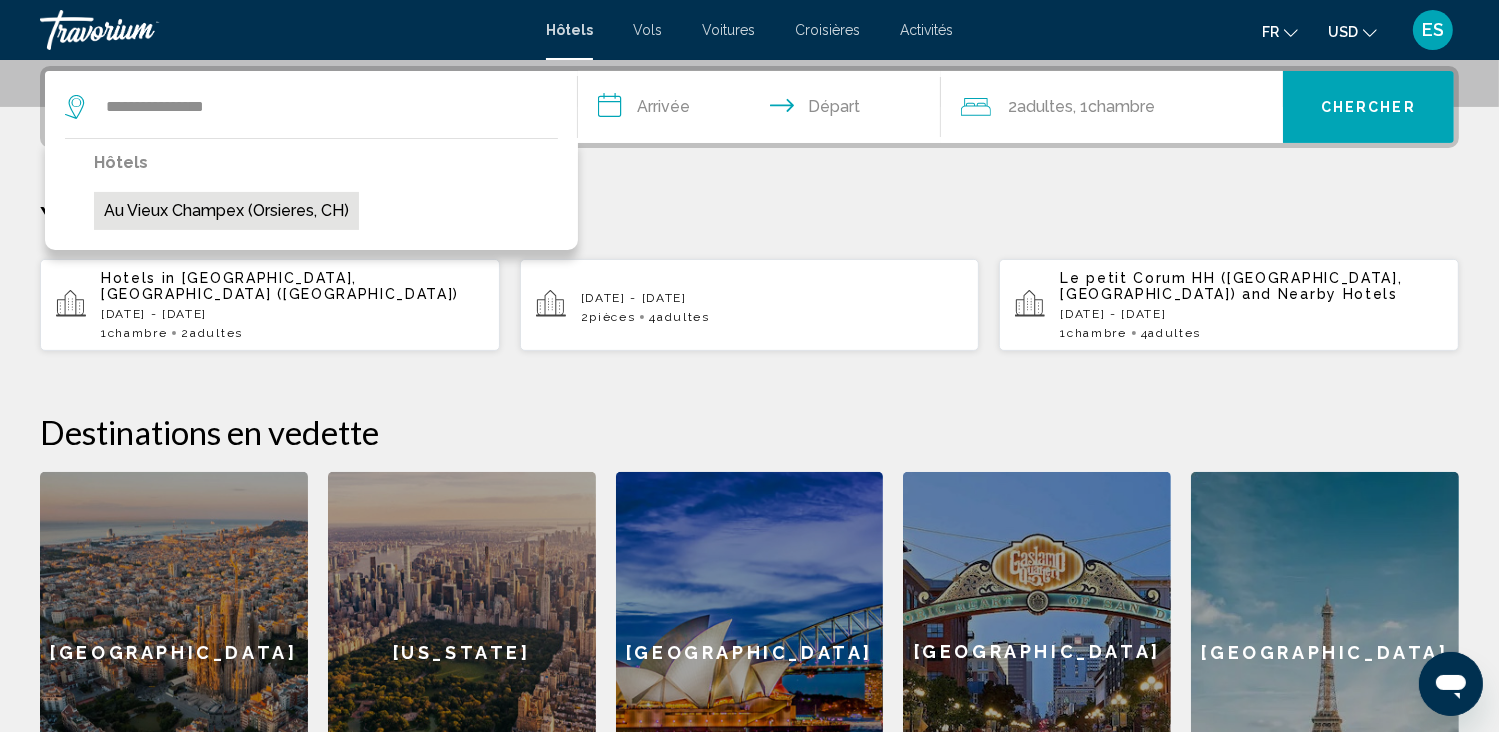click on "Au Vieux Champex (Orsieres, CH)" at bounding box center [226, 211] 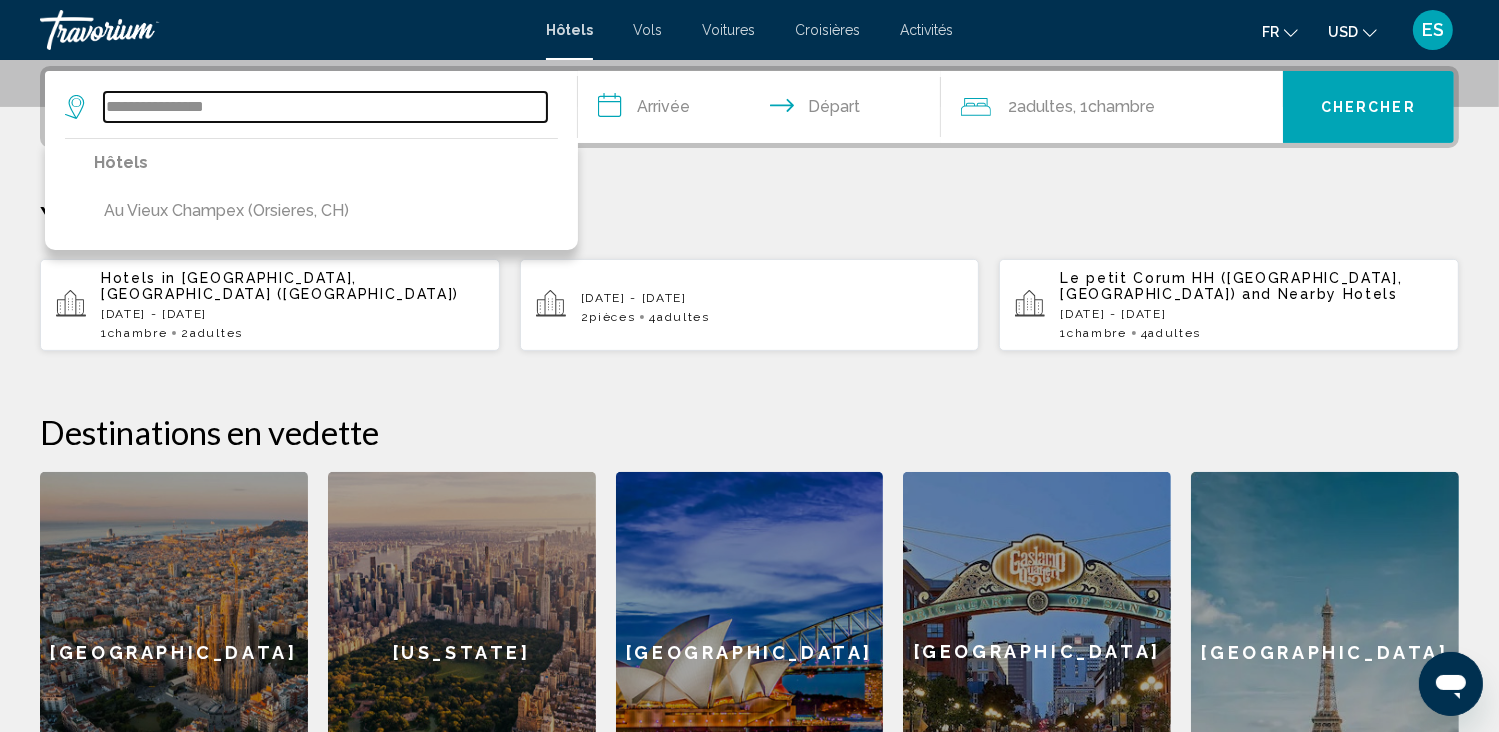 type on "**********" 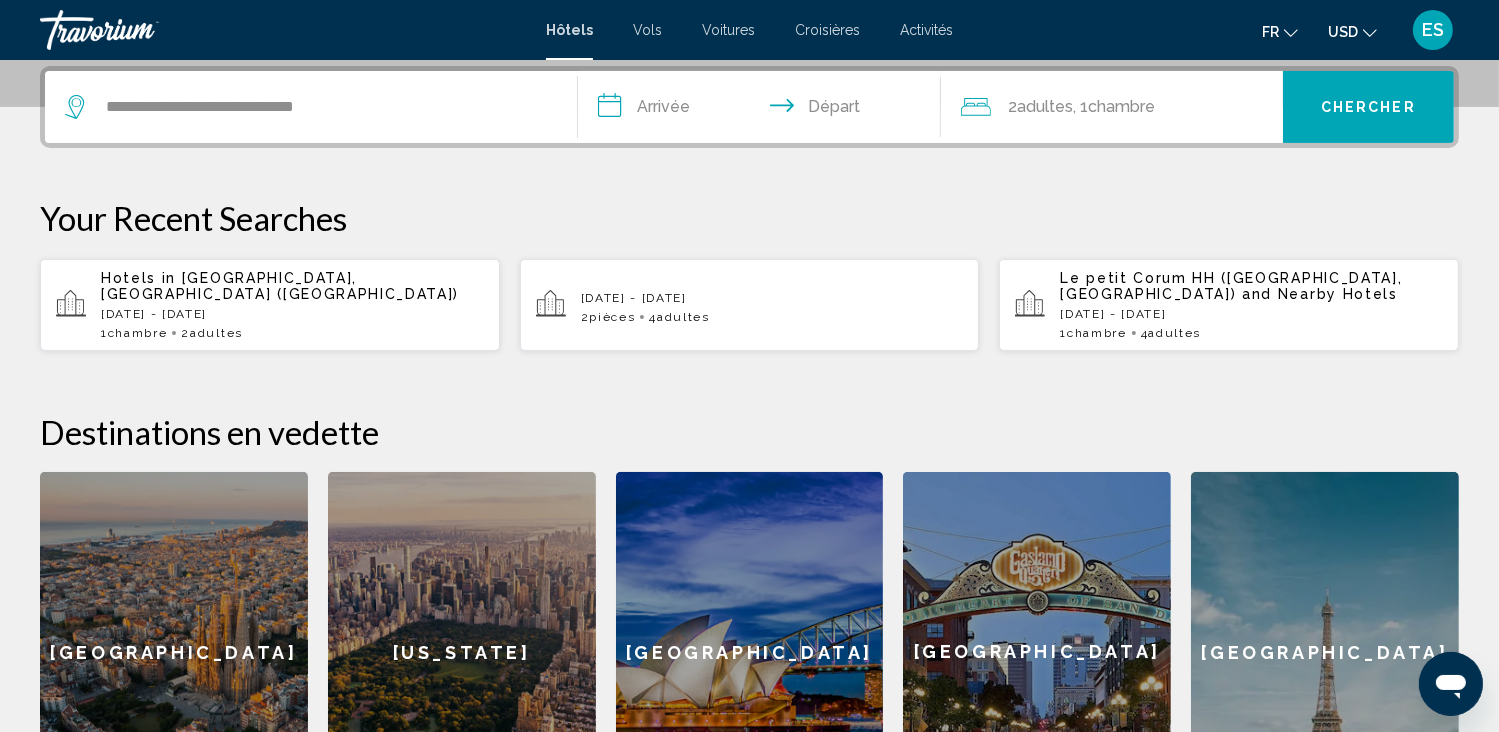 click on "**********" at bounding box center (763, 110) 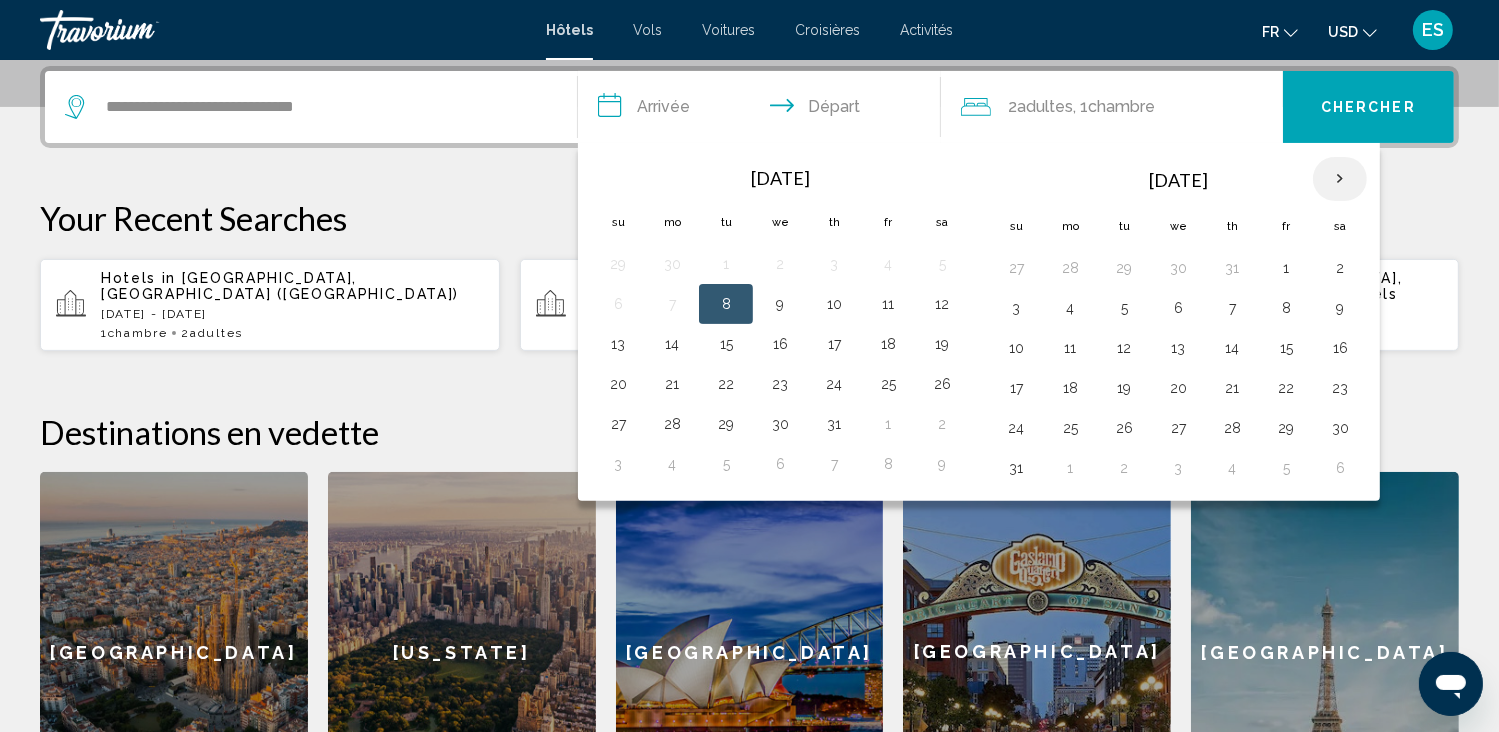 click at bounding box center [1340, 179] 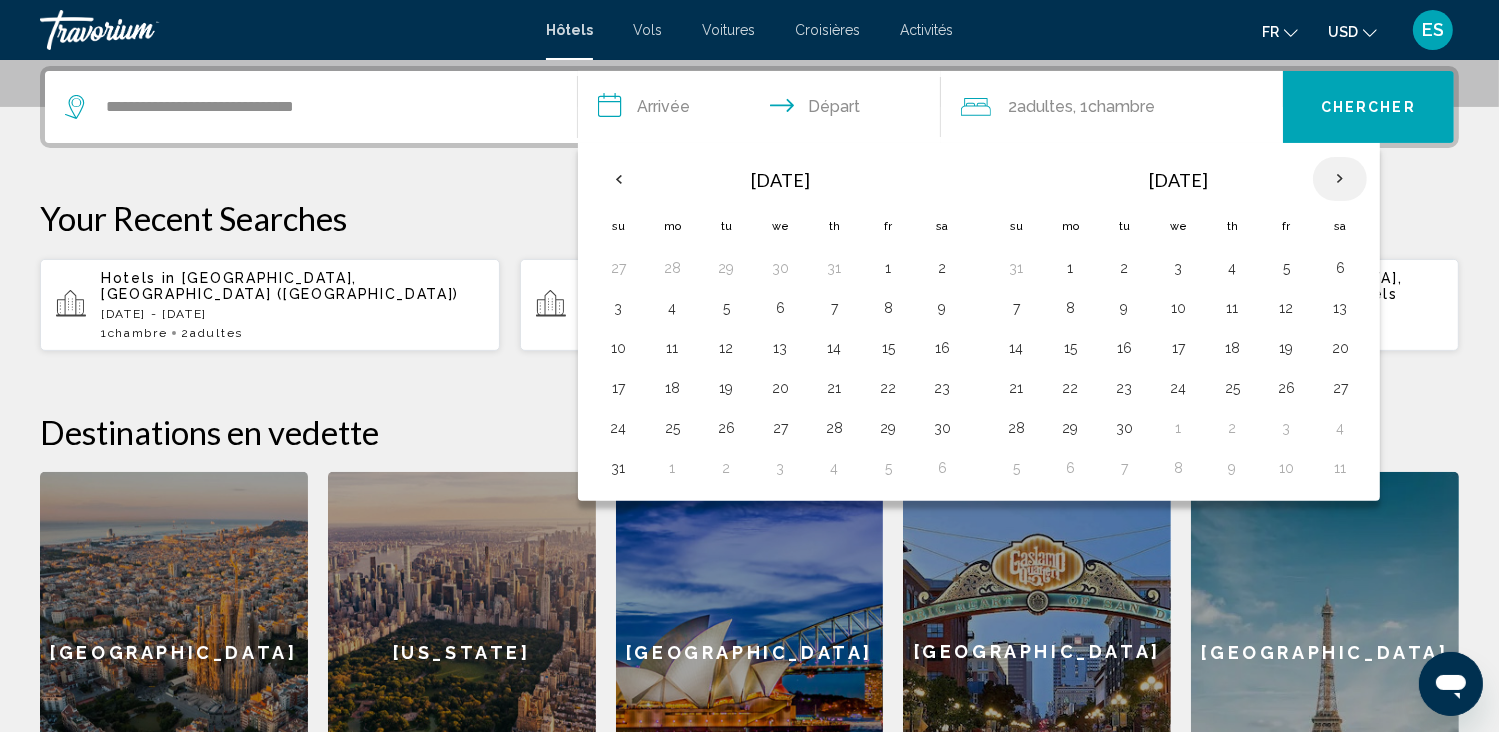 click at bounding box center [1340, 179] 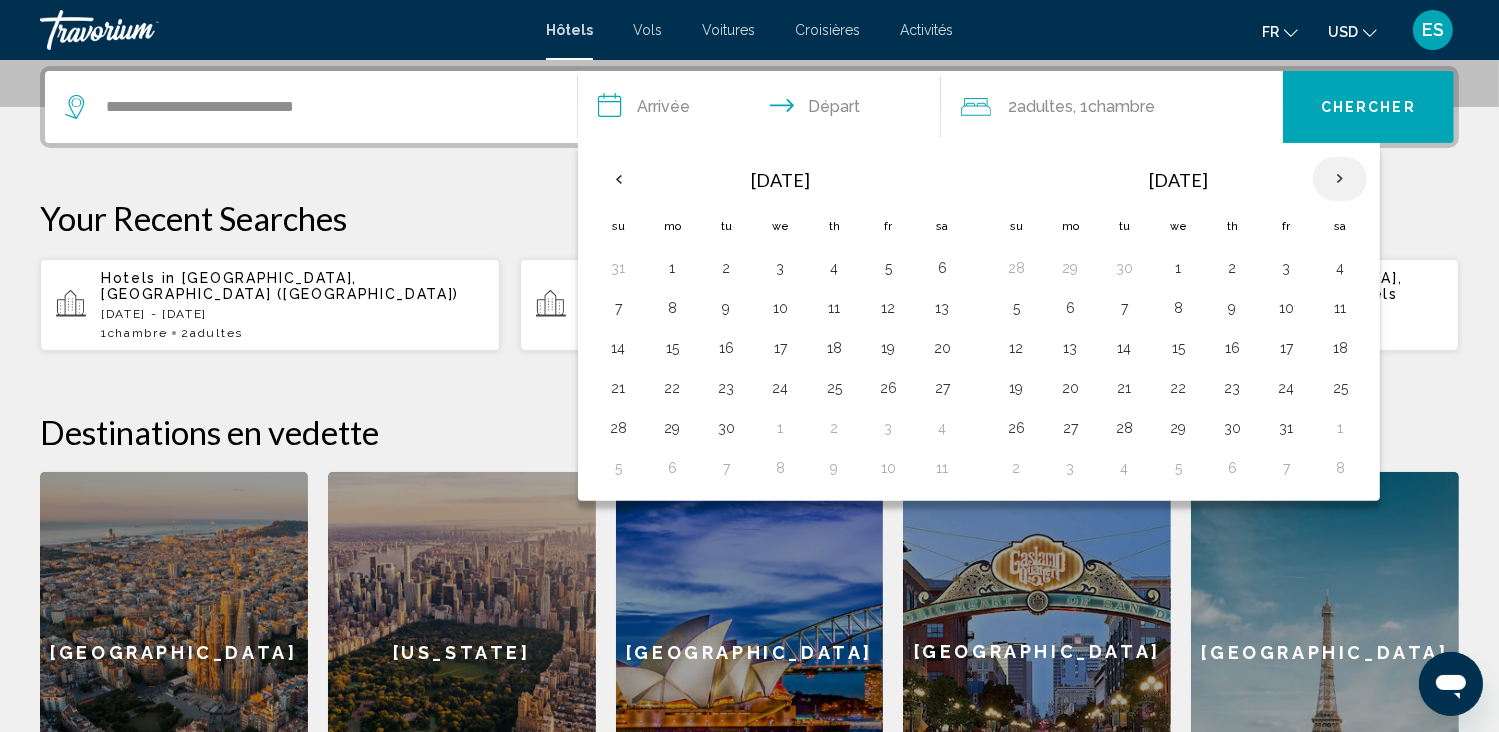click at bounding box center (1340, 179) 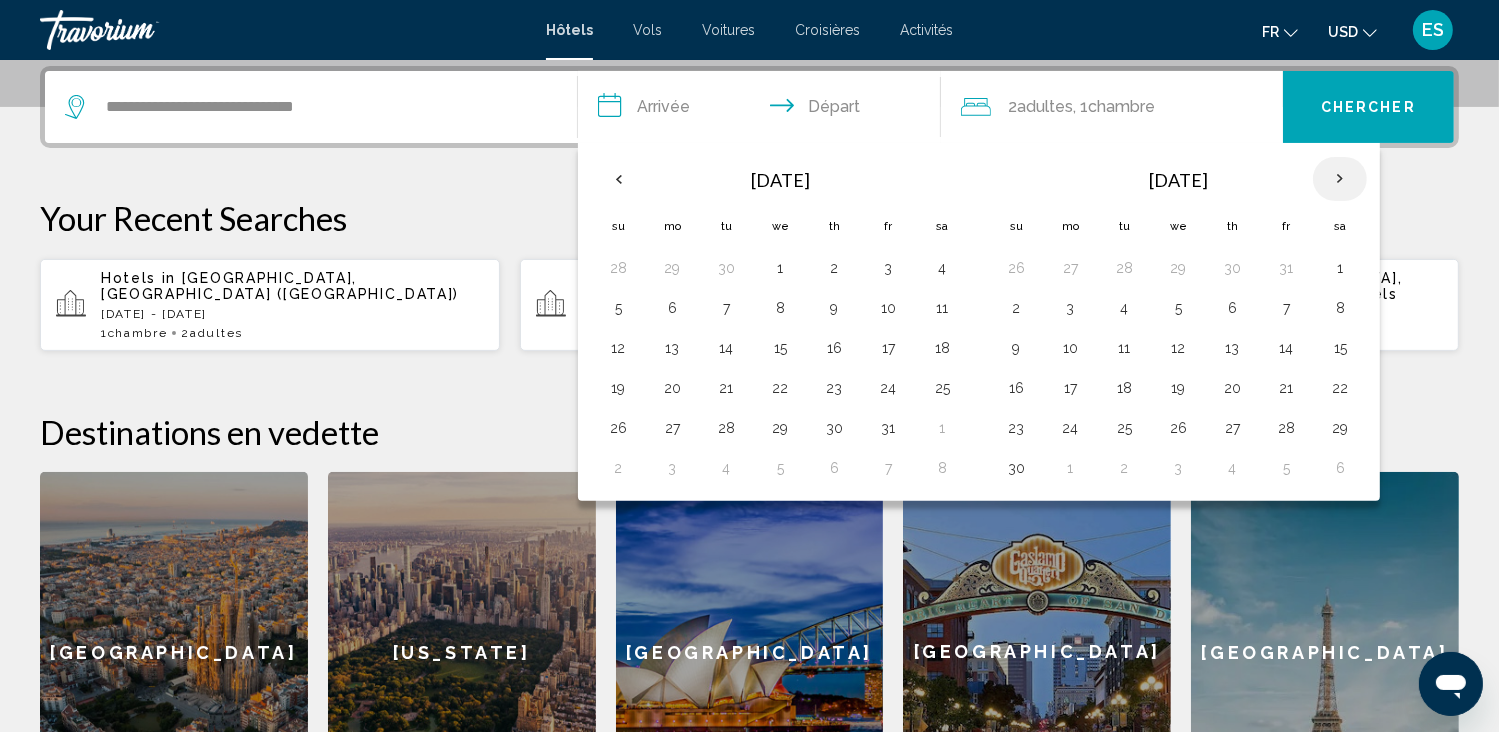 click at bounding box center [1340, 179] 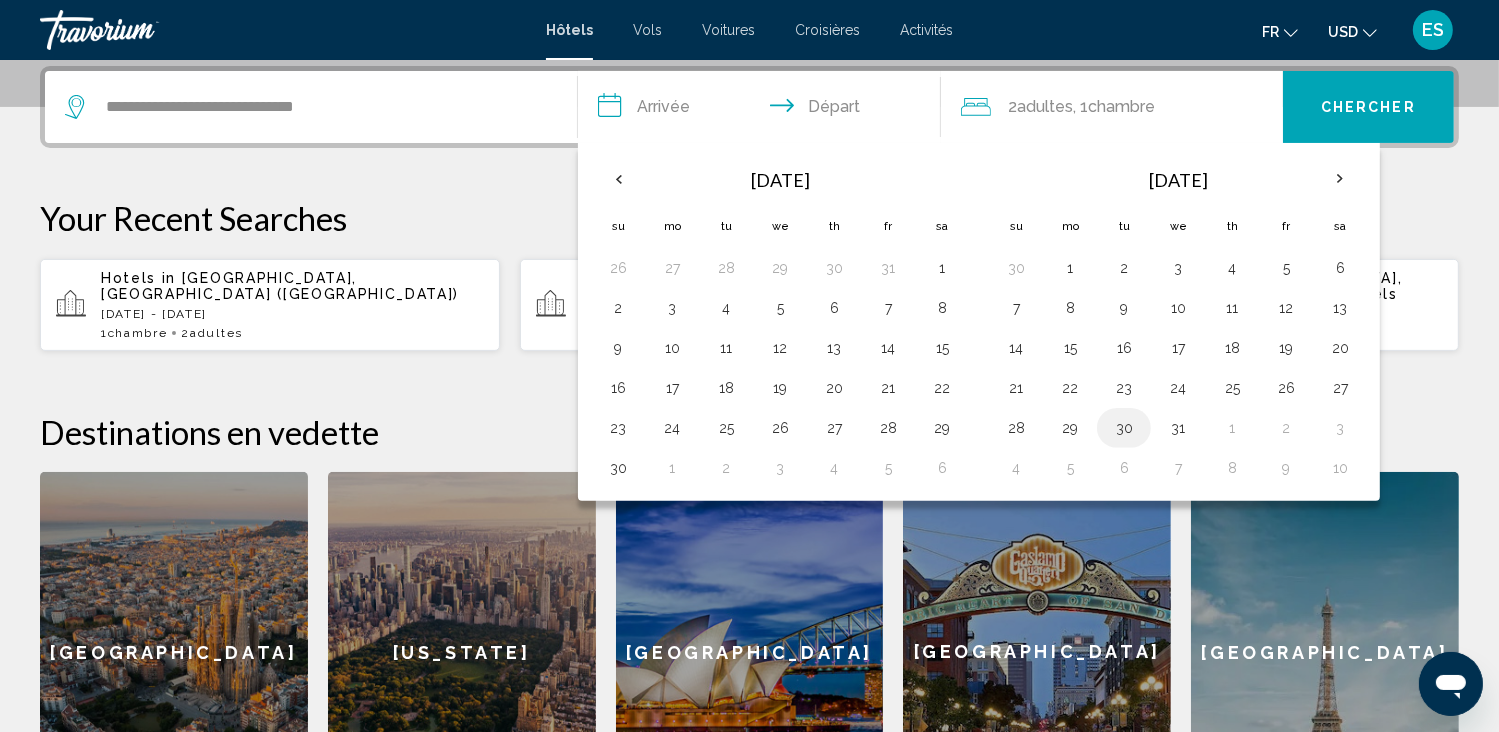 click on "30" at bounding box center (1124, 428) 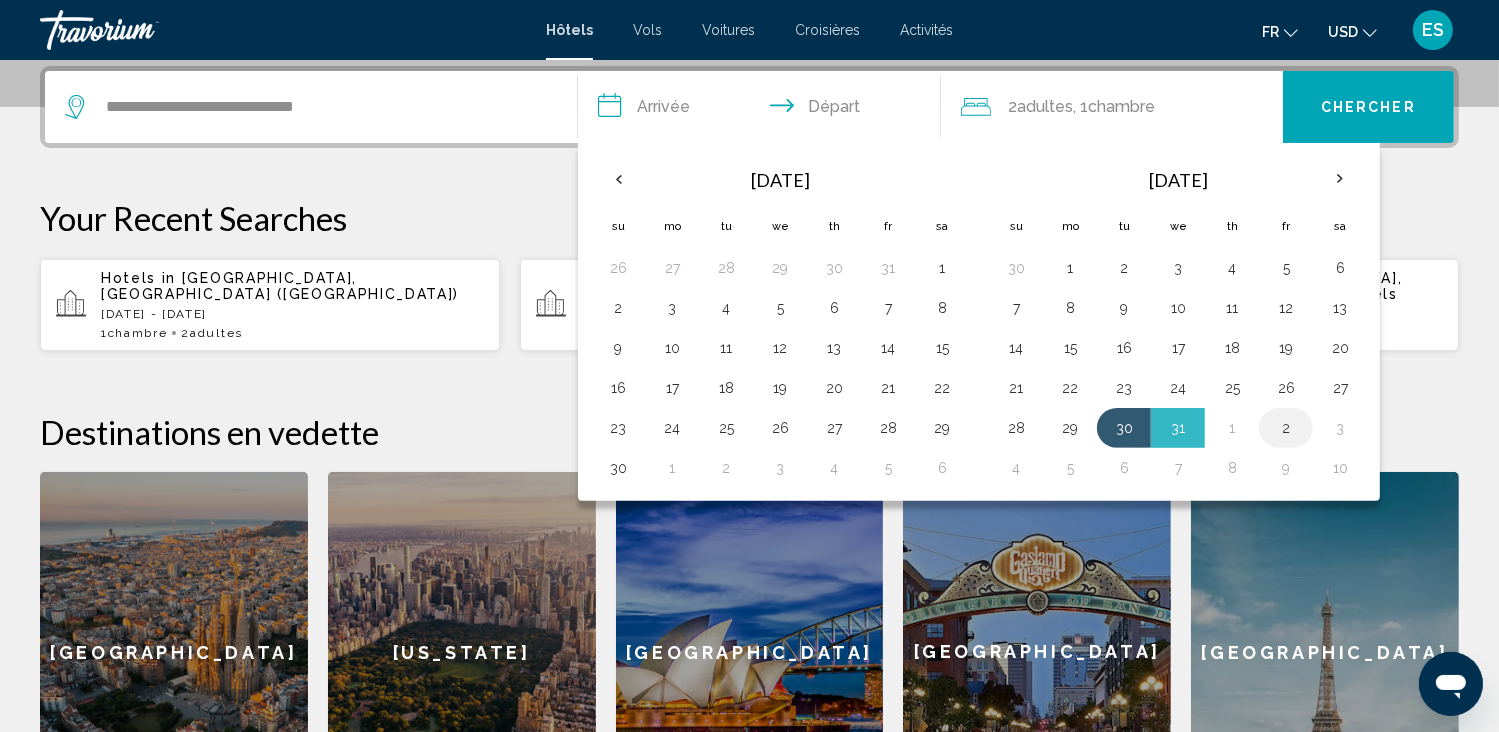 click on "2" at bounding box center [1286, 428] 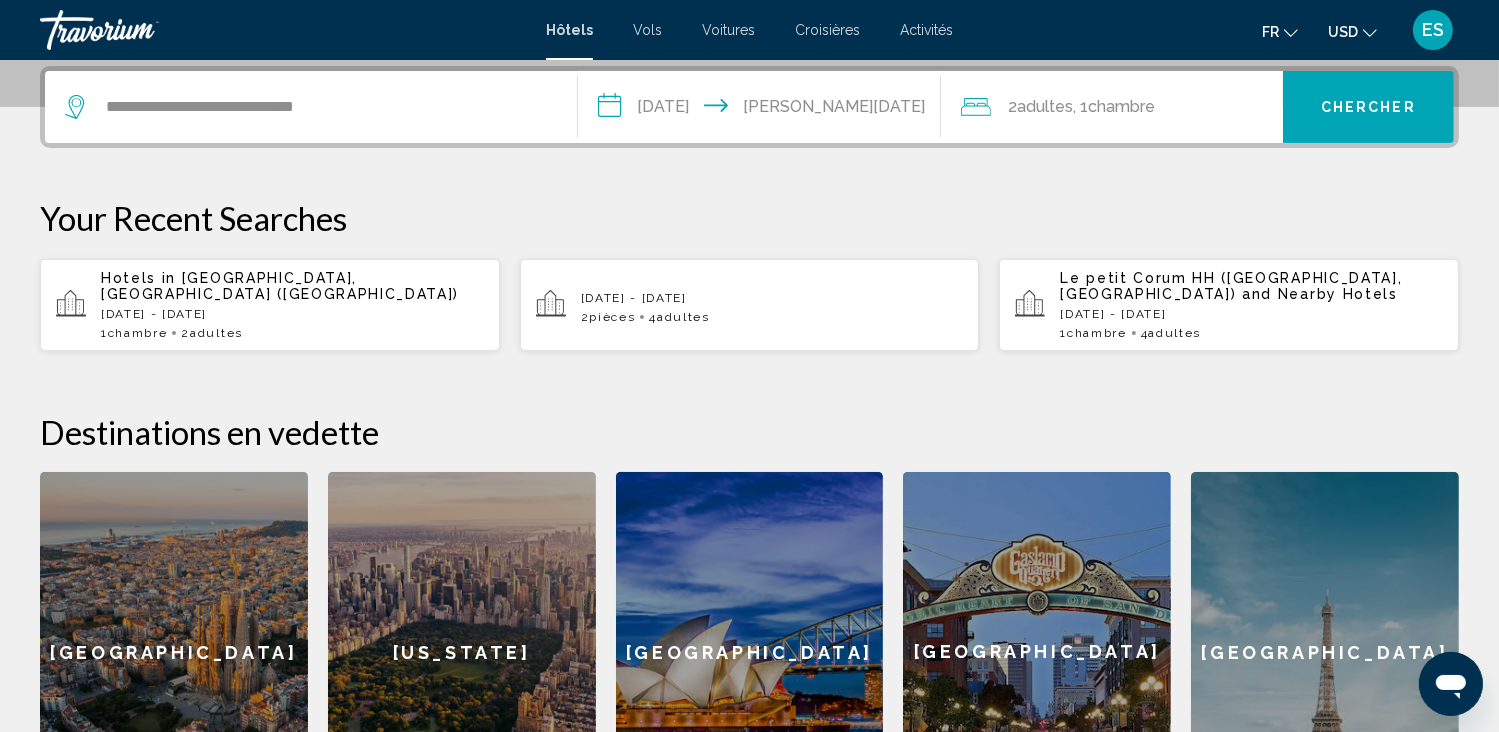 click on "Adultes" 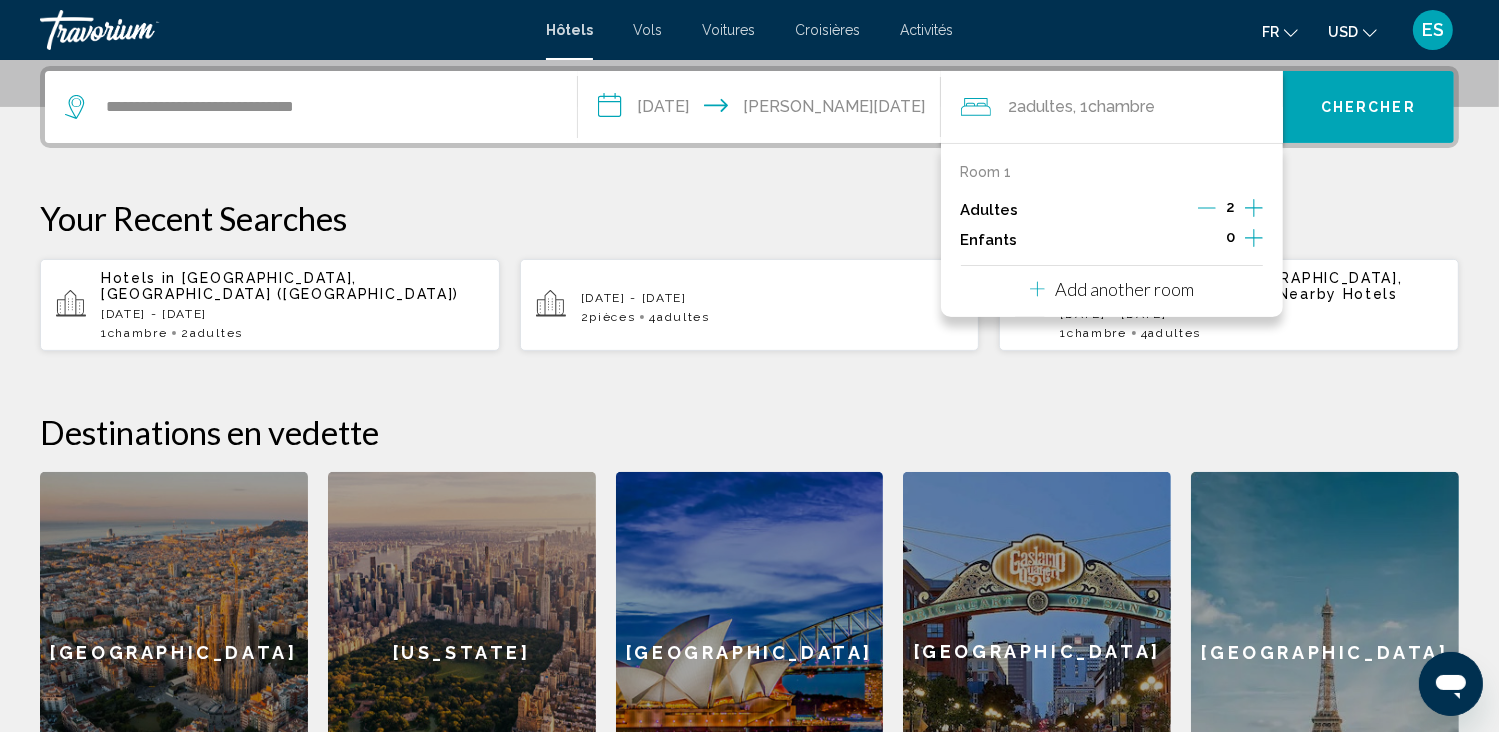click on "Add another room" at bounding box center (1124, 289) 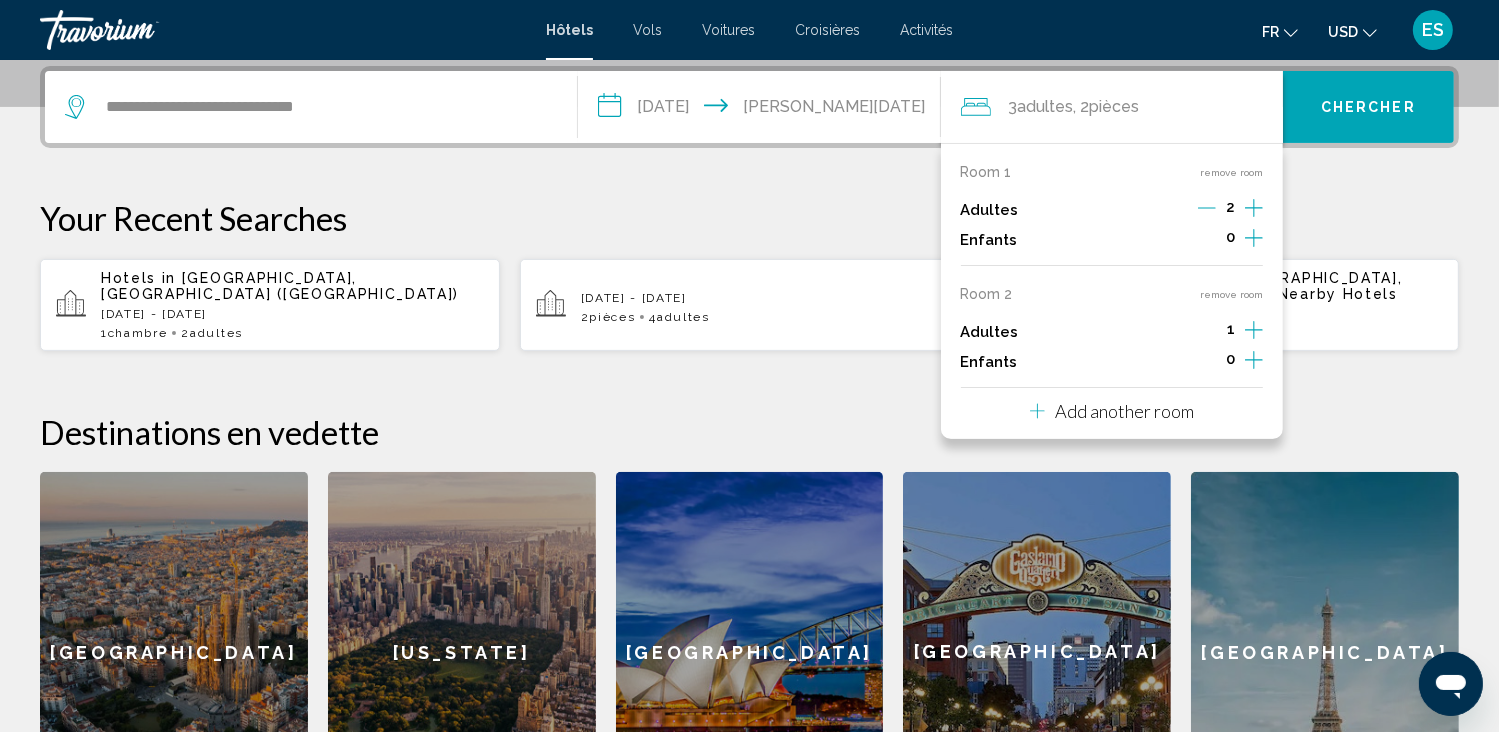 click 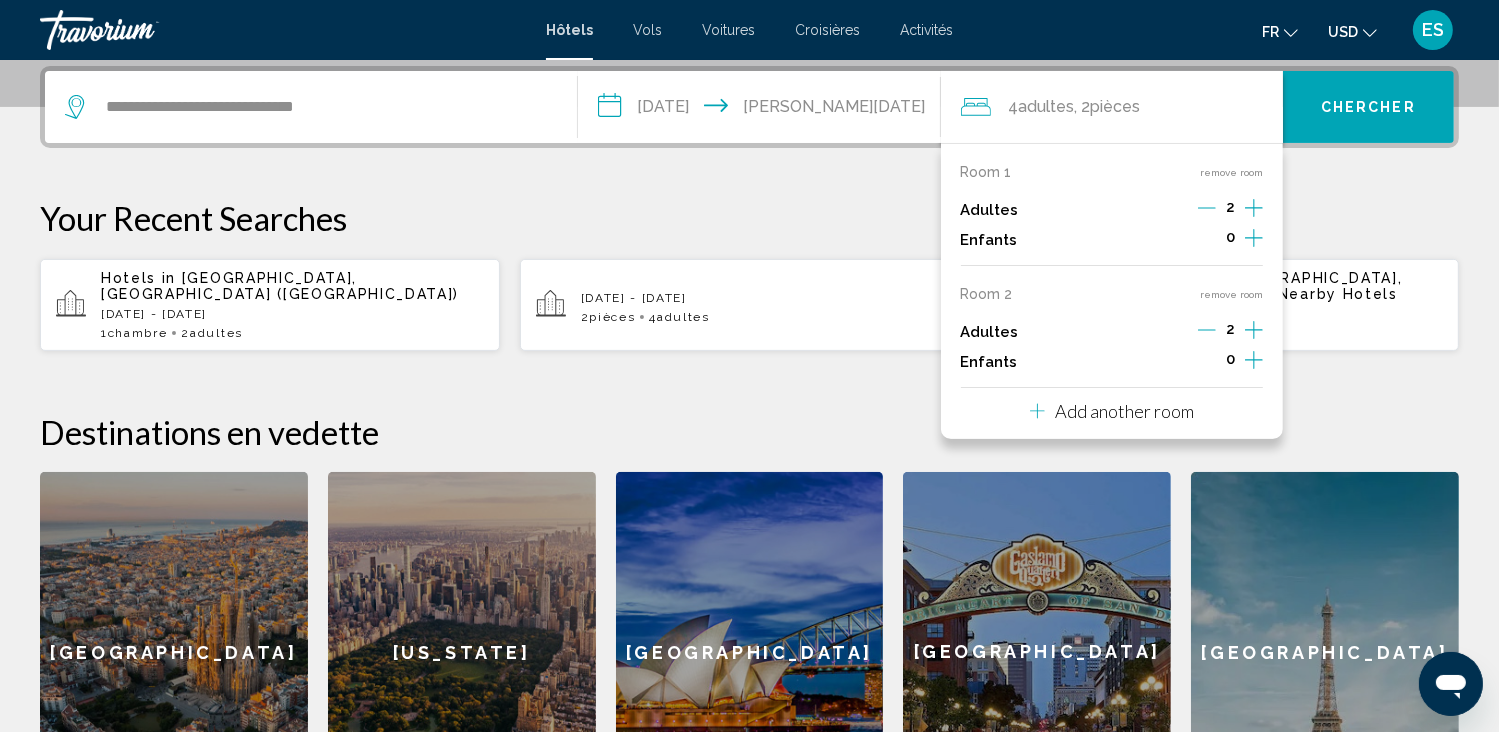 click 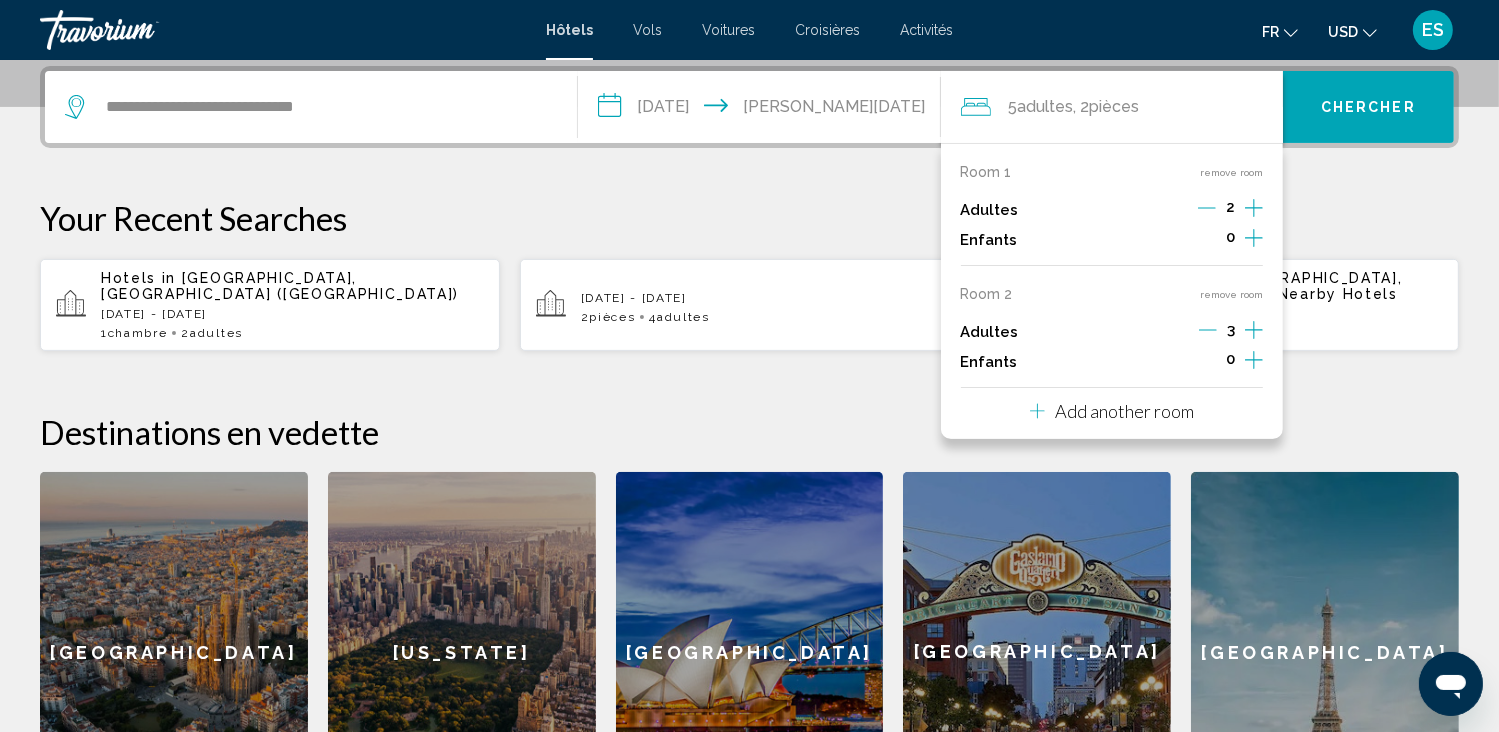 click on "Chercher" at bounding box center (1368, 107) 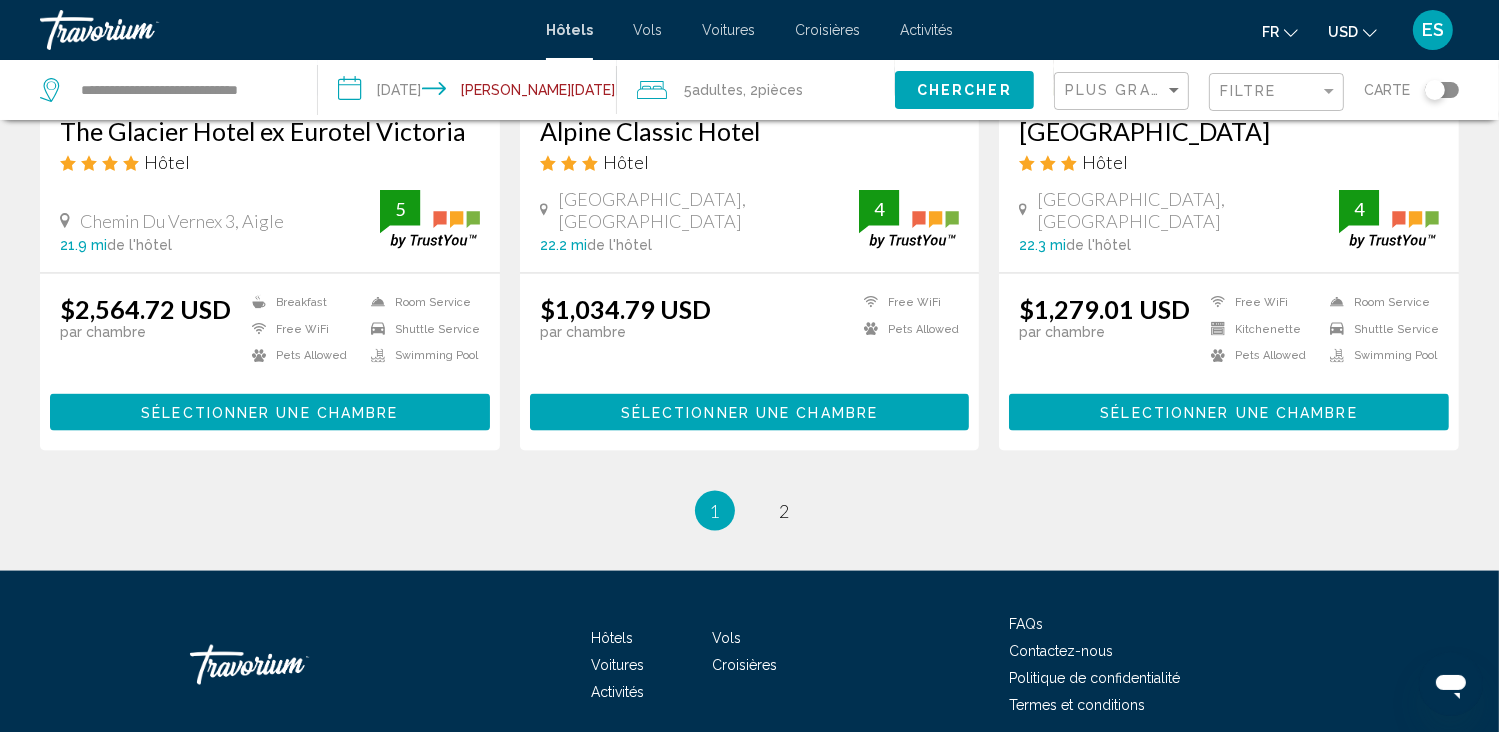 scroll, scrollTop: 2673, scrollLeft: 0, axis: vertical 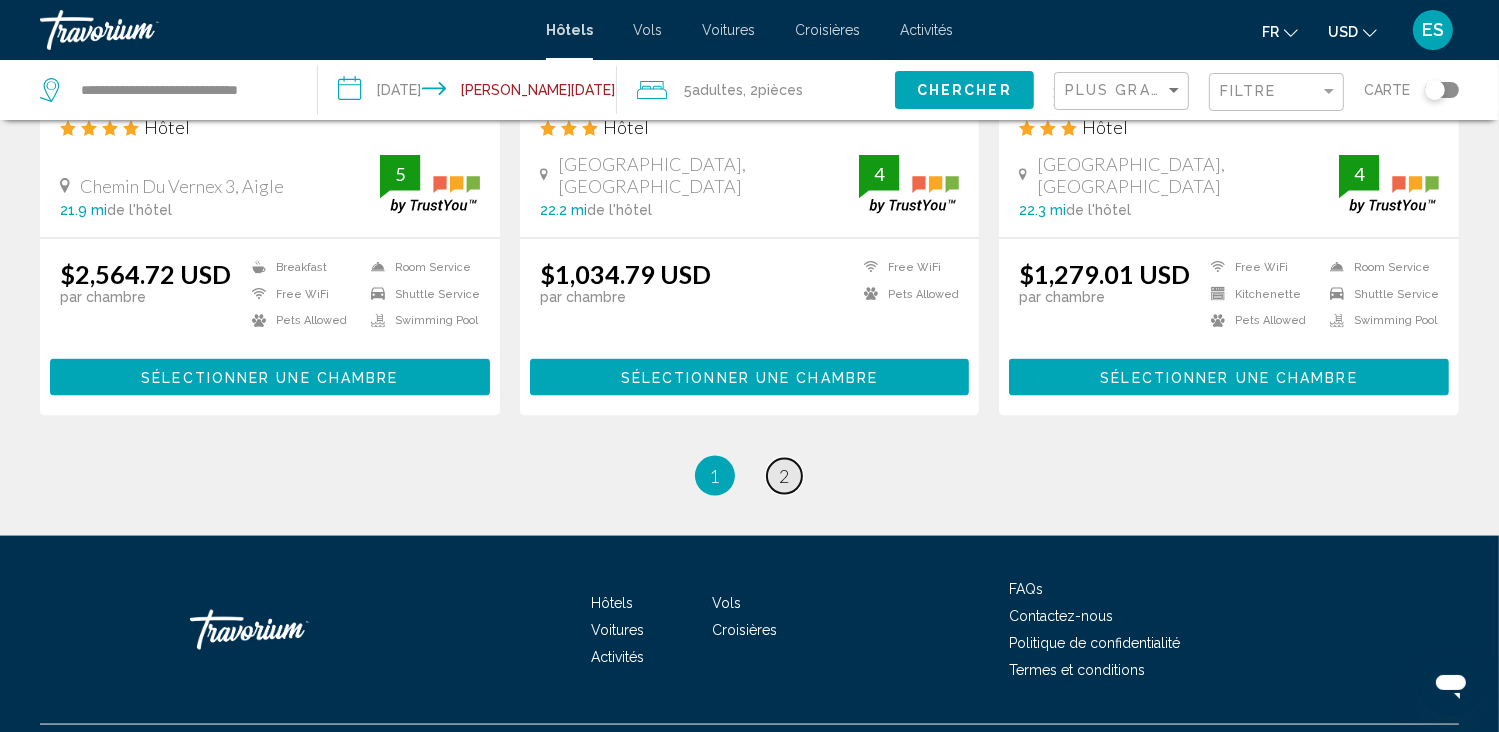 click on "2" at bounding box center (785, 476) 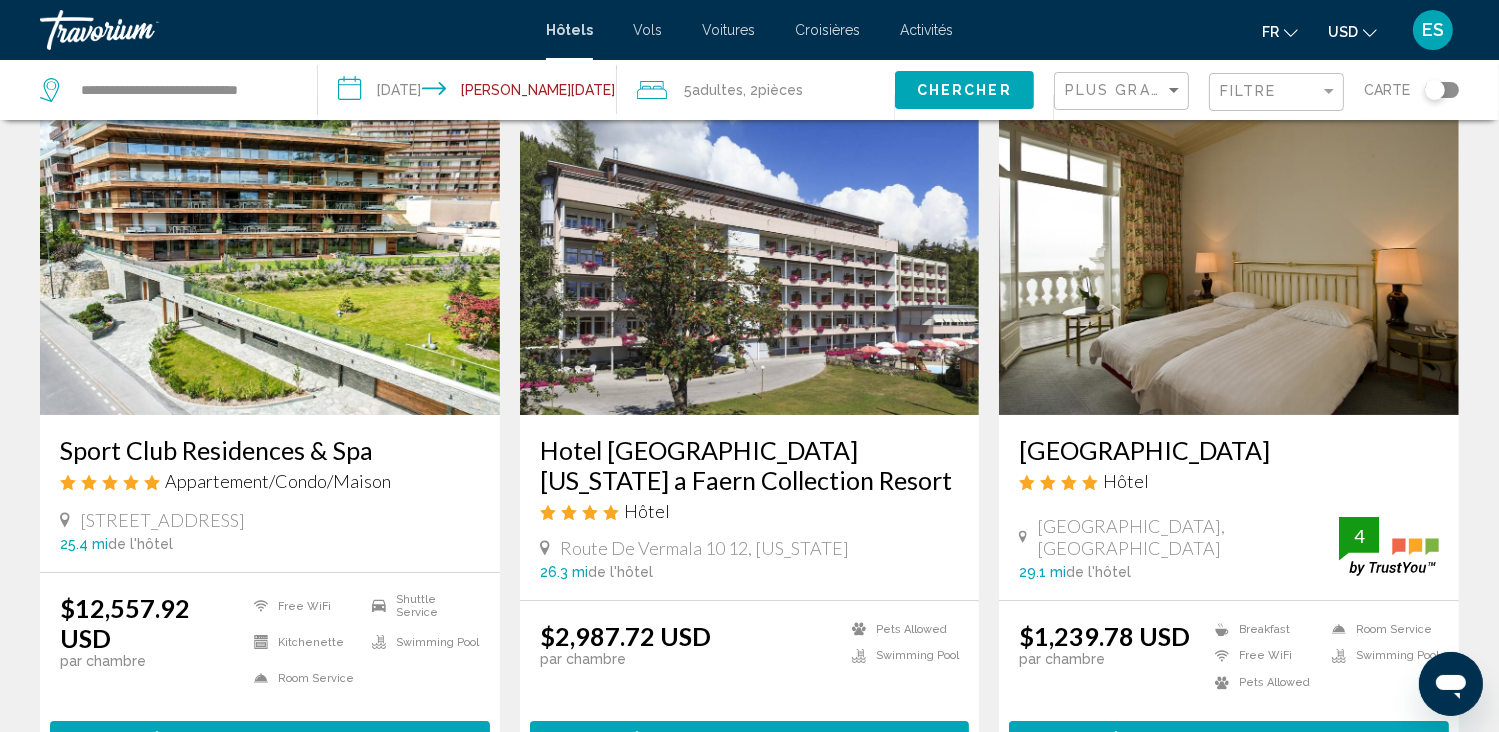 scroll, scrollTop: 0, scrollLeft: 0, axis: both 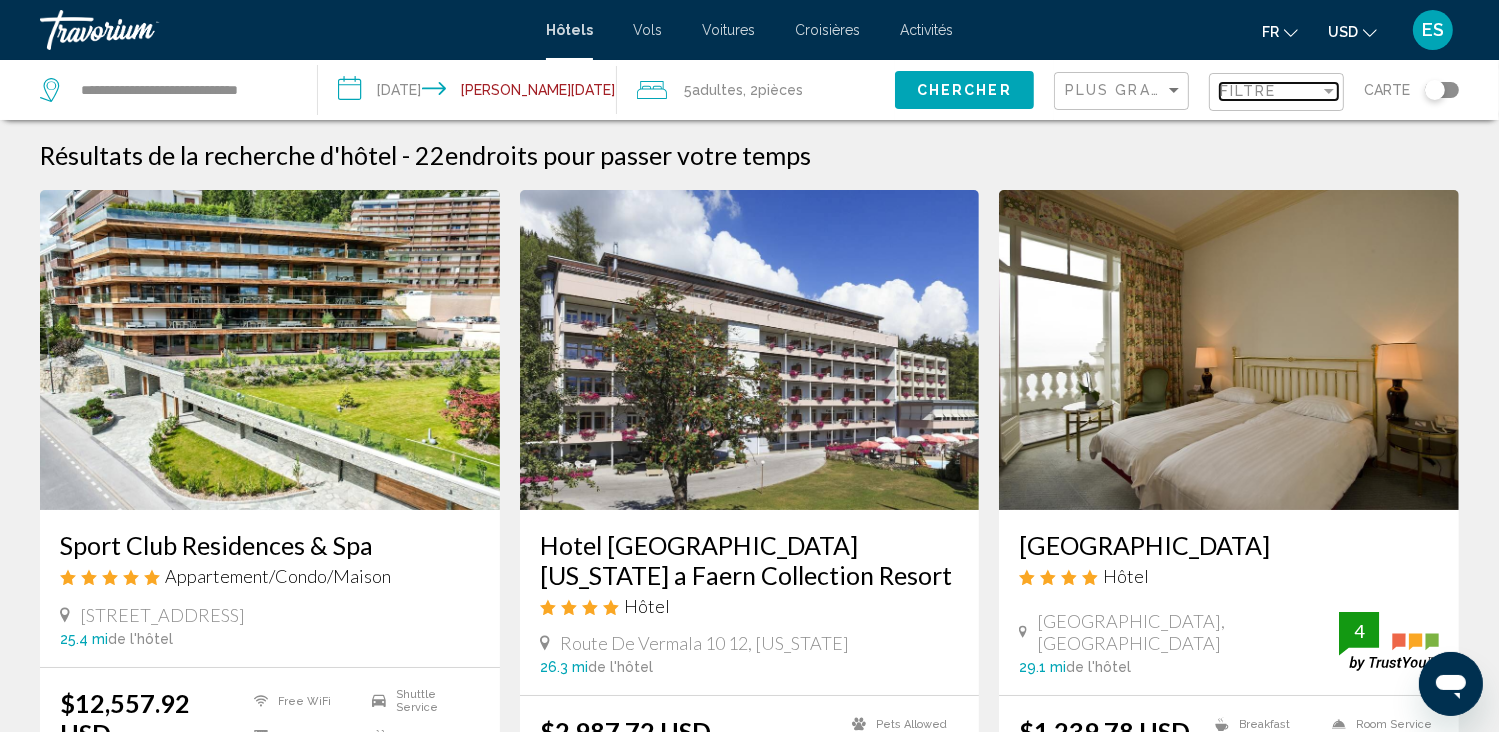 click on "Filtre" at bounding box center (1248, 91) 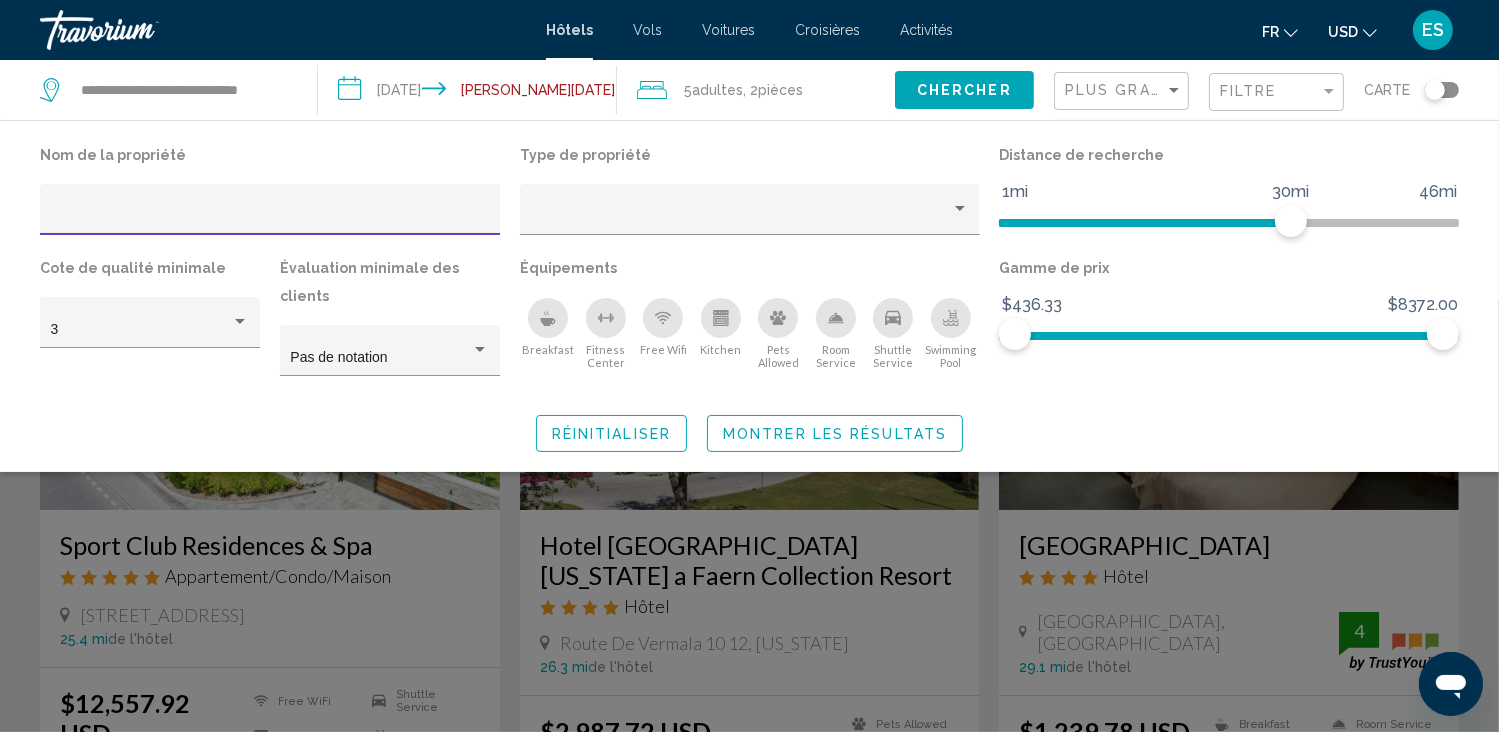 click 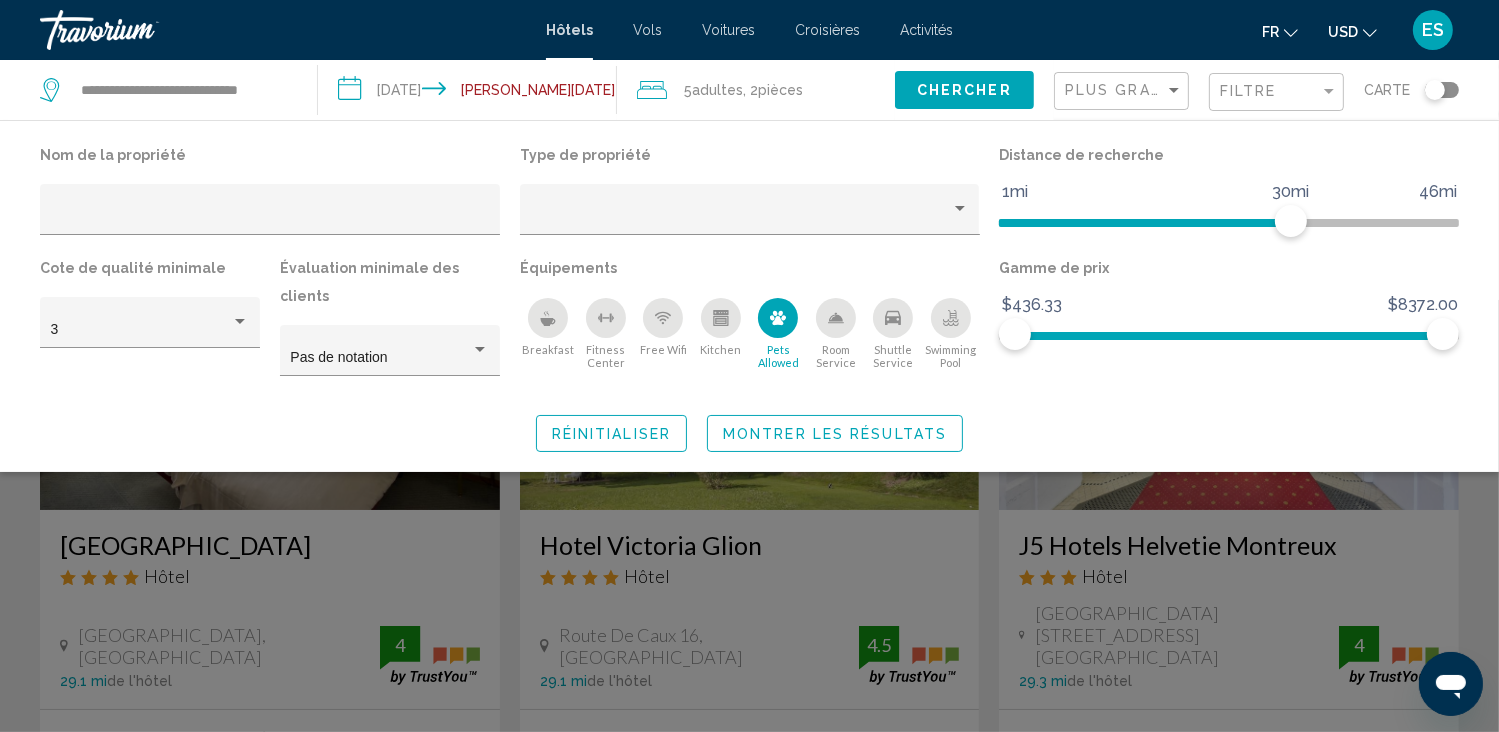 click on "Montrer les résultats" 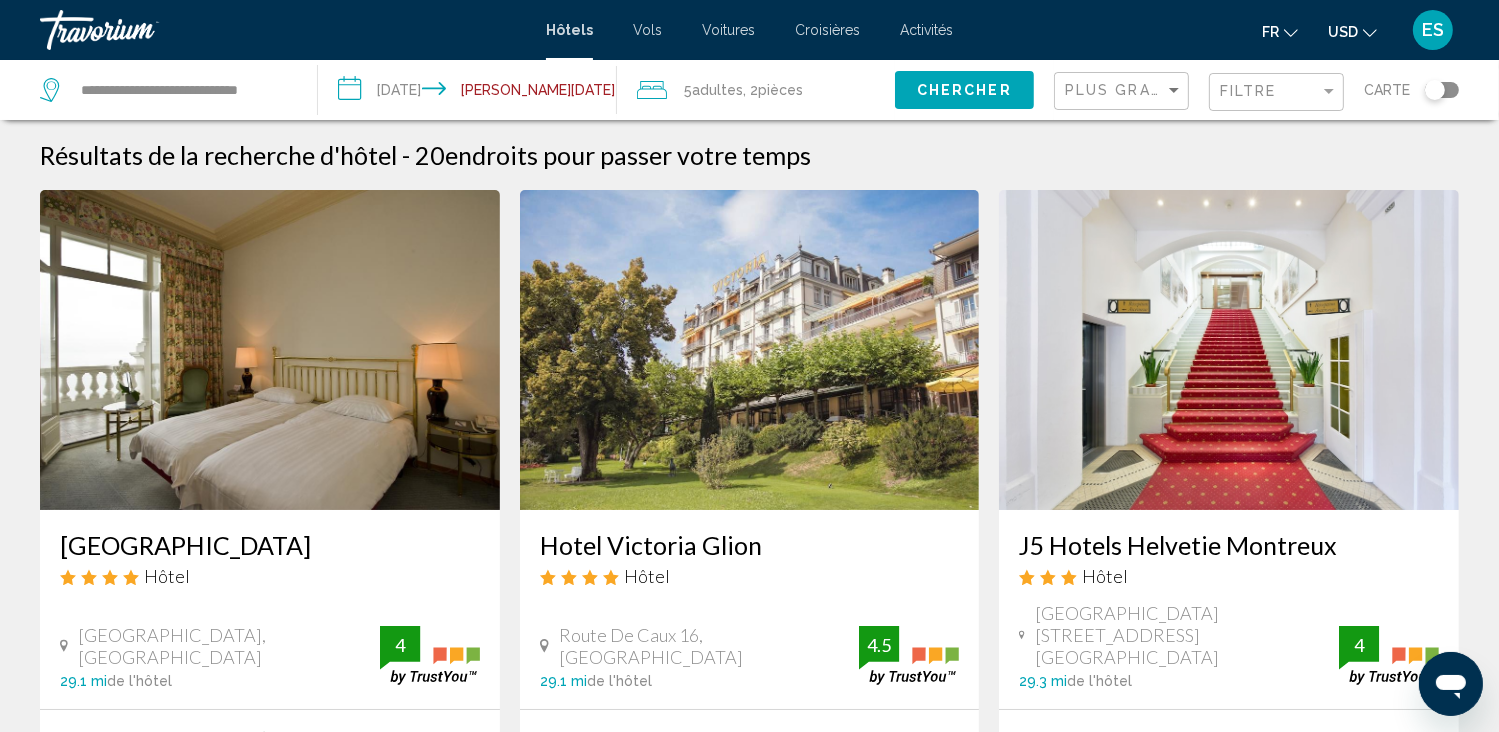click 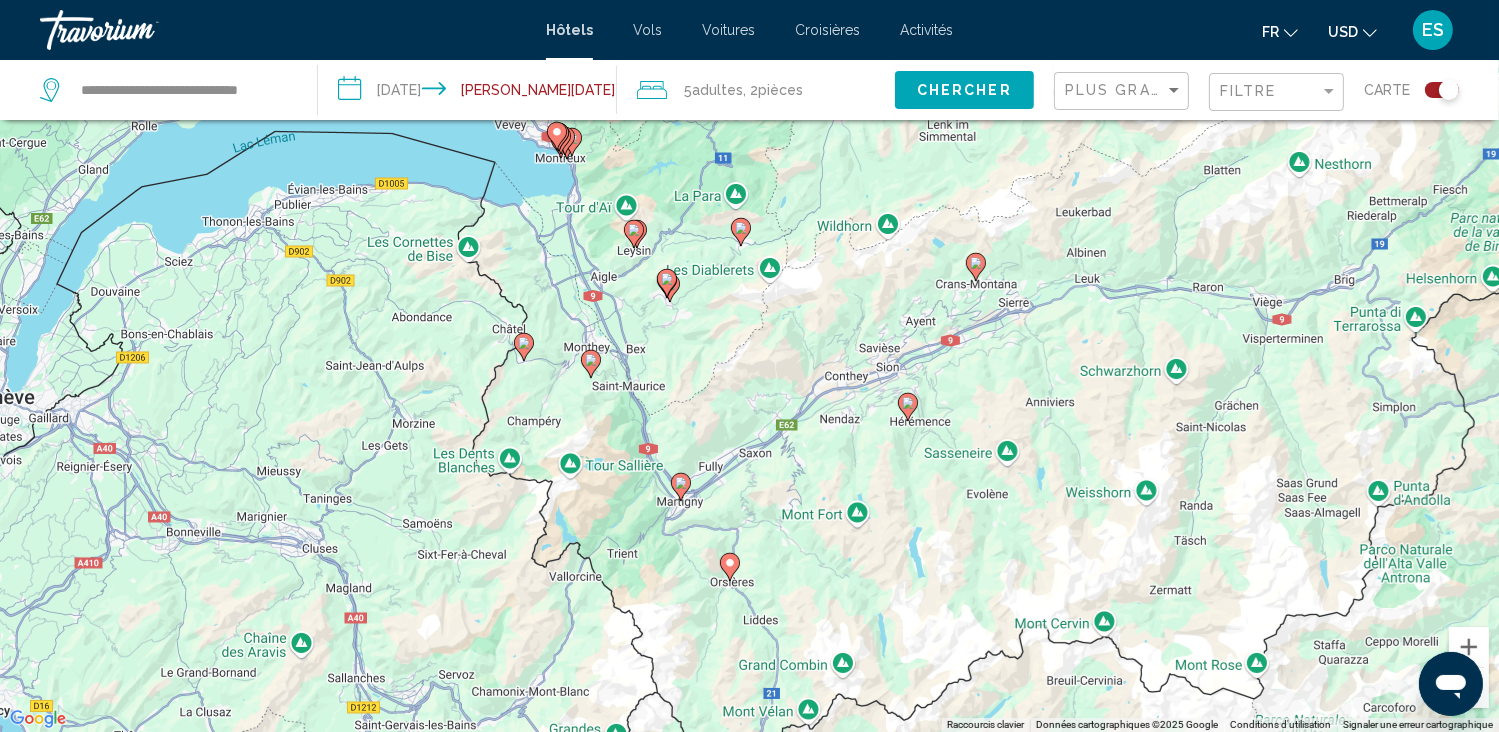 click 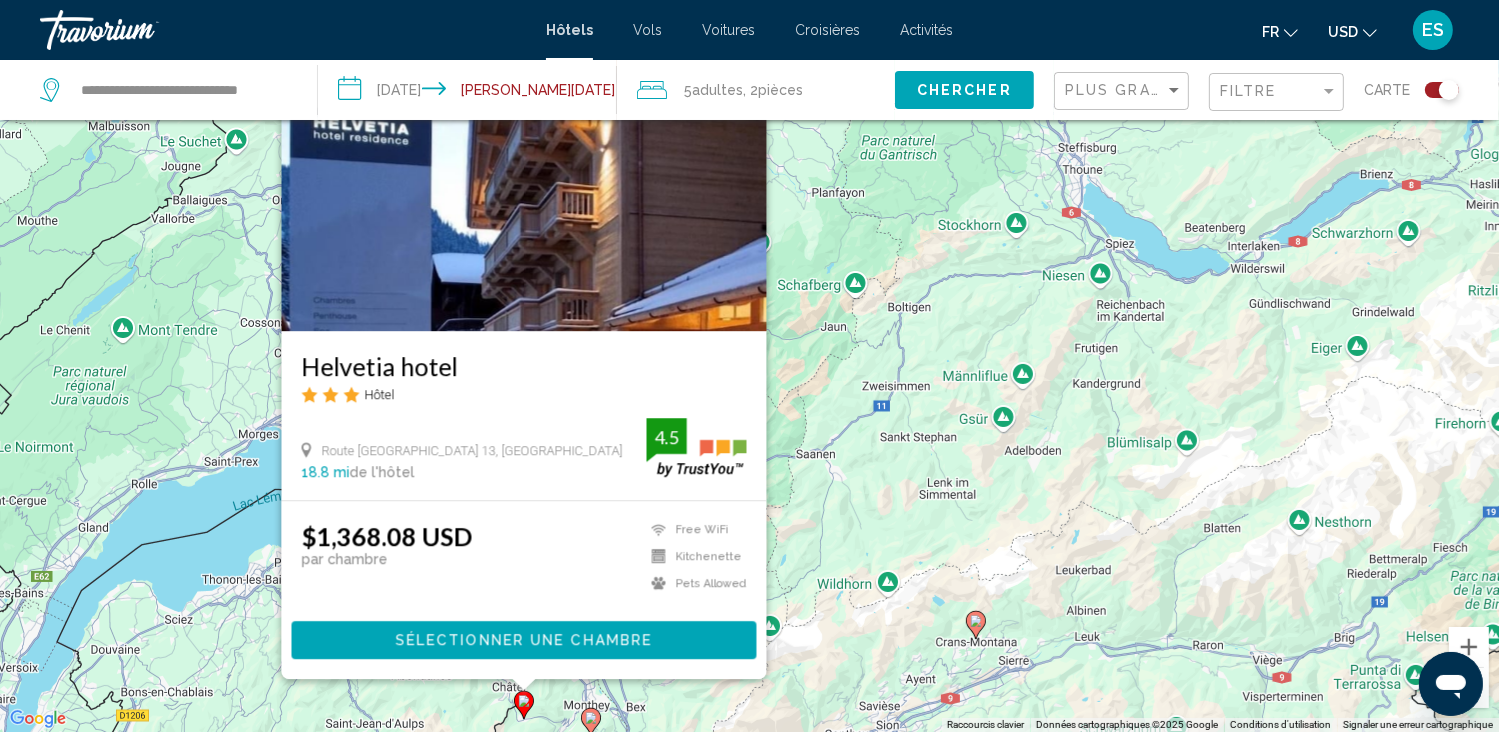 click on "Pour naviguer, appuyez sur les touches fléchées. Pour activer le glissement avec le clavier, appuyez sur Alt+Entrée. Une fois ce mode activé, utilisez les touches fléchées pour déplacer le repère. Pour valider le déplacement, appuyez sur Entrée. Pour annuler, appuyez sur Échap.  [GEOGRAPHIC_DATA]
Hôtel
[GEOGRAPHIC_DATA] 13, Monthey 18.8 mi  de l'hôtel 4.5 $1,368.08 USD  par chambre
Free WiFi
Kitchenette
Pets Allowed  4.5 Sélectionner une chambre" at bounding box center (749, 366) 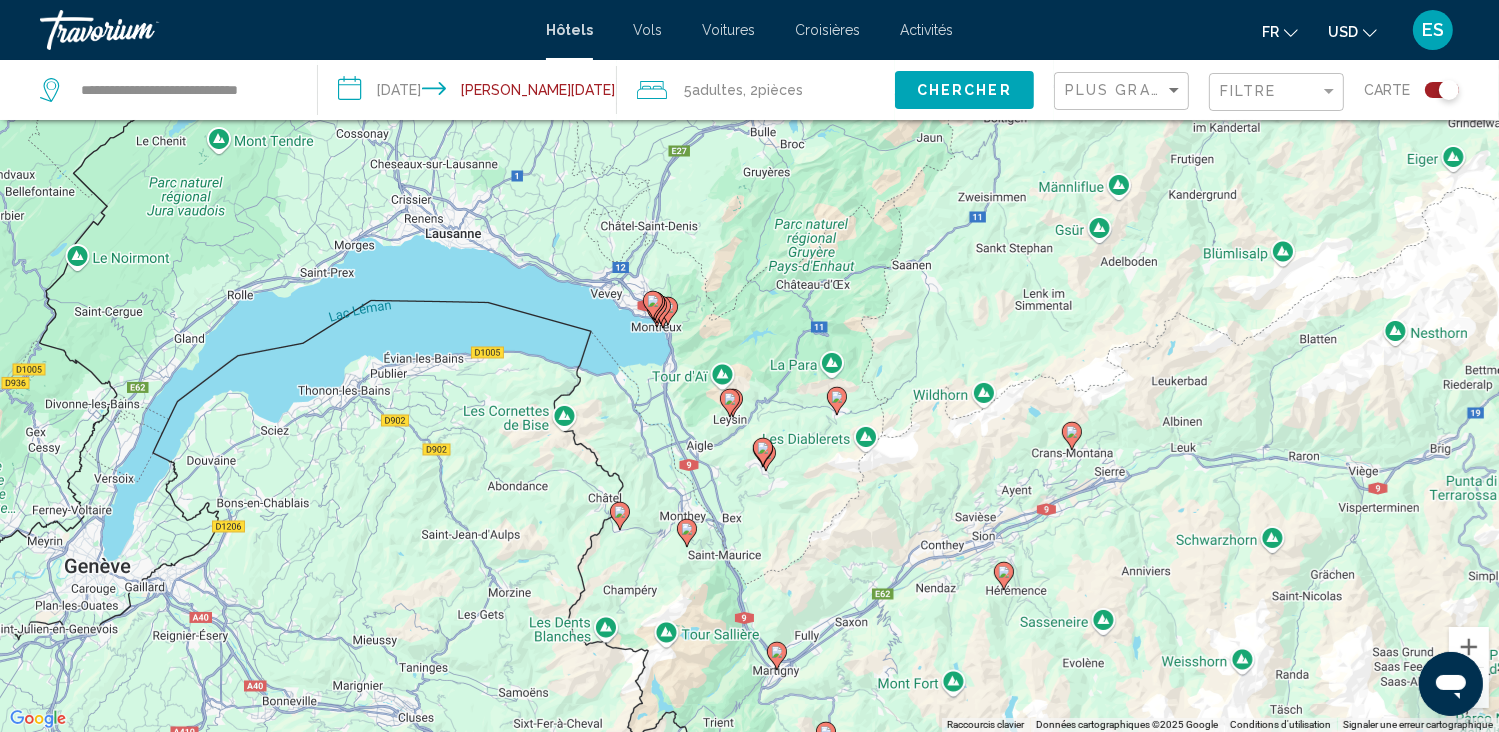 drag, startPoint x: 752, startPoint y: 593, endPoint x: 800, endPoint y: 403, distance: 195.96939 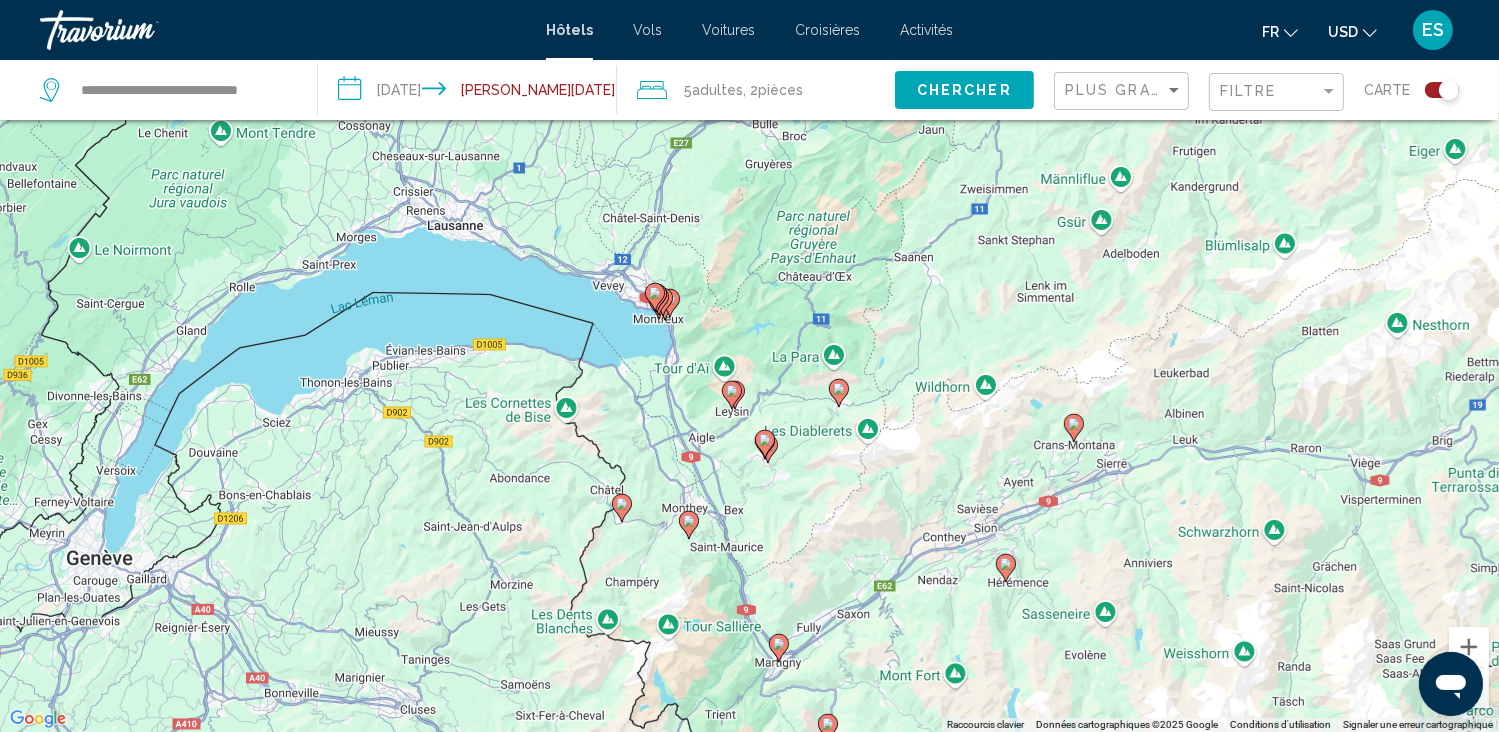 click 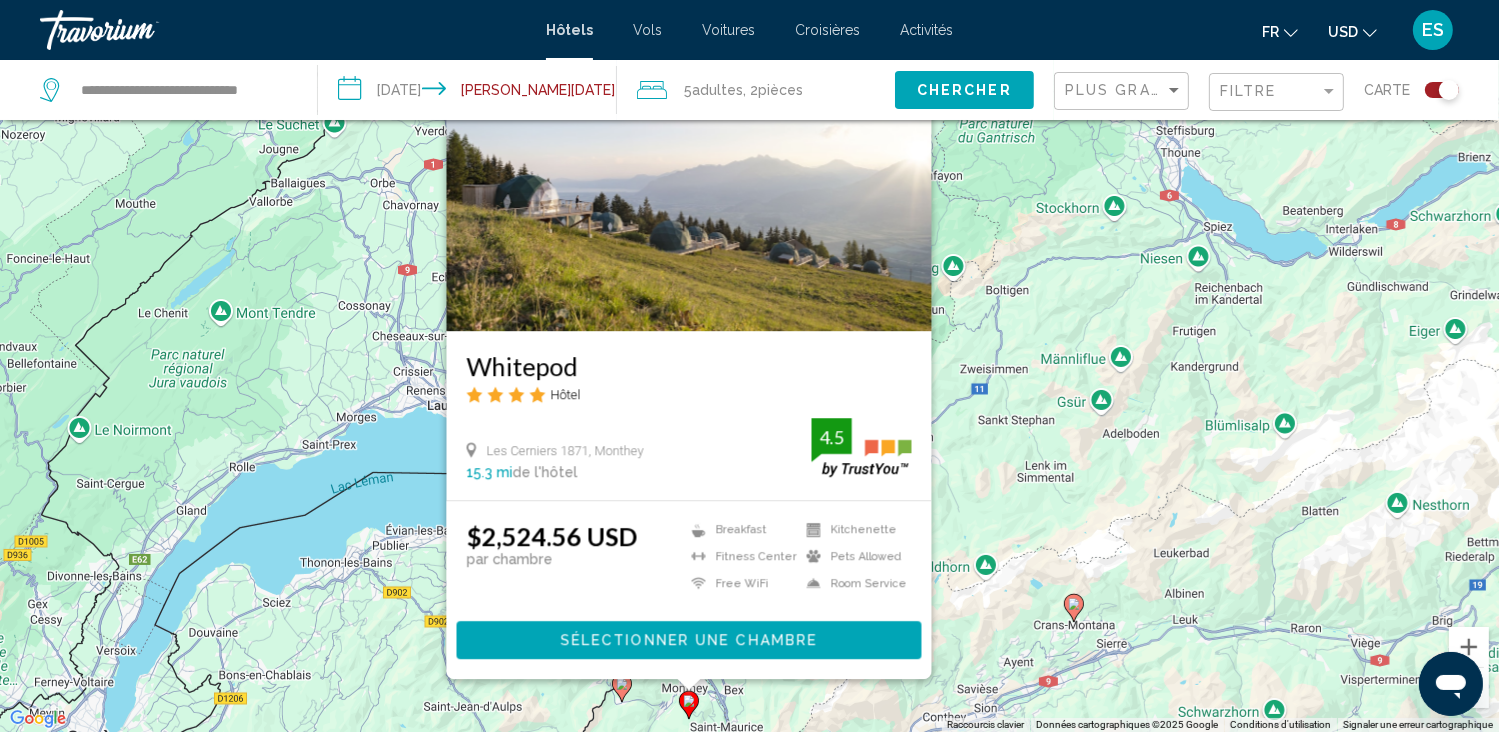 click on "Pour naviguer, appuyez sur les touches fléchées. Pour activer le glissement avec le clavier, appuyez sur Alt+Entrée. Une fois ce mode activé, utilisez les touches fléchées pour déplacer le repère. Pour valider le déplacement, appuyez sur Entrée. Pour annuler, appuyez sur Échap.  Whitepod
Hôtel
Les Cerniers 1871, Monthey 15.3 mi  de l'hôtel 4.5 $2,524.56 USD  par chambre
Breakfast
[GEOGRAPHIC_DATA]
Free WiFi
Kitchenette
Pets Allowed
Room Service  4.5 Sélectionner une chambre" at bounding box center (749, 366) 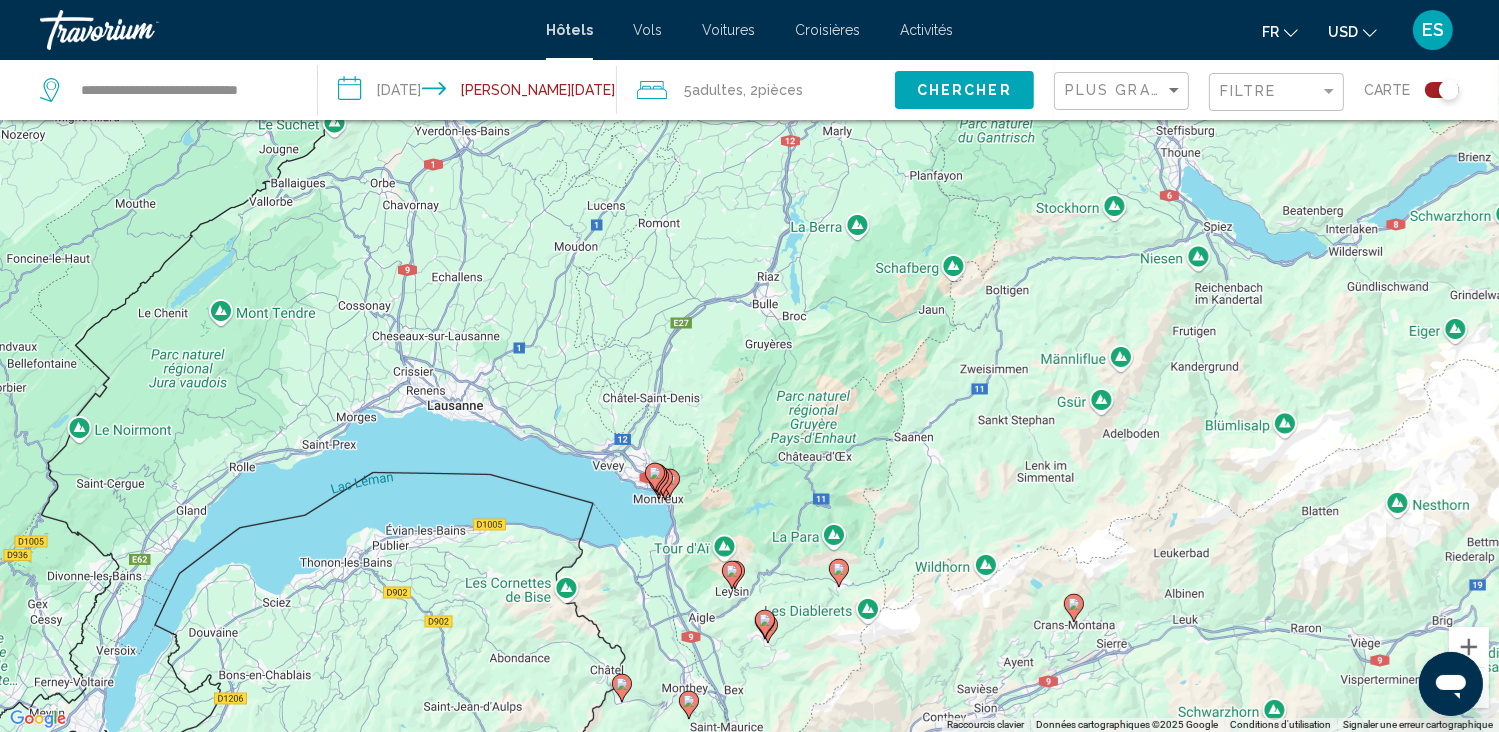 click on "Filtre" 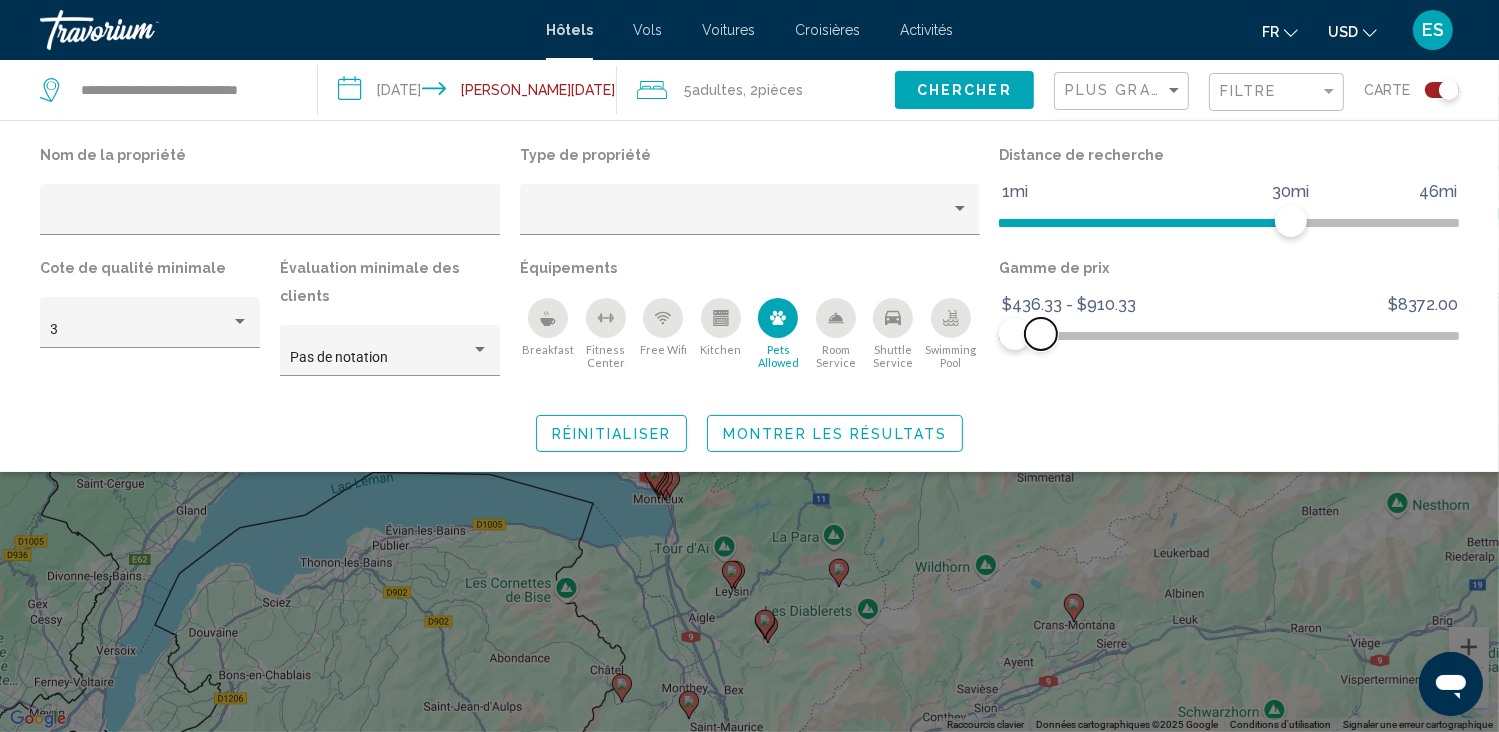drag, startPoint x: 1443, startPoint y: 325, endPoint x: 1041, endPoint y: 331, distance: 402.04477 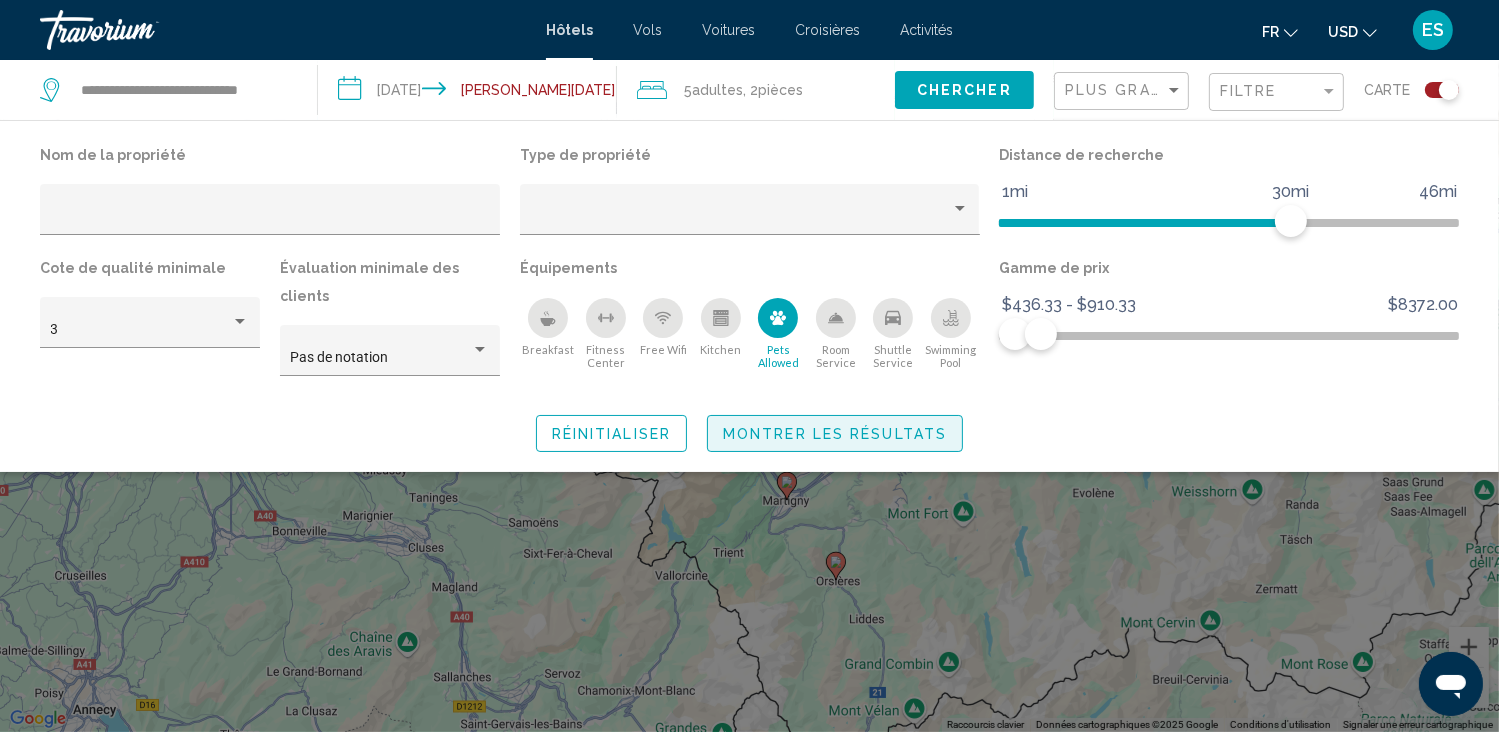 click on "Montrer les résultats" 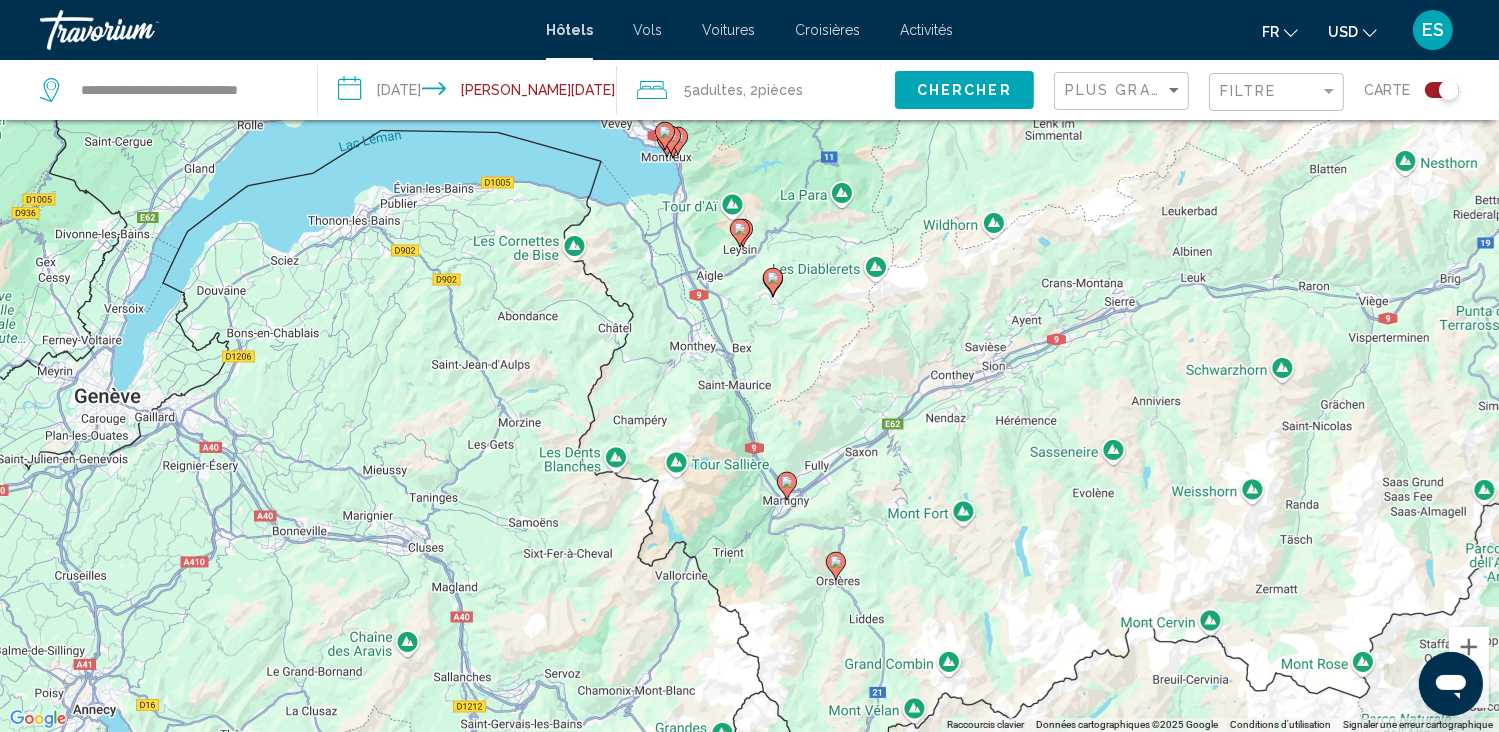 click 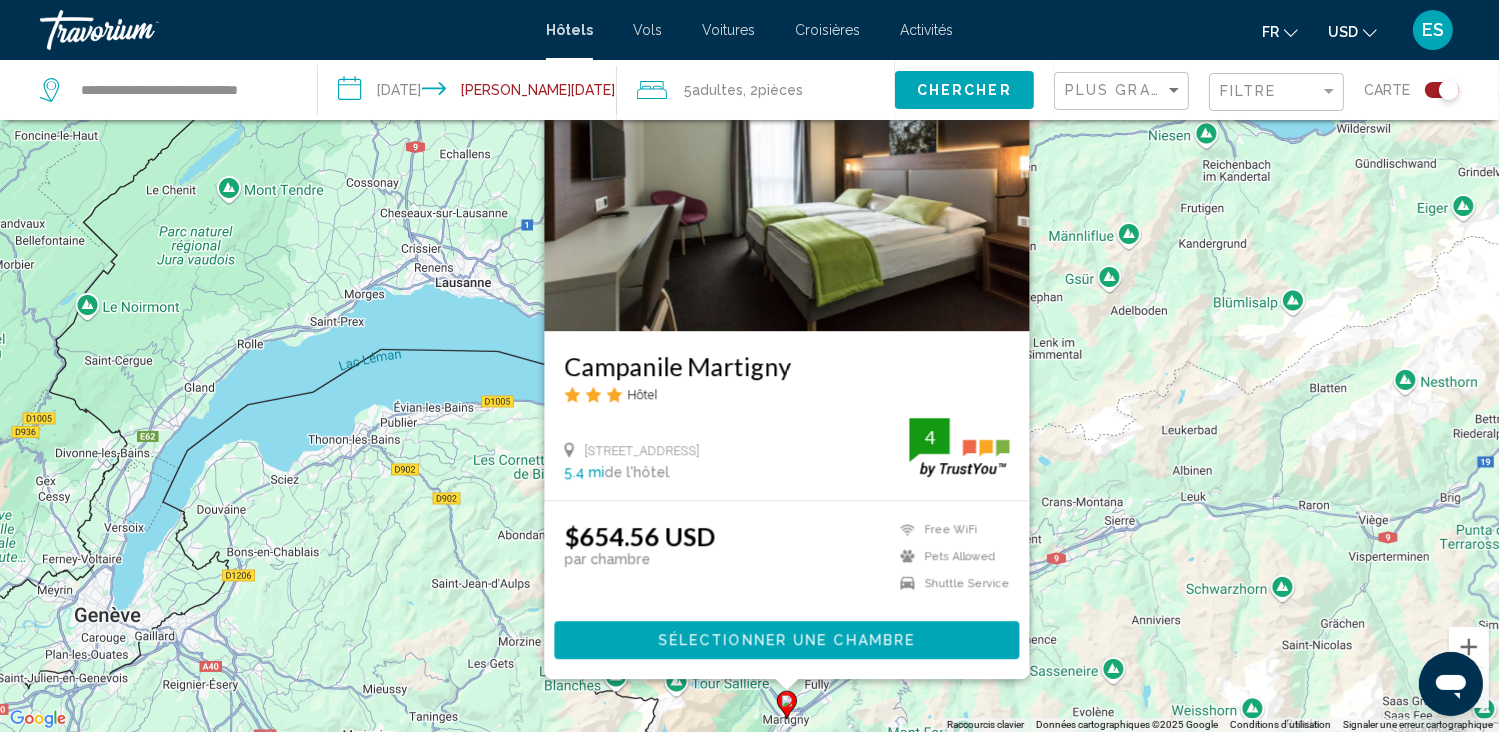 click on "Pour naviguer, appuyez sur les touches fléchées. Pour activer le glissement avec le clavier, appuyez sur Alt+Entrée. Une fois ce mode activé, utilisez les touches fléchées pour déplacer le repère. Pour valider le déplacement, appuyez sur Entrée. Pour annuler, appuyez sur Échap.  [GEOGRAPHIC_DATA]
Hôtel
[GEOGRAPHIC_DATA], [GEOGRAPHIC_DATA] 5.4 mi  de l'hôtel 4 $654.56 USD  par chambre
Free WiFi
Pets Allowed
Shuttle Service  4 Sélectionner une chambre" at bounding box center (749, 366) 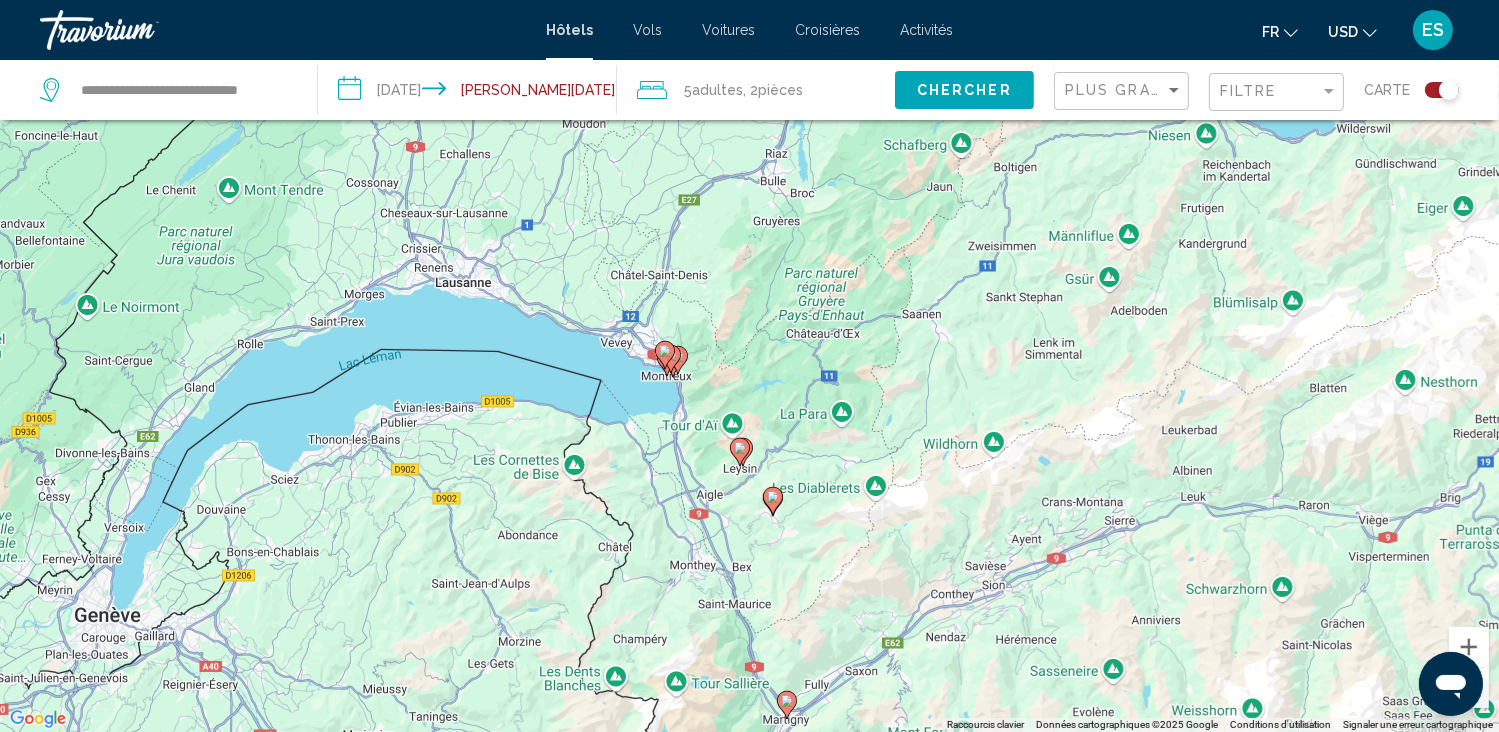 click 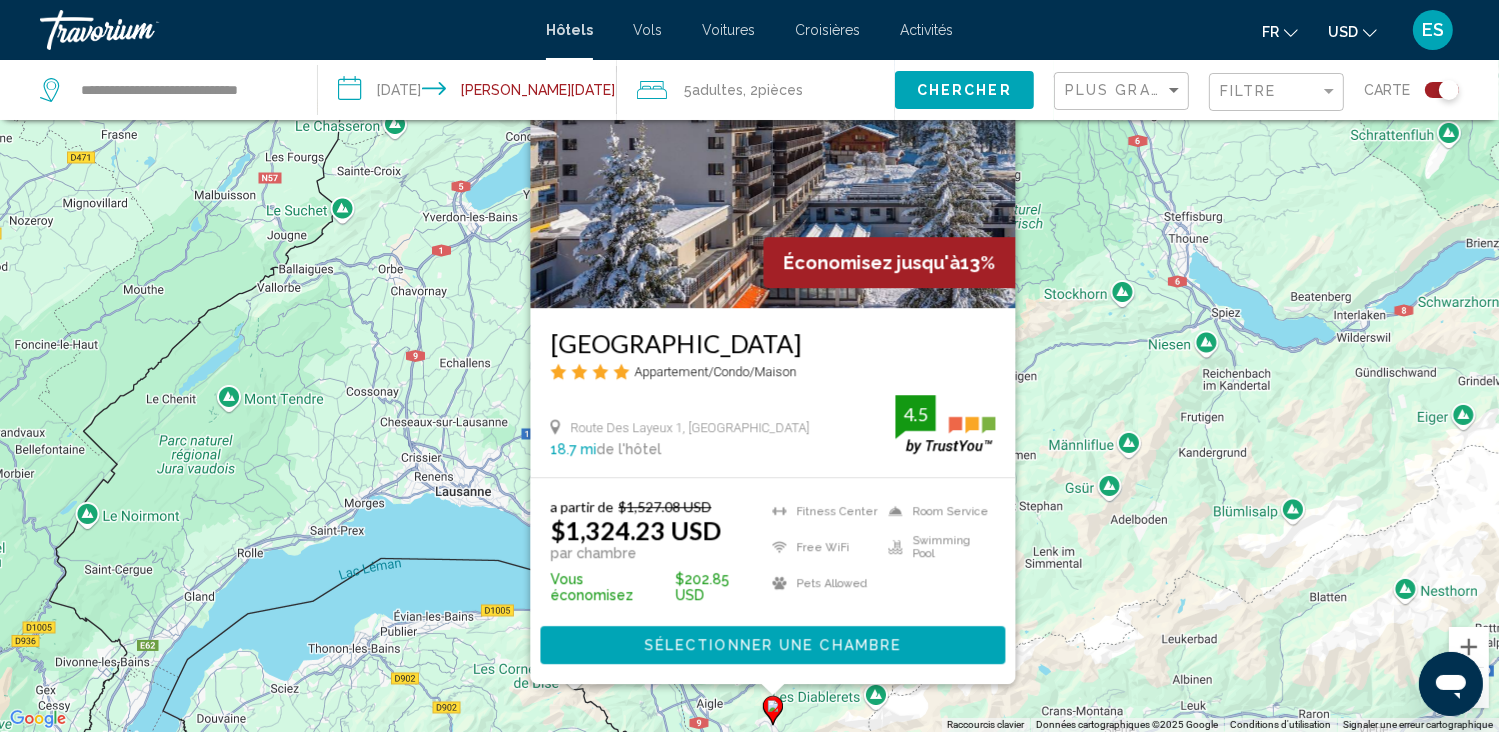 drag, startPoint x: 451, startPoint y: 655, endPoint x: 468, endPoint y: 645, distance: 19.723083 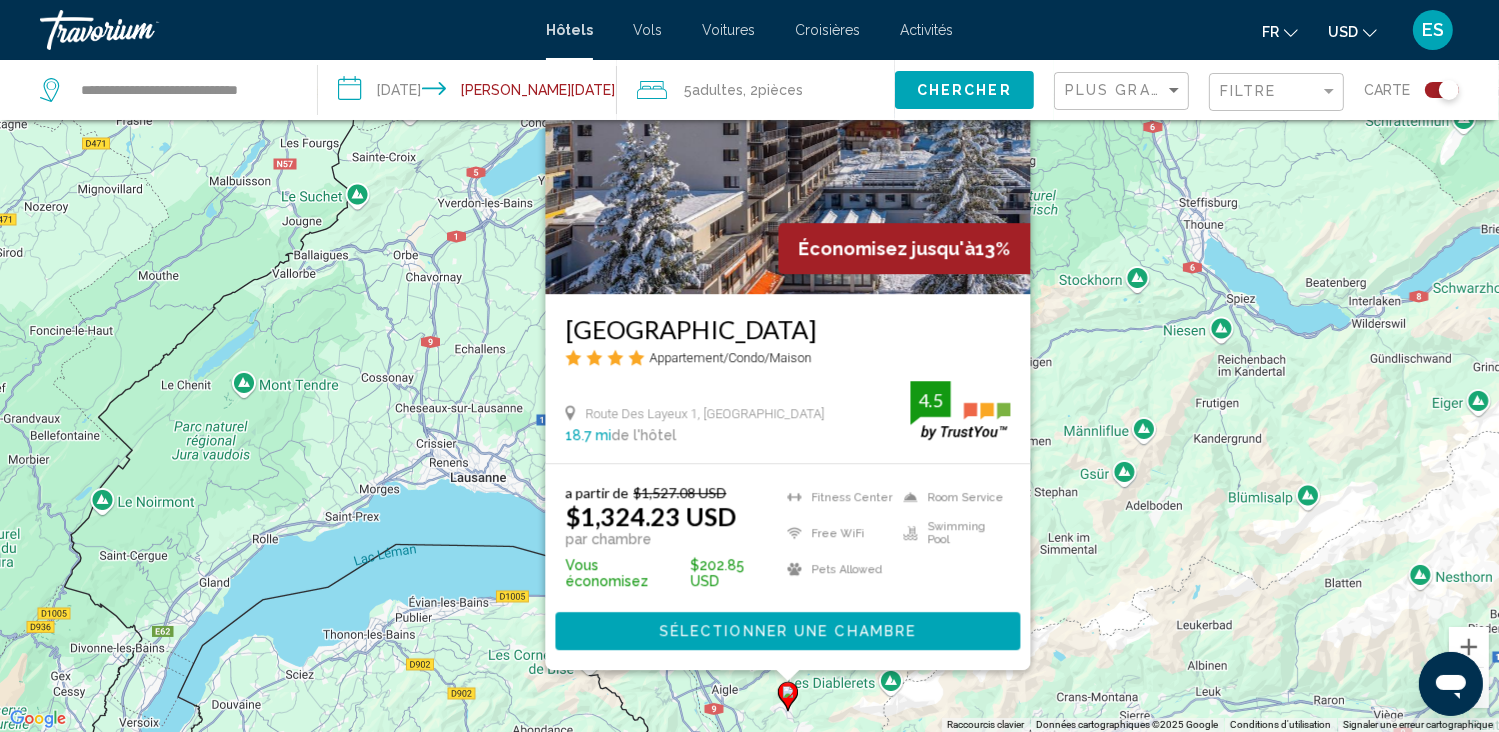 click on "Pour naviguer, appuyez sur les touches fléchées. Pour activer le glissement avec le clavier, appuyez sur Alt+Entrée. Une fois ce mode activé, utilisez les touches fléchées pour déplacer le repère. Pour valider le déplacement, appuyez sur Entrée. Pour annuler, appuyez sur Échap. Économisez jusqu'à  13%   [GEOGRAPHIC_DATA]
Appartement/Condo/Maison
Route Des Layeux 1, Ollon 18.7 mi  de l'hôtel 4.5 a partir de $1,527.08 USD $1,324.23 USD  par chambre Vous économisez  $202.85 USD
[GEOGRAPHIC_DATA]
Free WiFi
Pets Allowed
Room Service
Swimming Pool  4.5 Sélectionner une chambre" at bounding box center [749, 366] 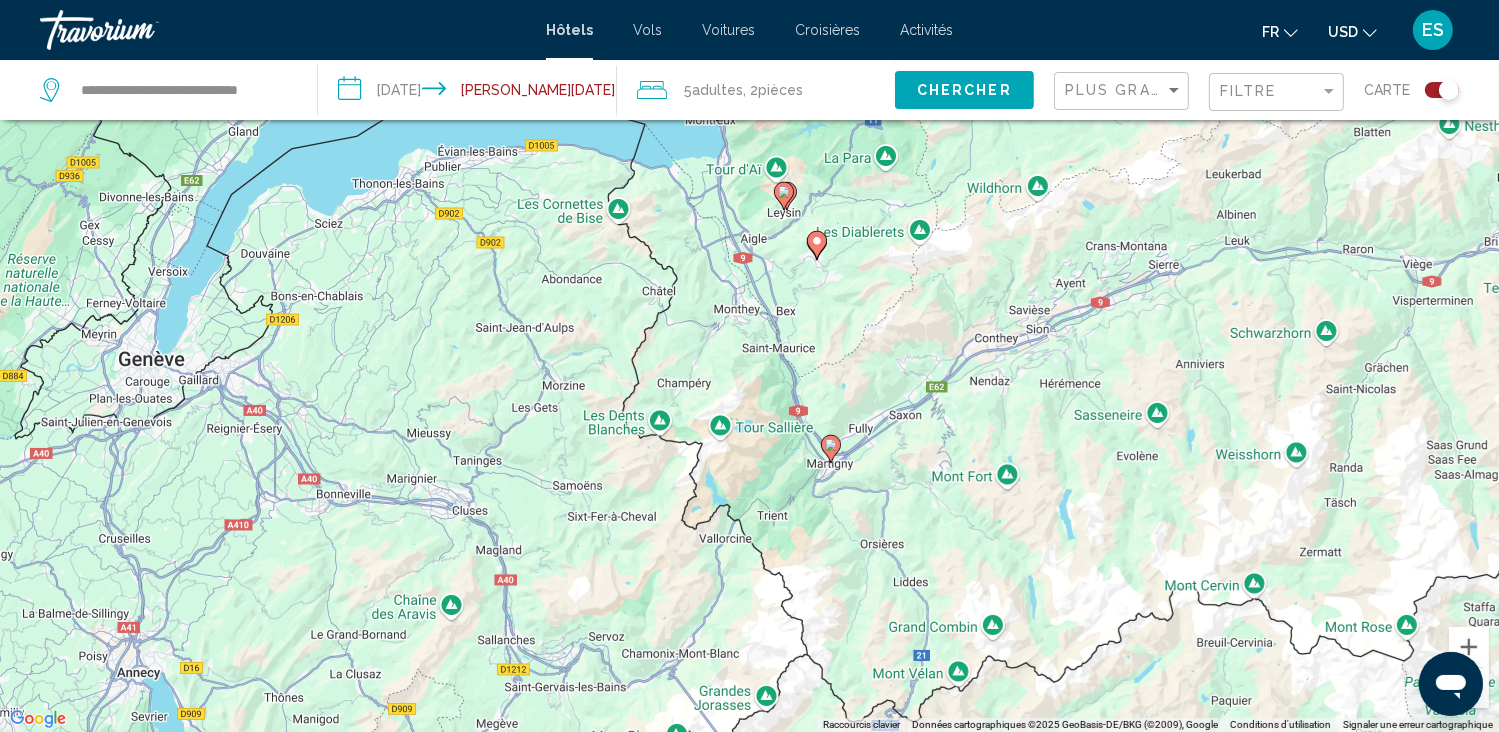 drag, startPoint x: 836, startPoint y: 651, endPoint x: 871, endPoint y: 188, distance: 464.321 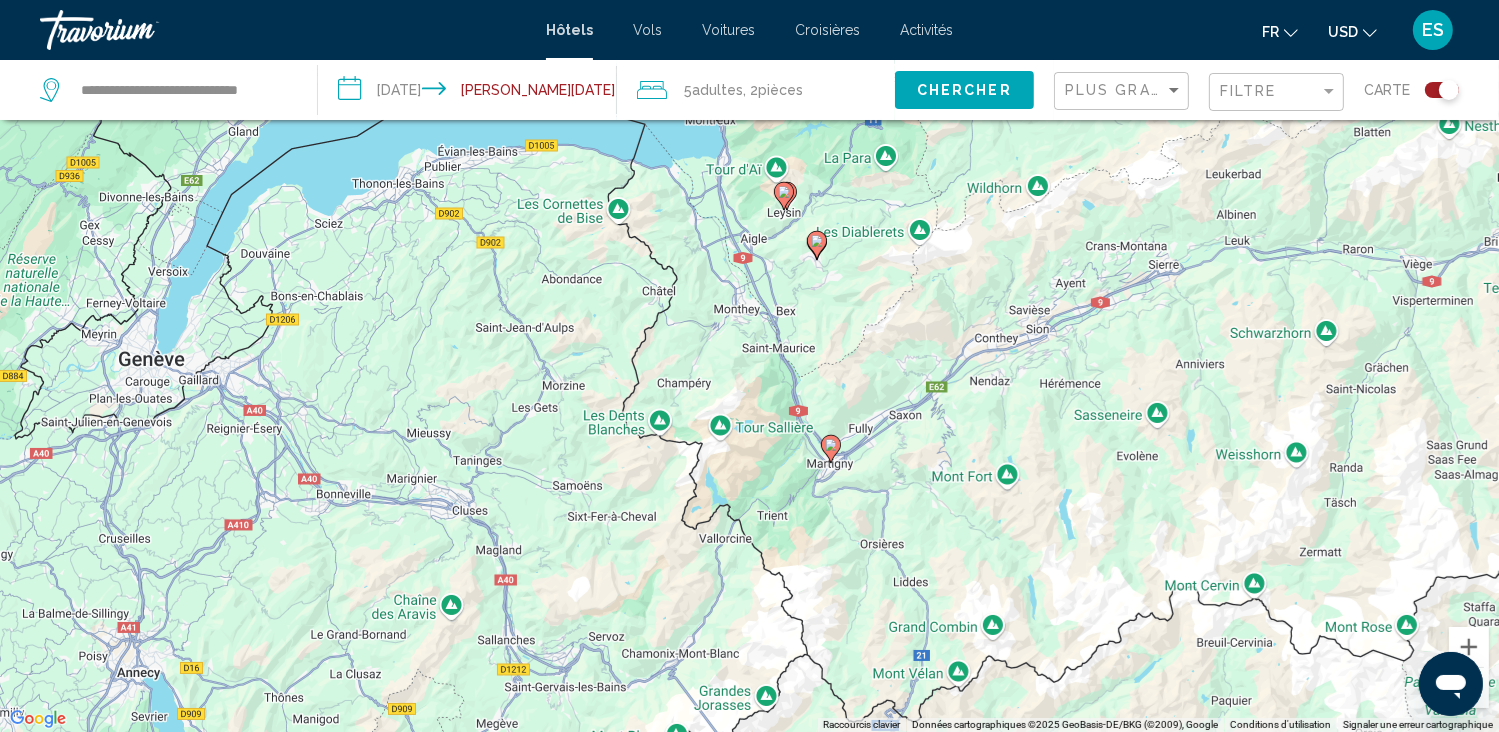 click on "Pour naviguer, appuyez sur les touches fléchées. Pour activer le glissement avec le clavier, appuyez sur Alt+Entrée. Une fois ce mode activé, utilisez les touches fléchées pour déplacer le repère. Pour valider le déplacement, appuyez sur Entrée. Pour annuler, appuyez sur Échap." at bounding box center [749, 366] 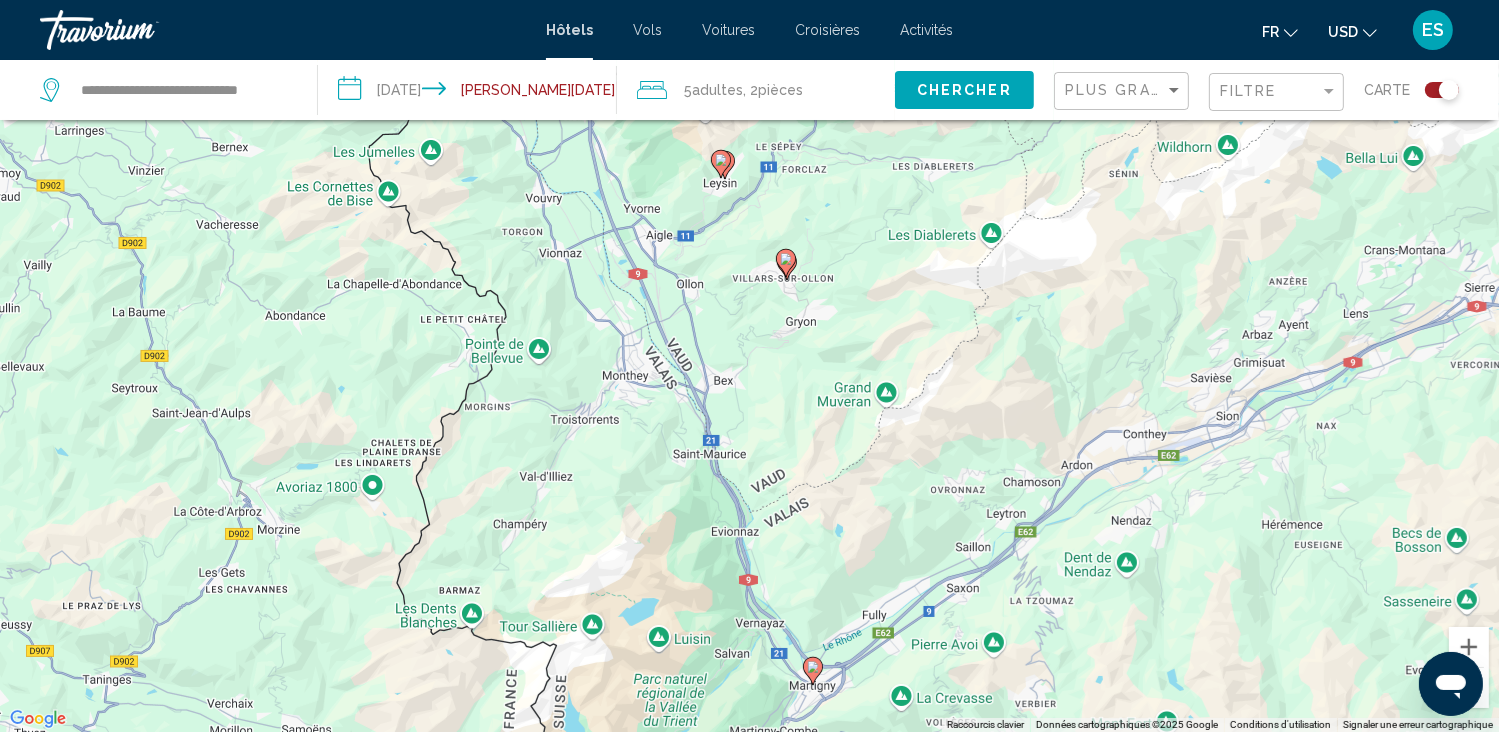 click 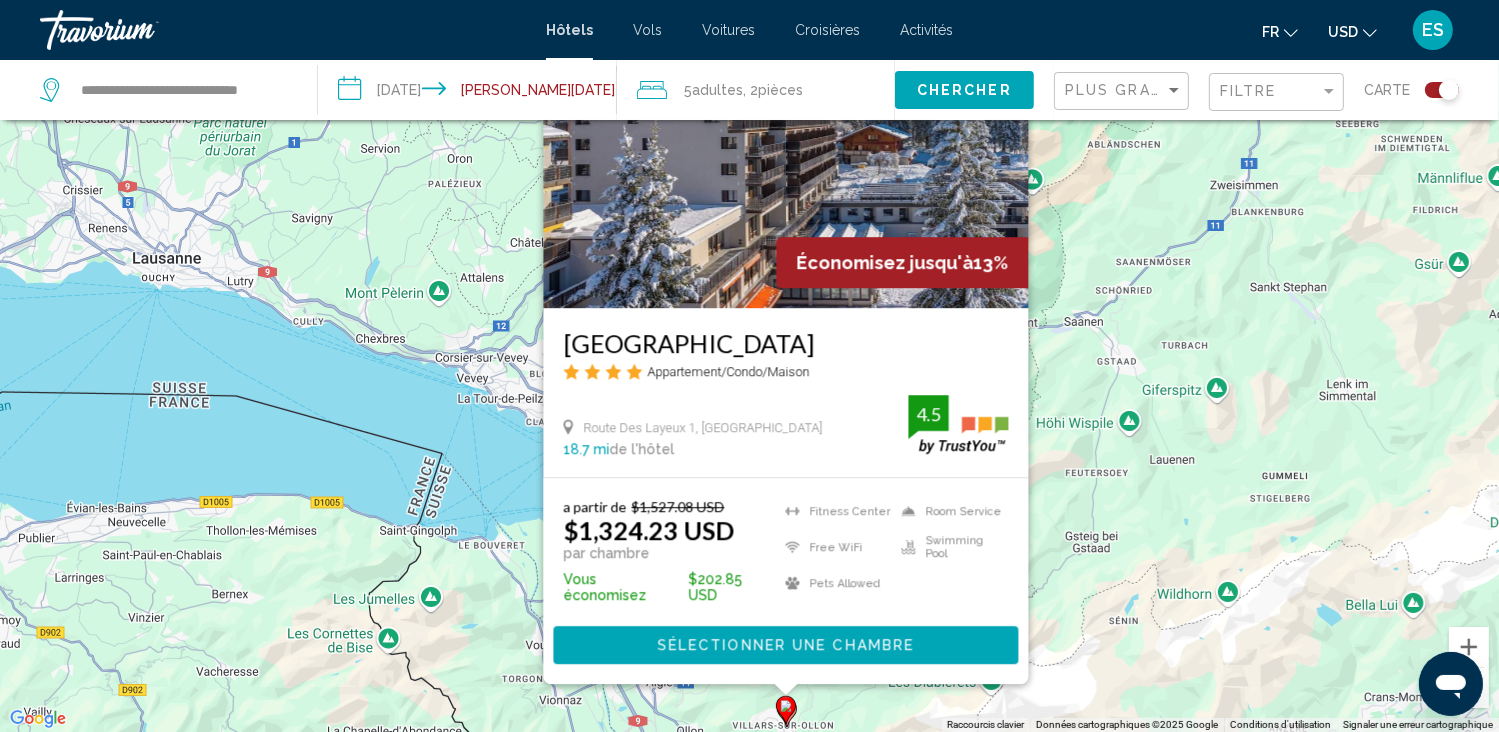 click on "Pour naviguer, appuyez sur les touches fléchées. Pour activer le glissement avec le clavier, appuyez sur Alt+Entrée. Une fois ce mode activé, utilisez les touches fléchées pour déplacer le repère. Pour valider le déplacement, appuyez sur Entrée. Pour annuler, appuyez sur Échap. Économisez jusqu'à  13%   [GEOGRAPHIC_DATA]
Appartement/Condo/Maison
Route Des Layeux 1, Ollon 18.7 mi  de l'hôtel 4.5 a partir de $1,527.08 USD $1,324.23 USD  par chambre Vous économisez  $202.85 USD
[GEOGRAPHIC_DATA]
Free WiFi
Pets Allowed
Room Service
Swimming Pool  4.5 Sélectionner une chambre" at bounding box center [749, 366] 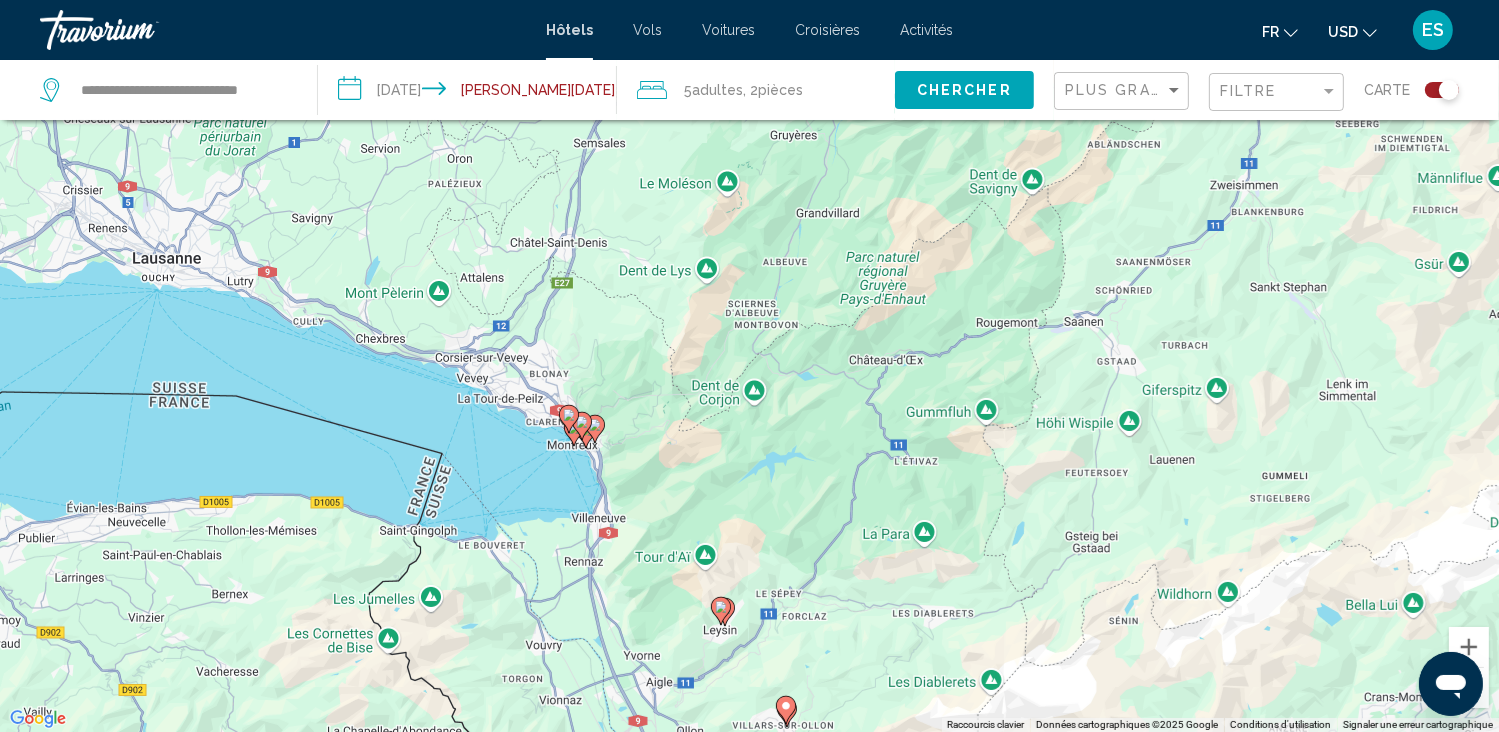 click 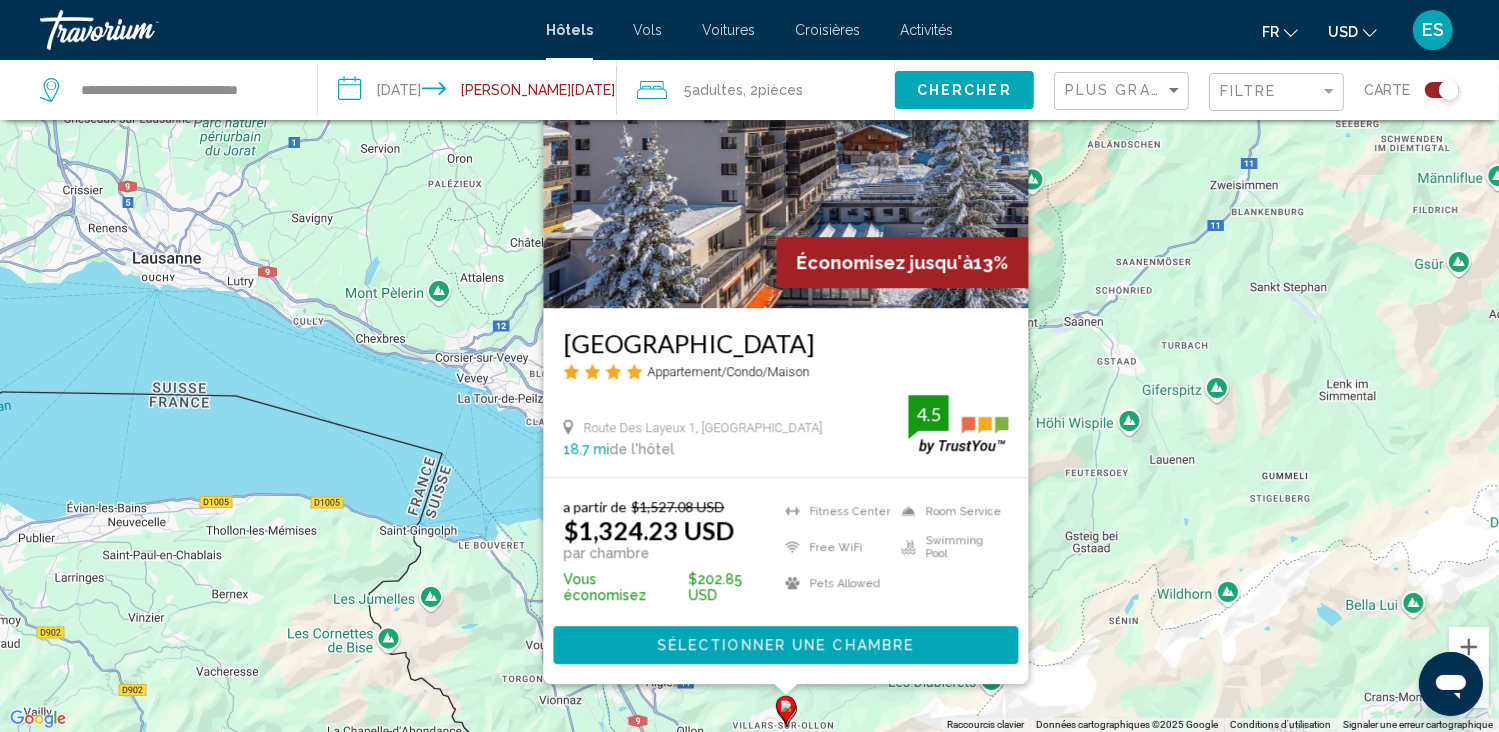 drag, startPoint x: 452, startPoint y: 603, endPoint x: 552, endPoint y: 545, distance: 115.60277 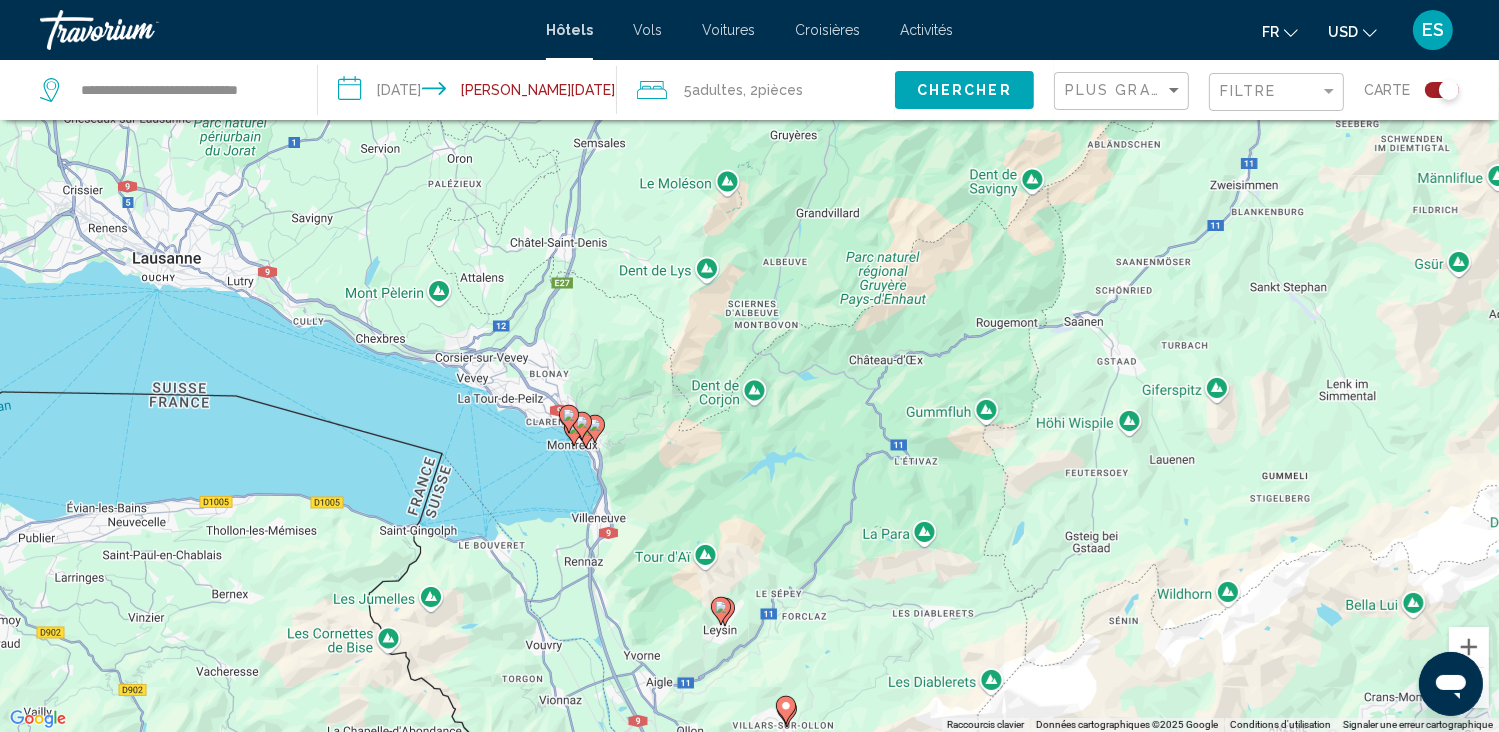 click 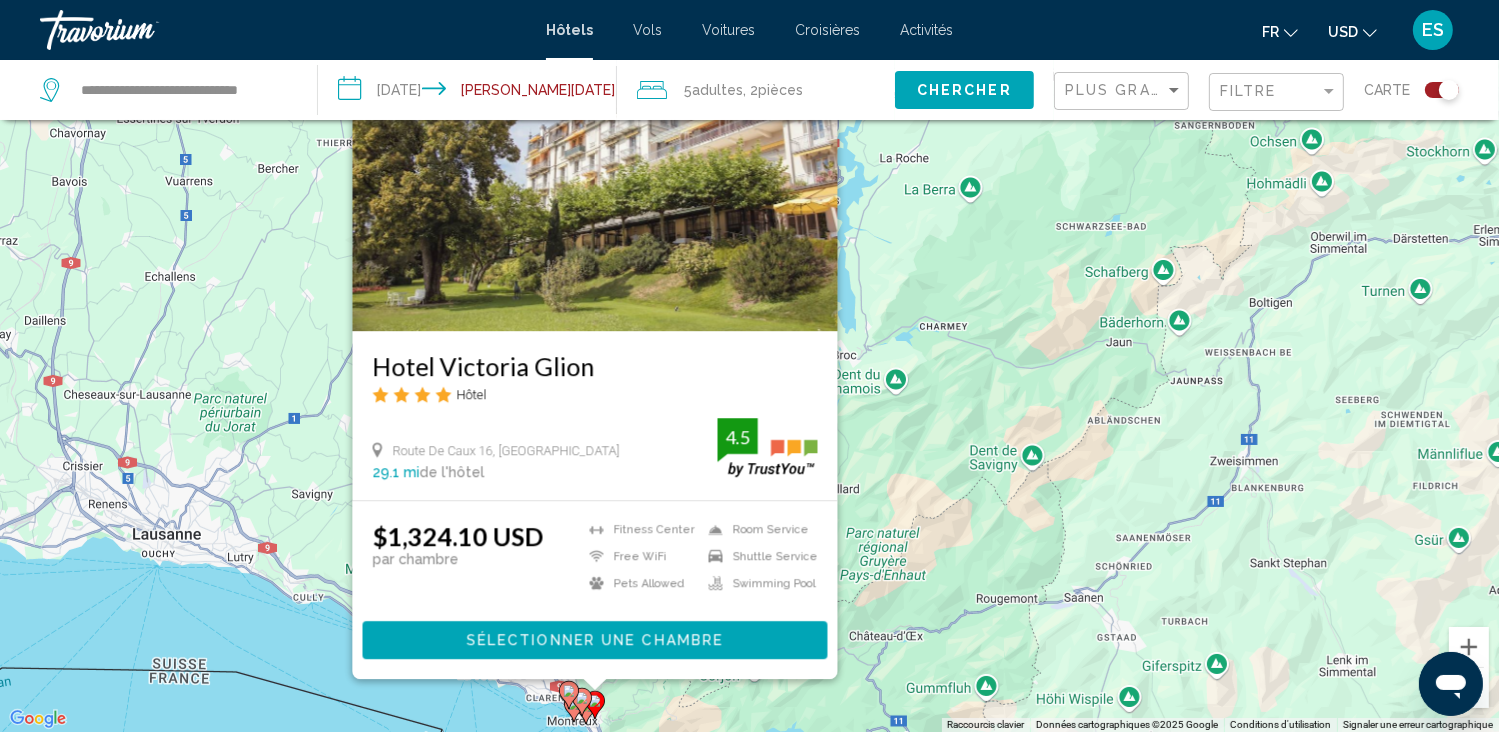 click 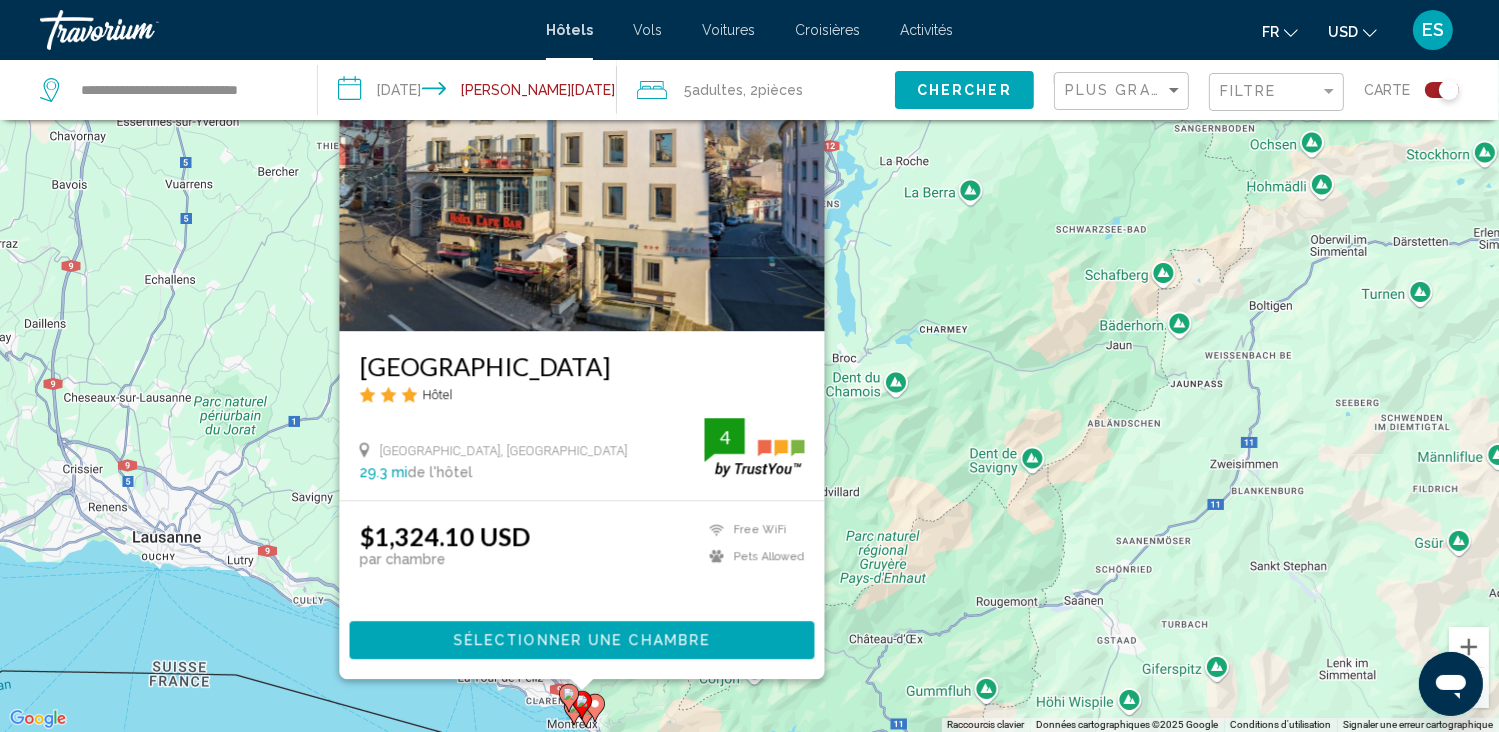 click at bounding box center [595, 708] 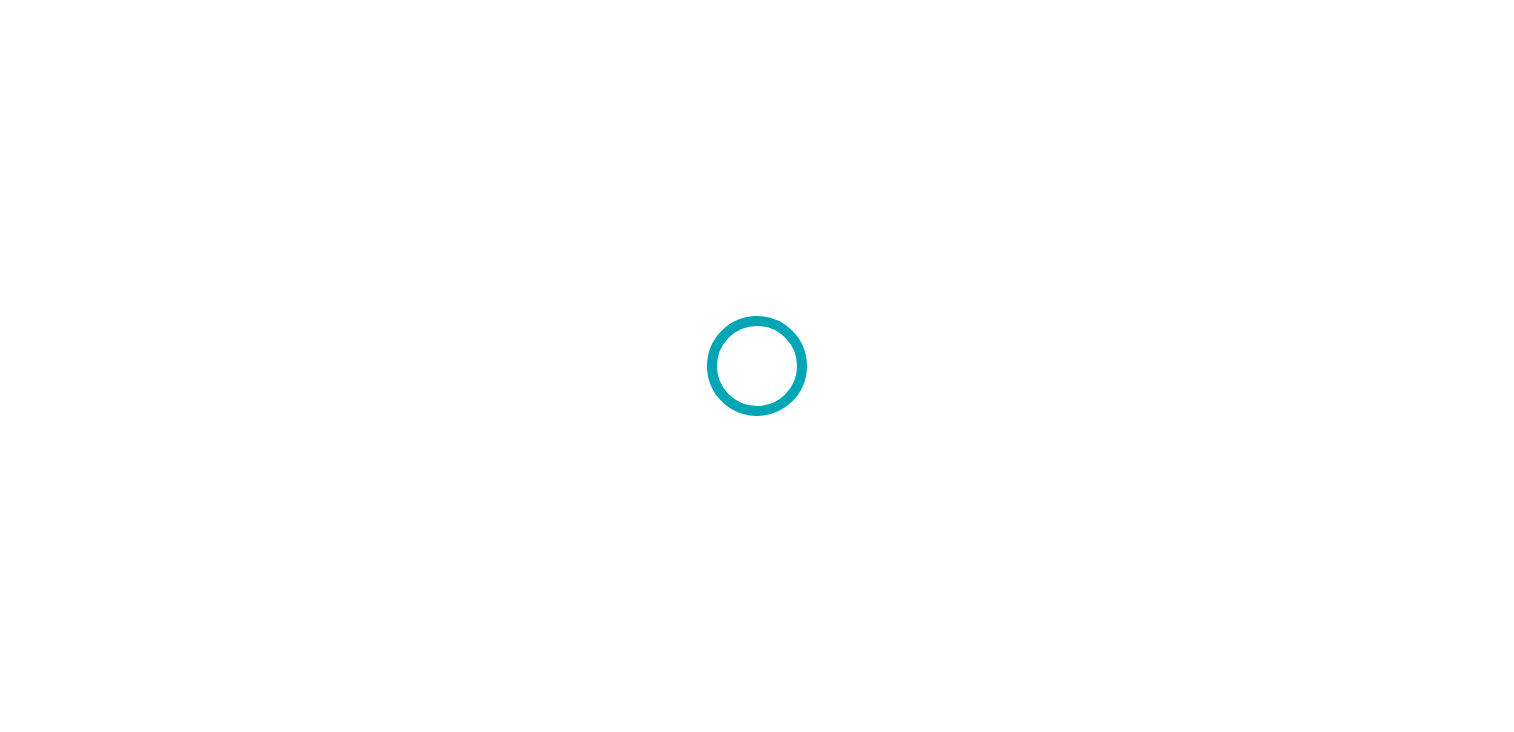 scroll, scrollTop: 0, scrollLeft: 0, axis: both 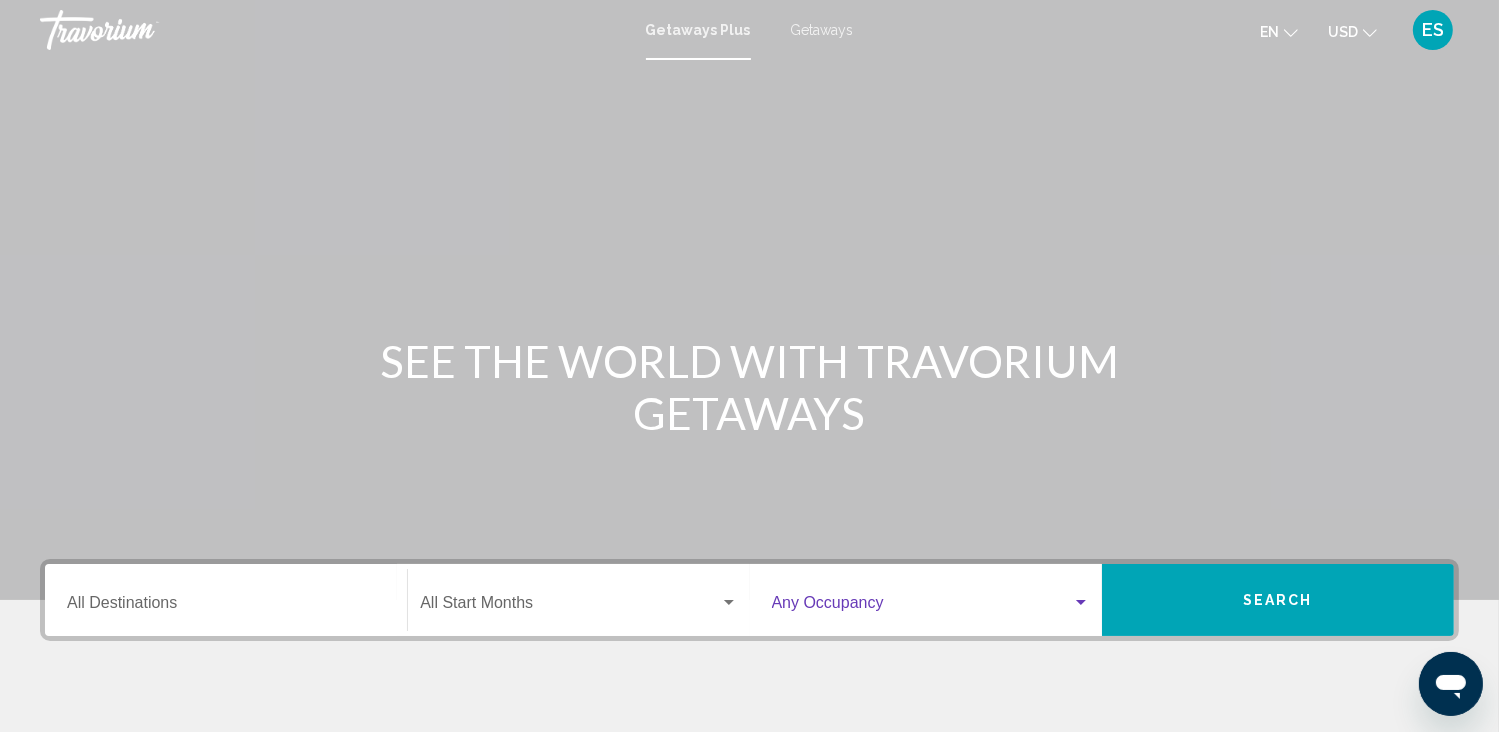 click at bounding box center (922, 607) 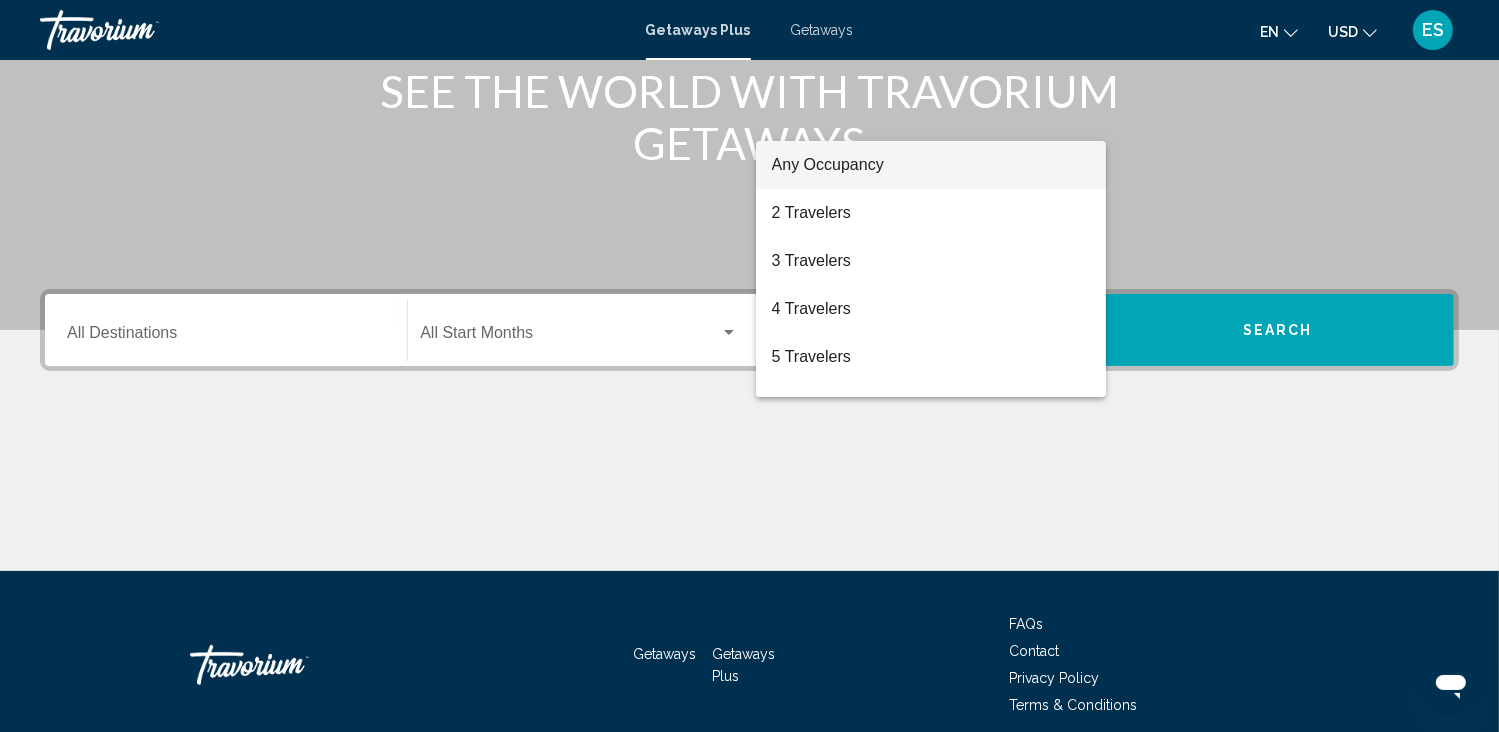 scroll, scrollTop: 353, scrollLeft: 0, axis: vertical 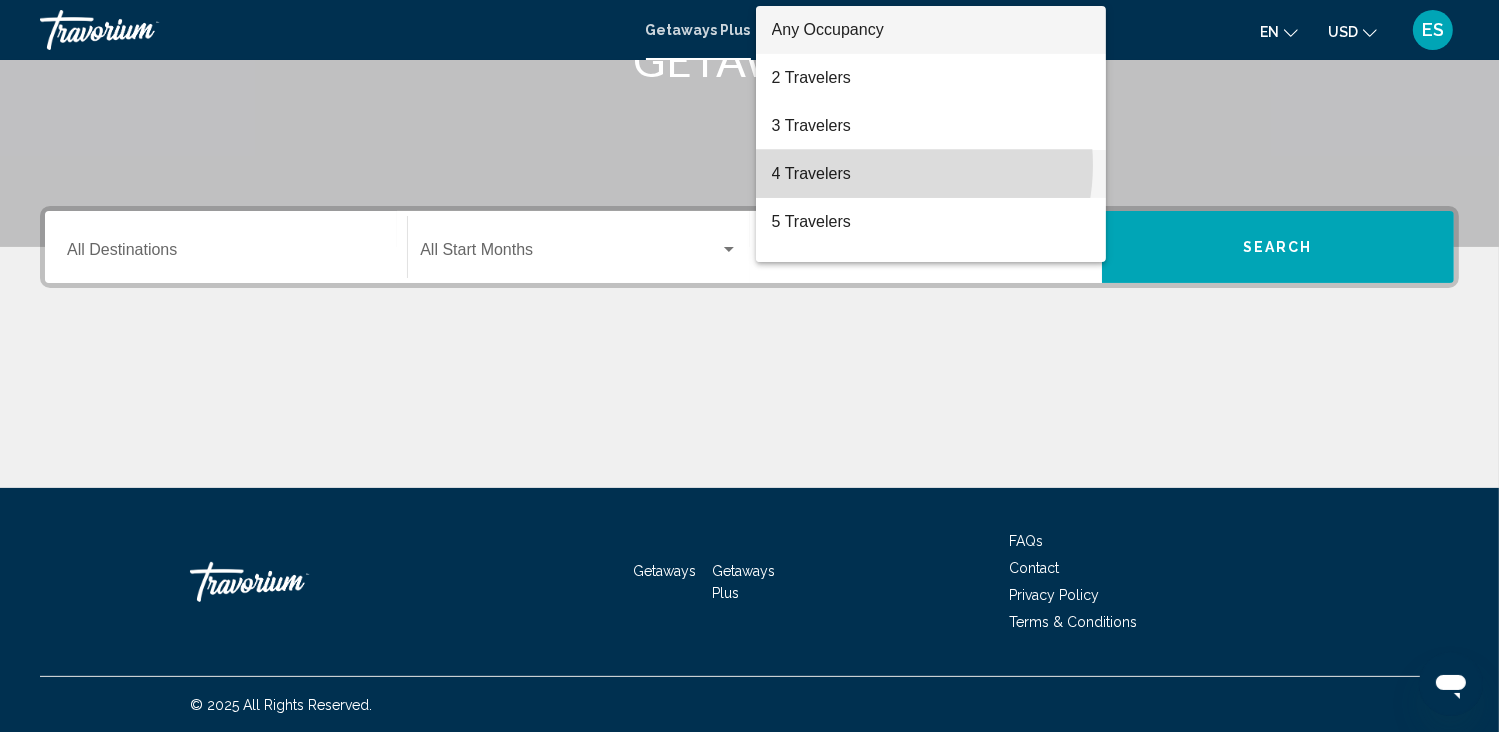 click on "4 Travelers" at bounding box center (931, 174) 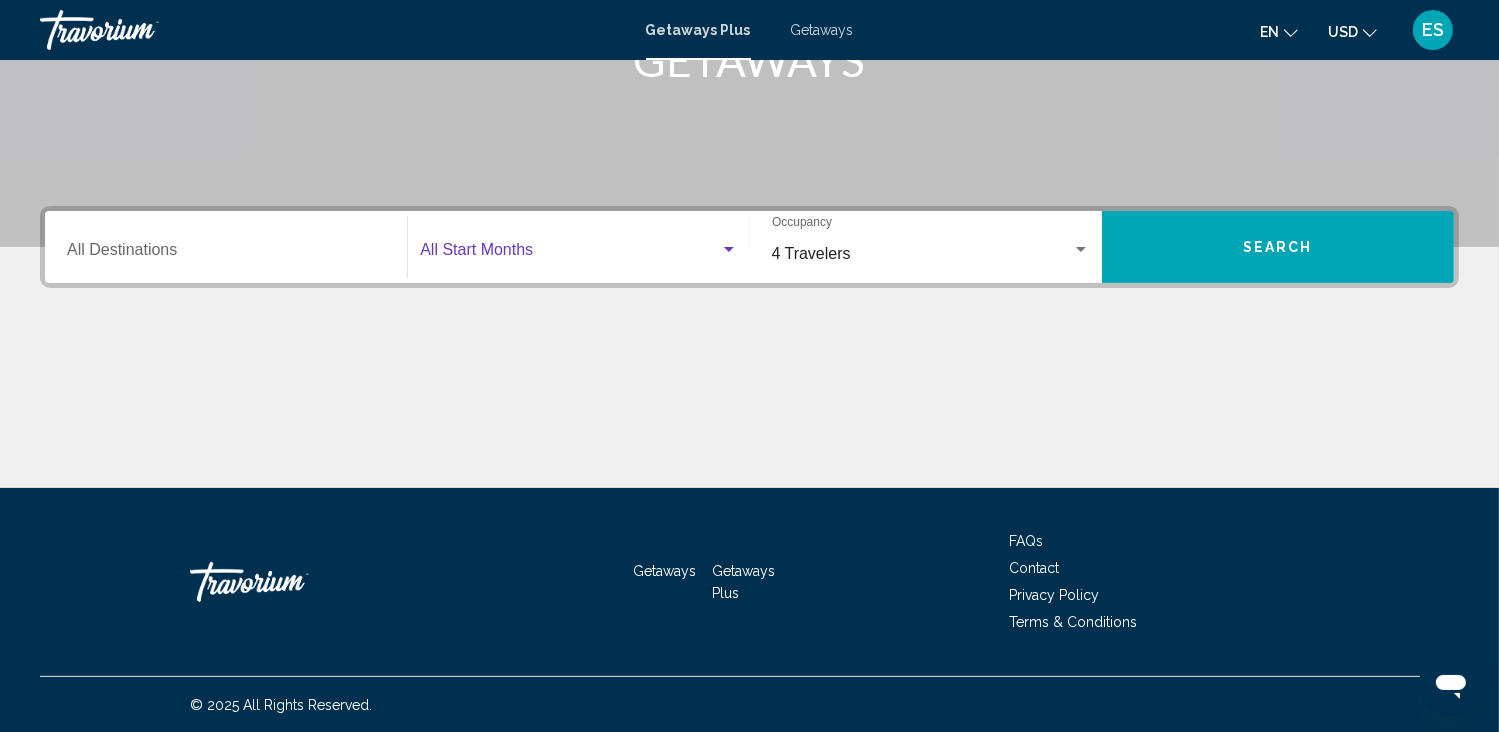 click at bounding box center [569, 254] 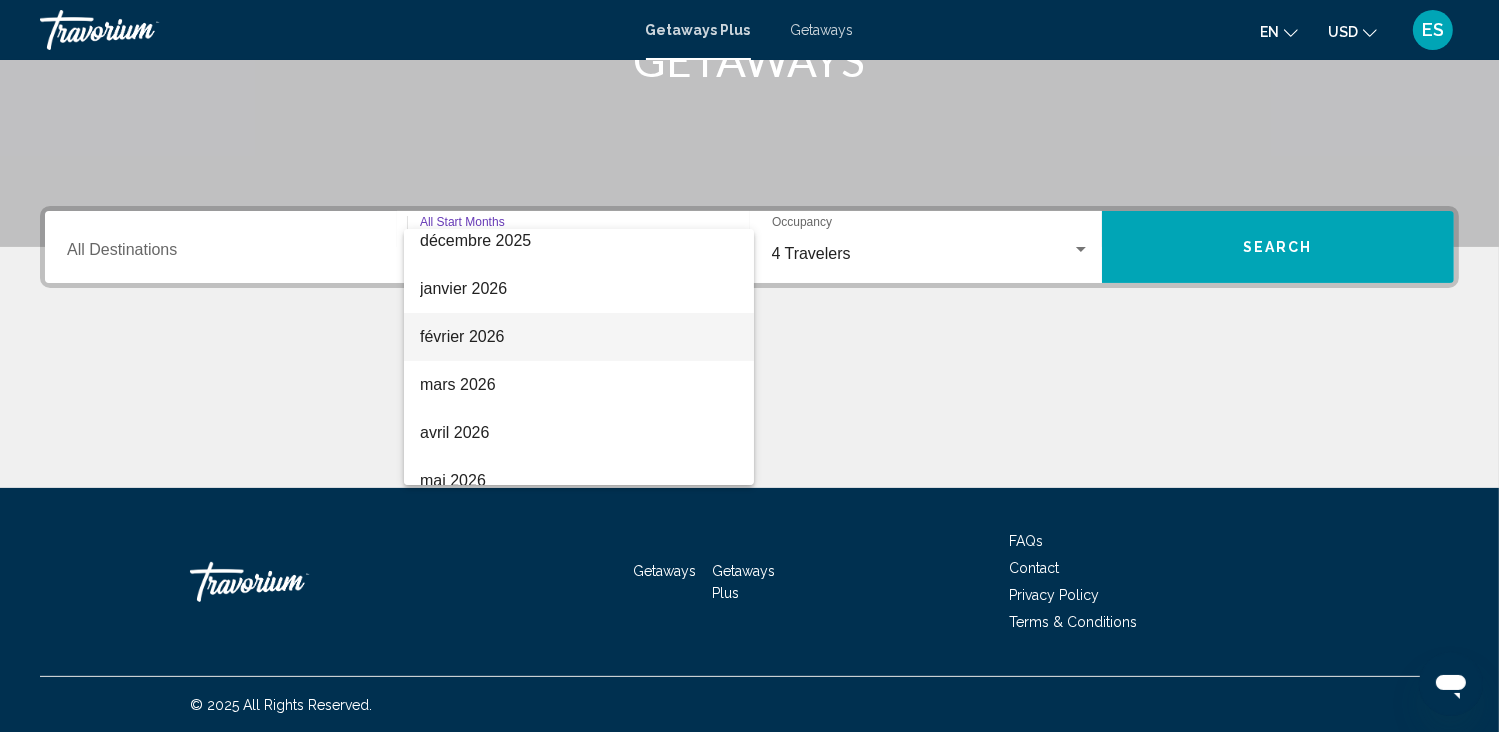 scroll, scrollTop: 200, scrollLeft: 0, axis: vertical 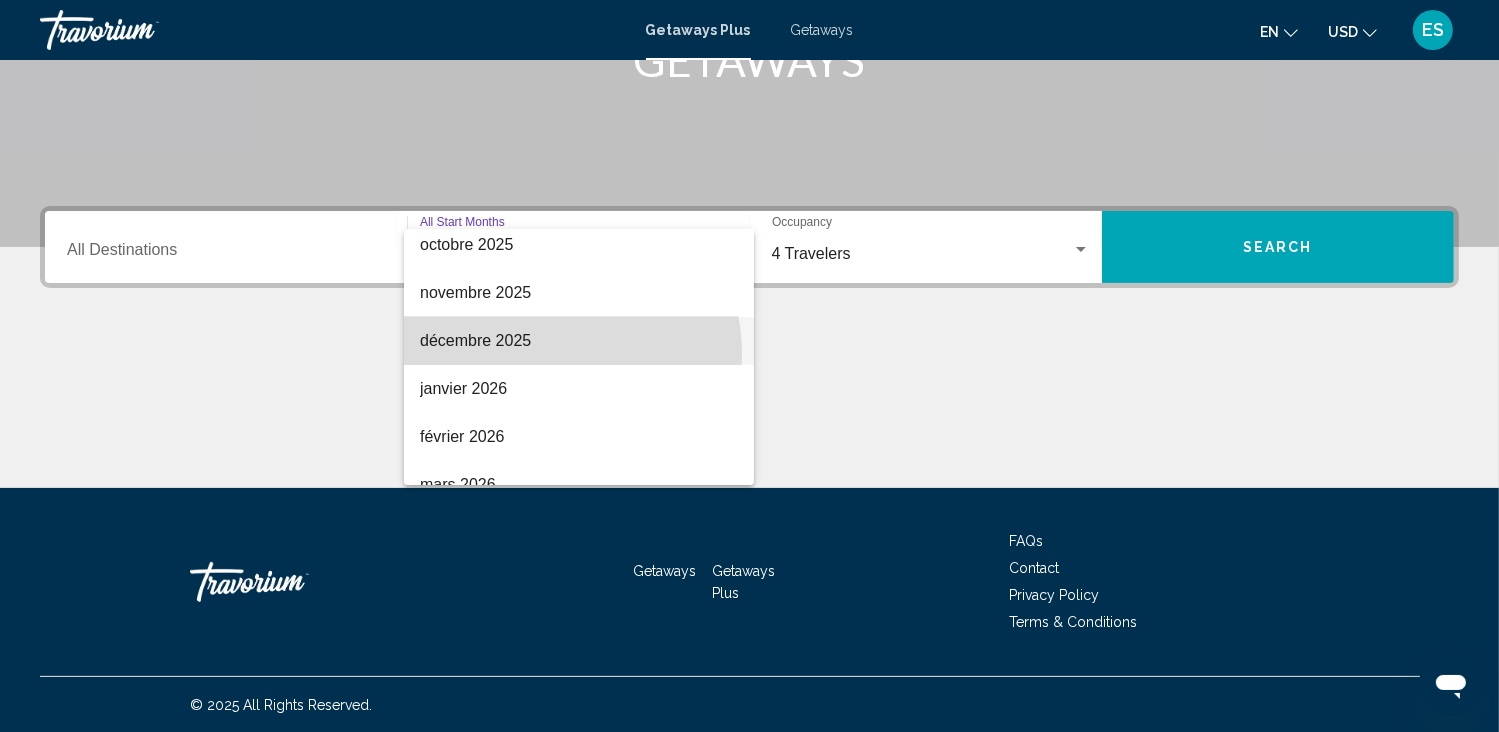 click on "décembre 2025" at bounding box center (579, 341) 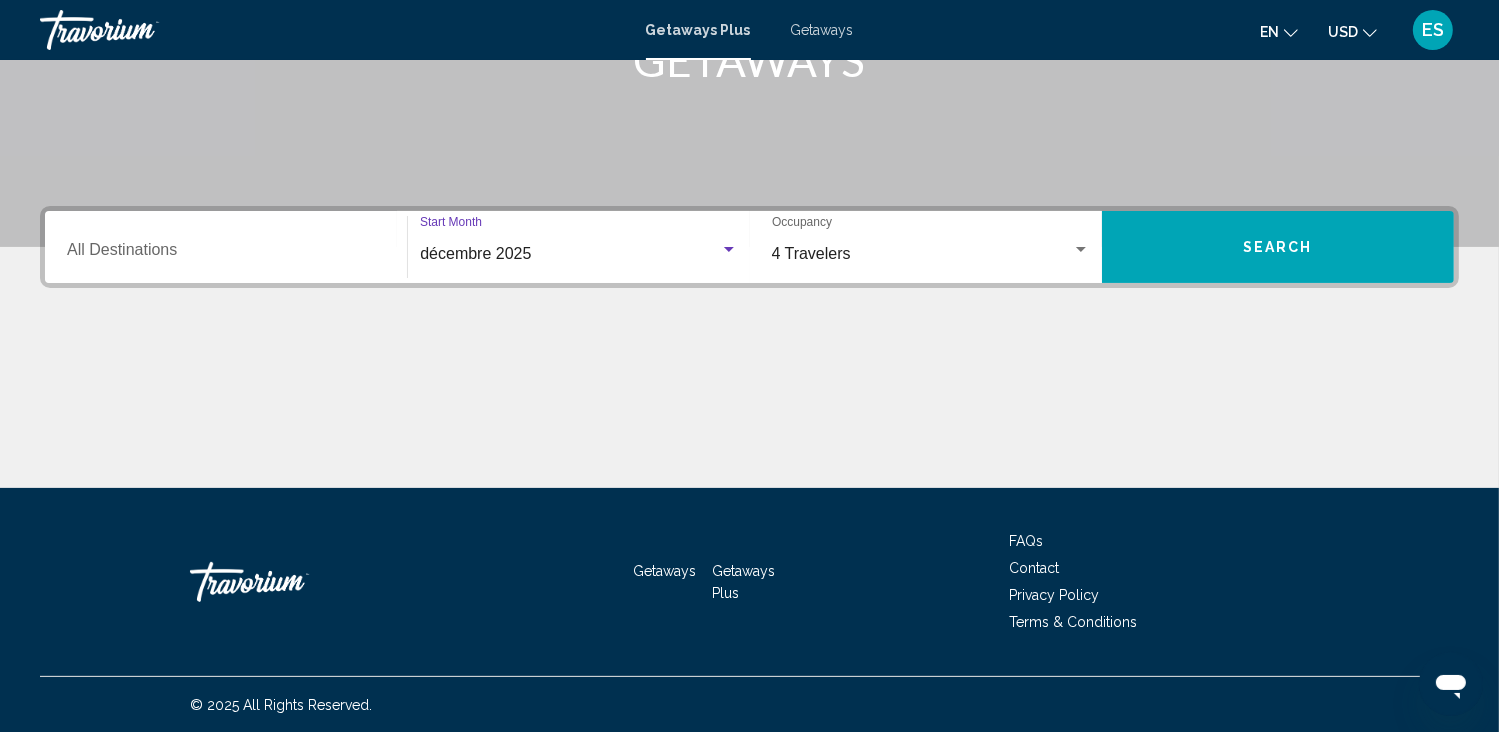 click on "Destination All Destinations" at bounding box center [226, 254] 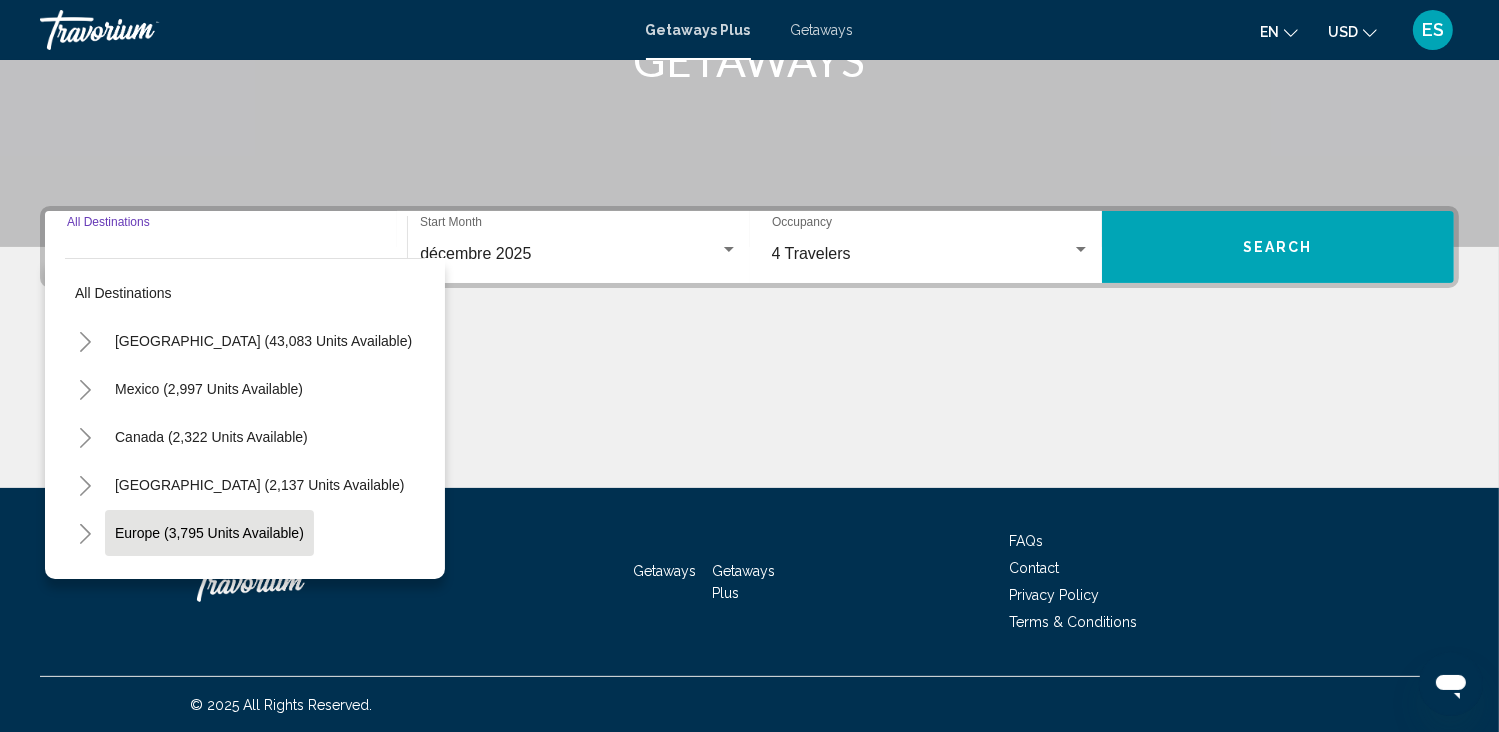 scroll, scrollTop: 200, scrollLeft: 0, axis: vertical 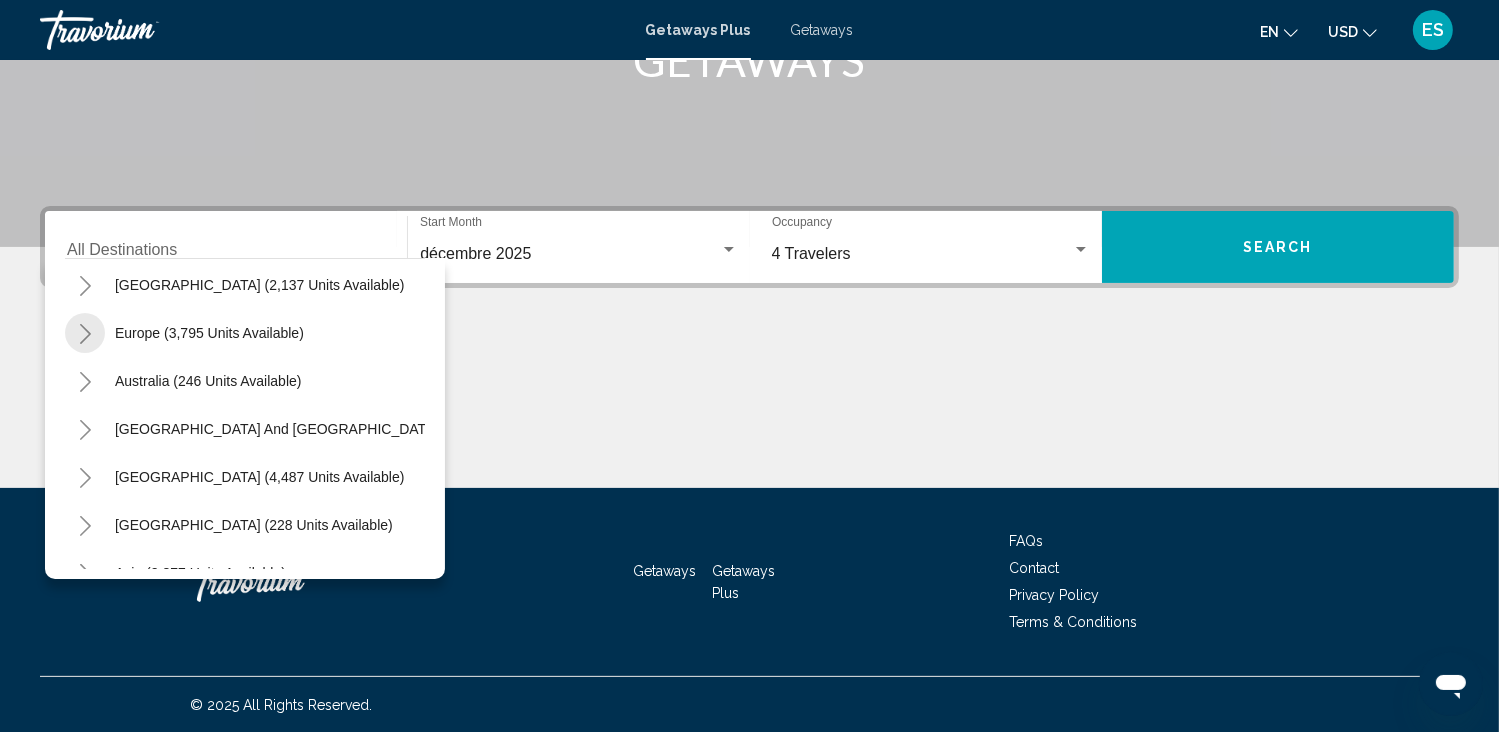 click 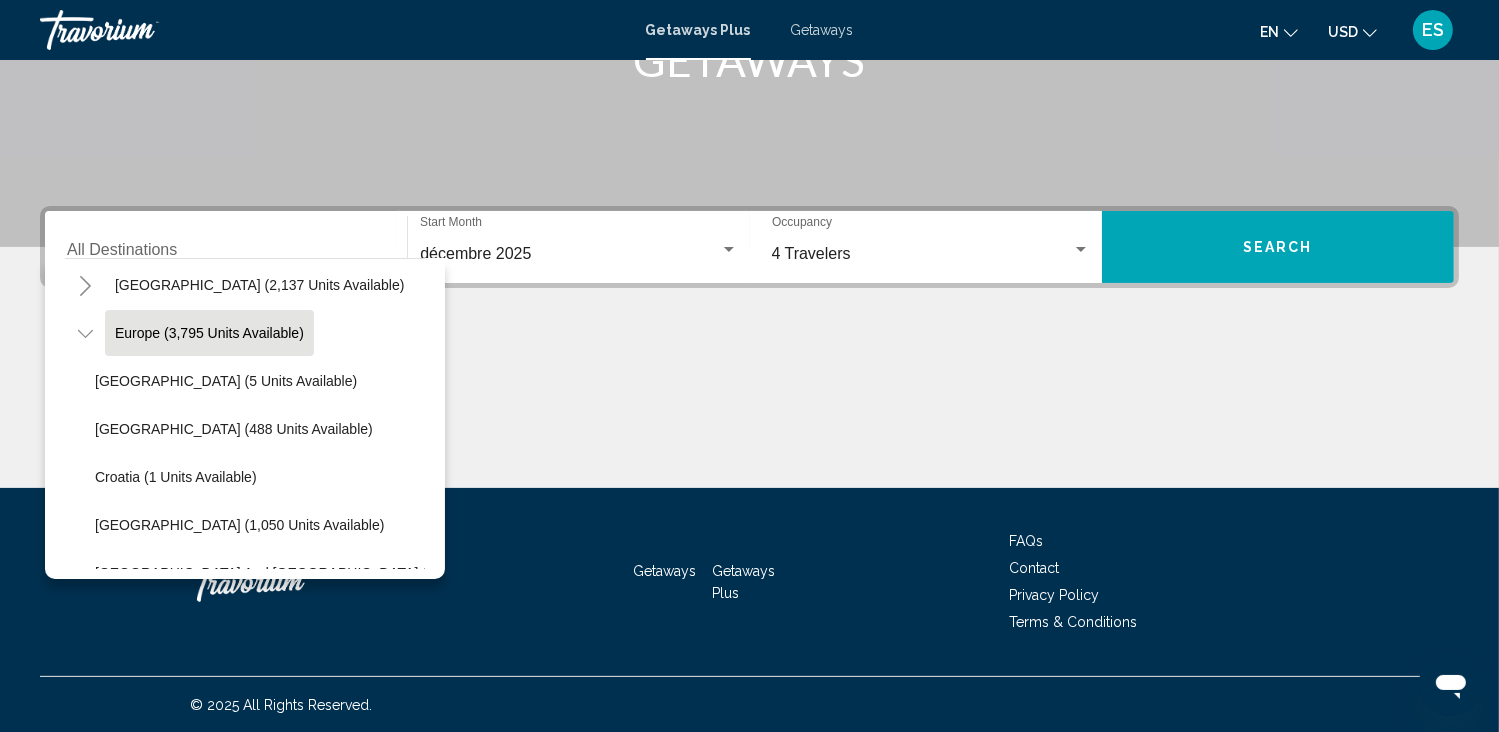 click on "Europe (3,795 units available)" at bounding box center (208, 1149) 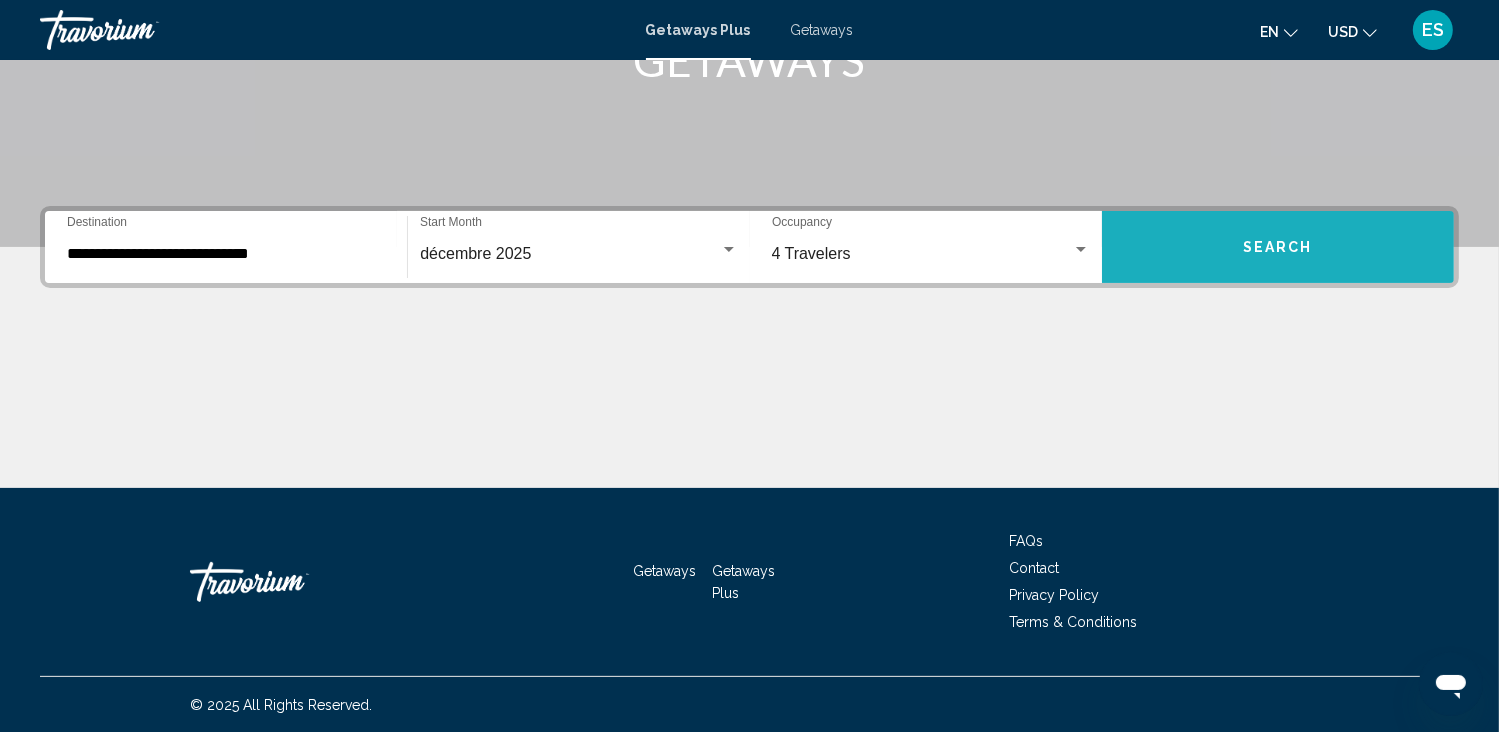 click on "Search" at bounding box center (1278, 247) 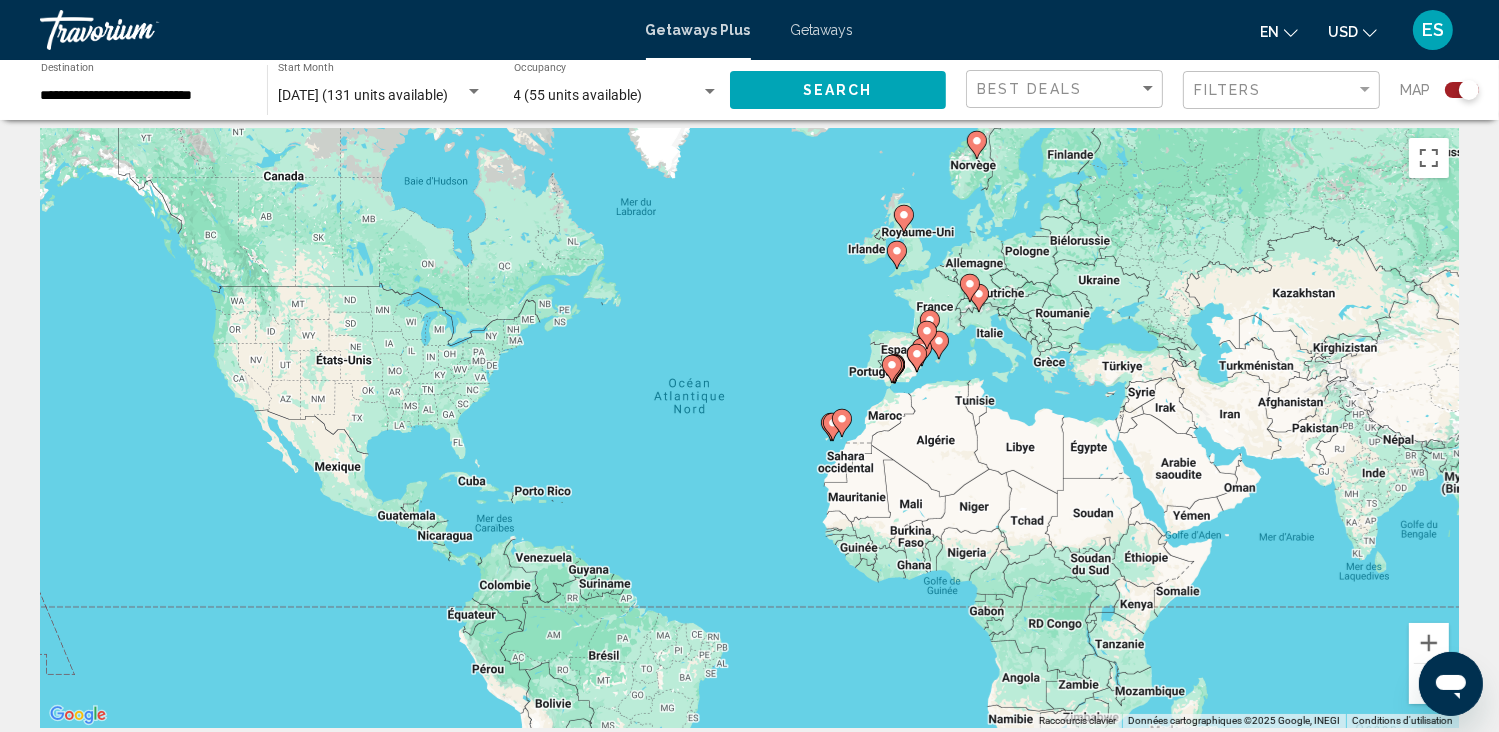 scroll, scrollTop: 0, scrollLeft: 0, axis: both 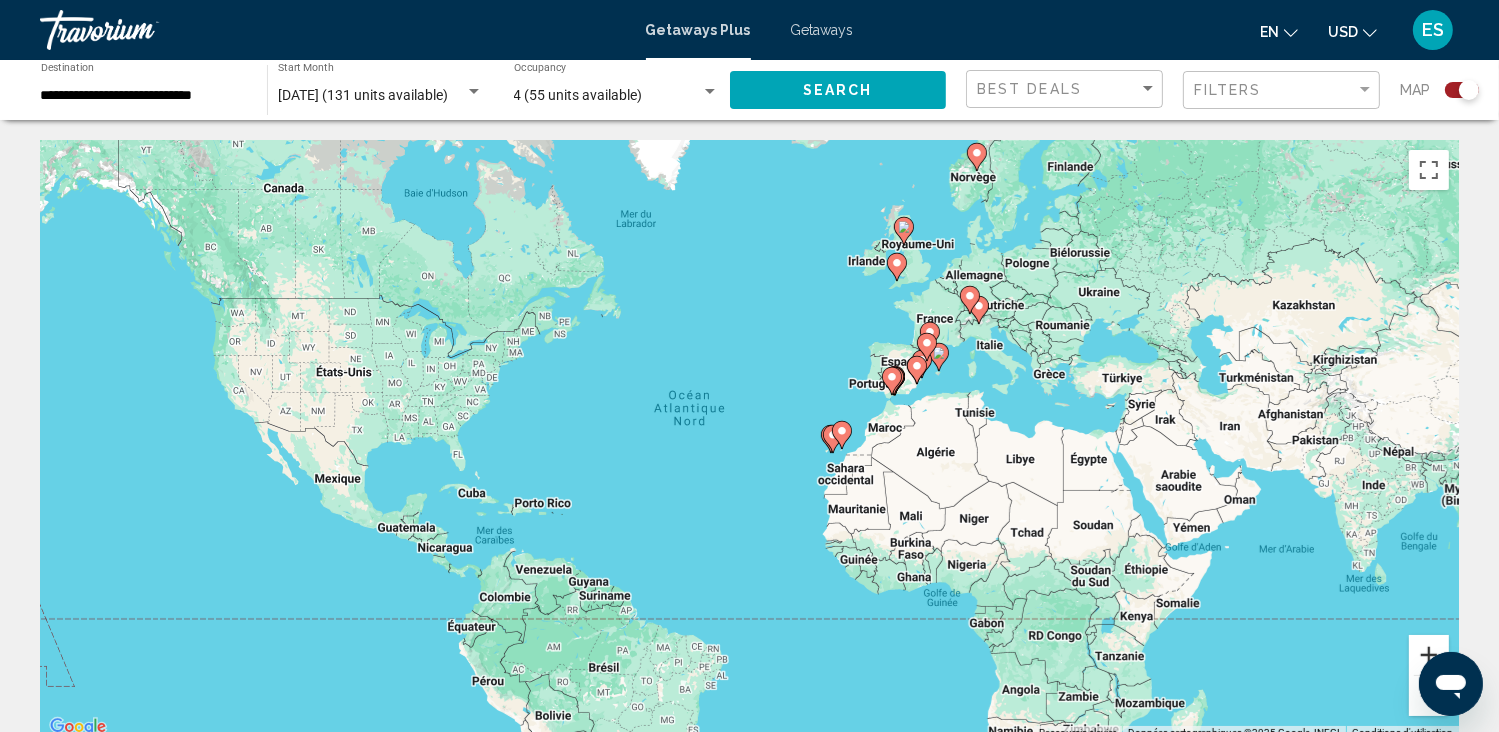 click at bounding box center [1429, 655] 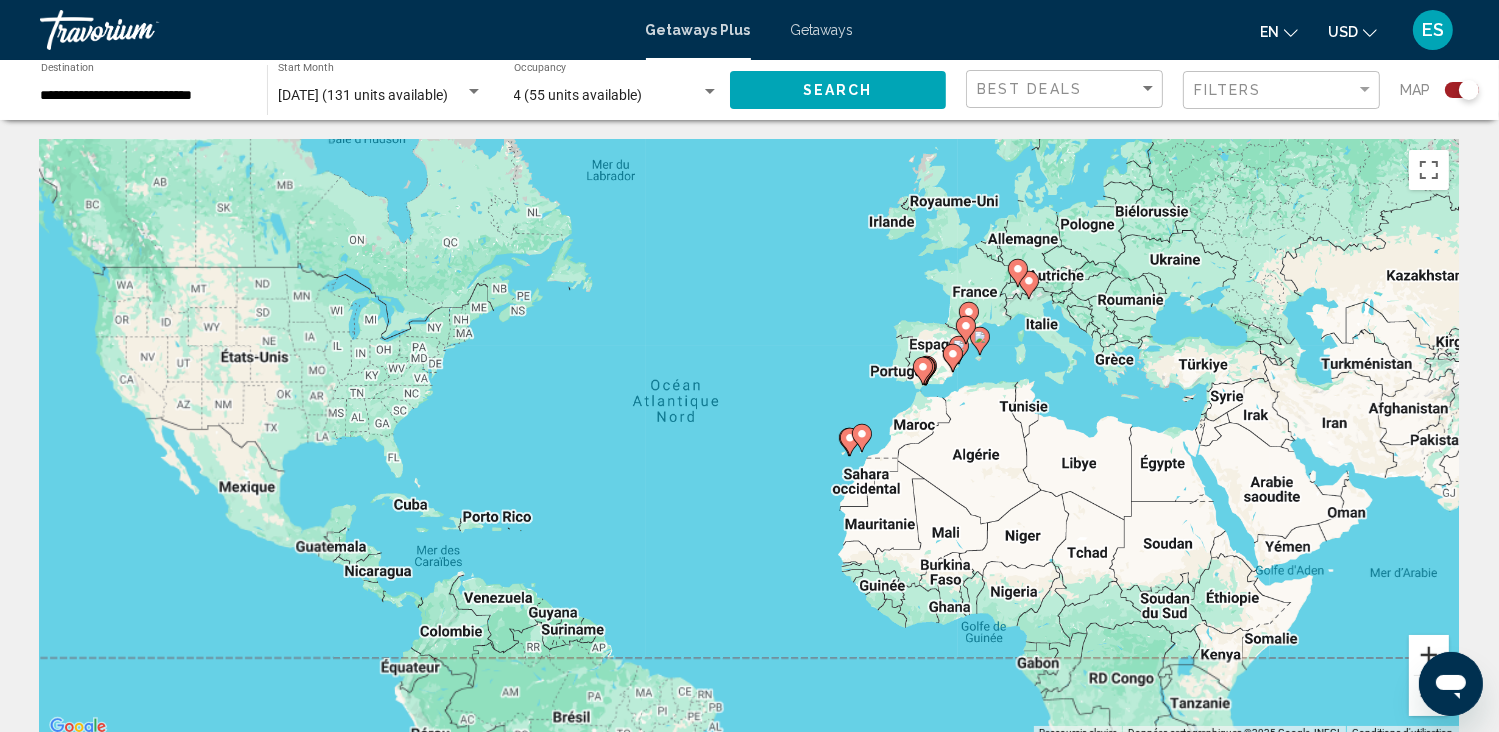 click at bounding box center [1429, 655] 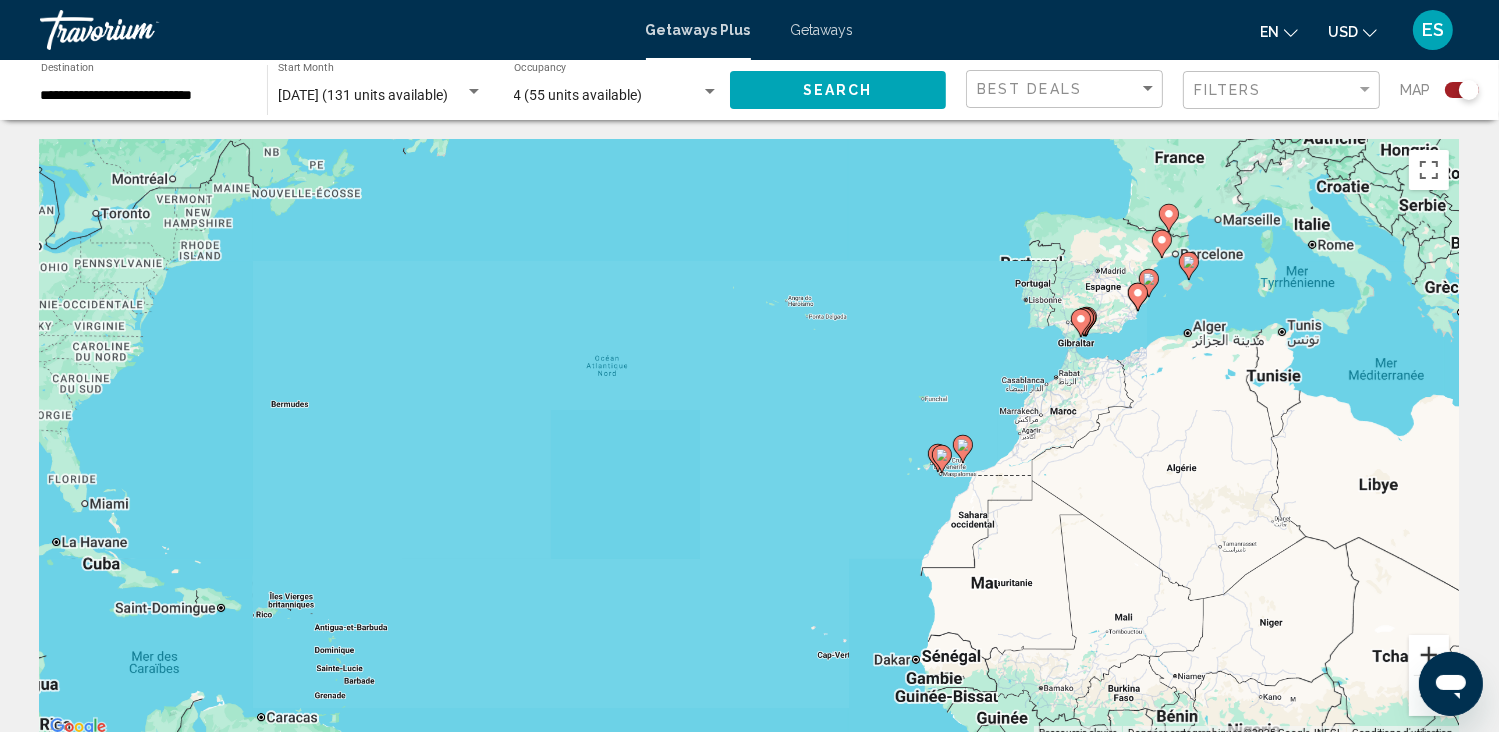 click at bounding box center (1429, 655) 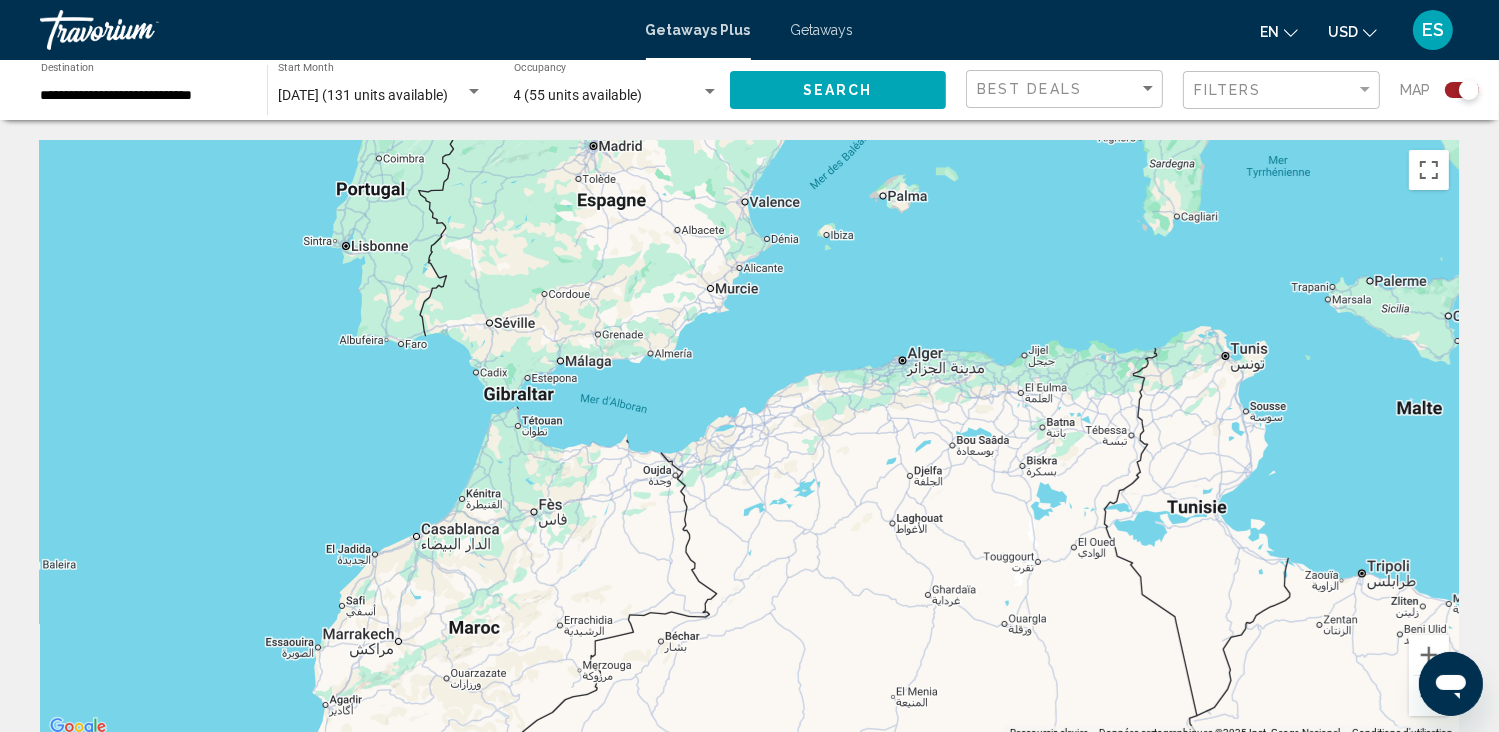 drag, startPoint x: 1374, startPoint y: 466, endPoint x: 19, endPoint y: 753, distance: 1385.061 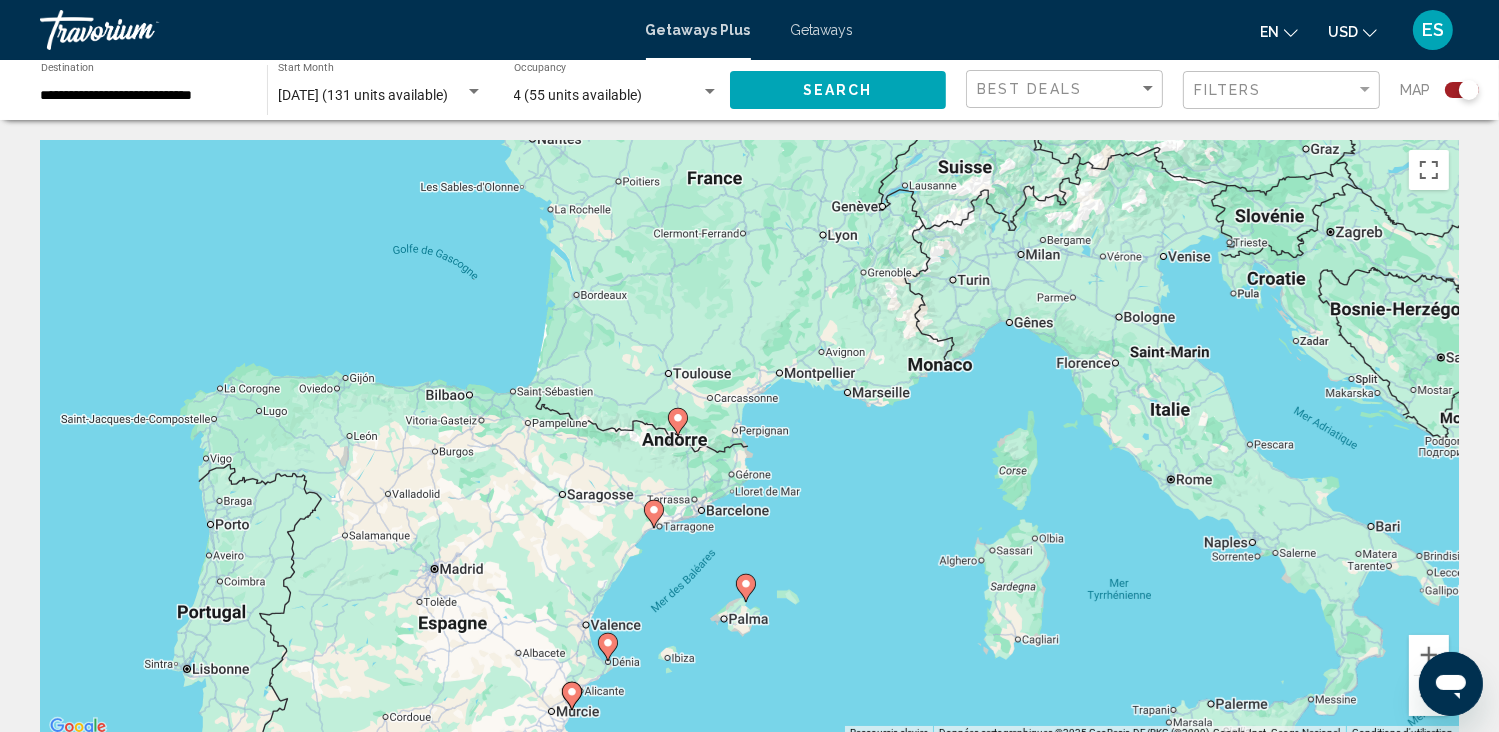 drag, startPoint x: 442, startPoint y: 347, endPoint x: 260, endPoint y: 772, distance: 462.32996 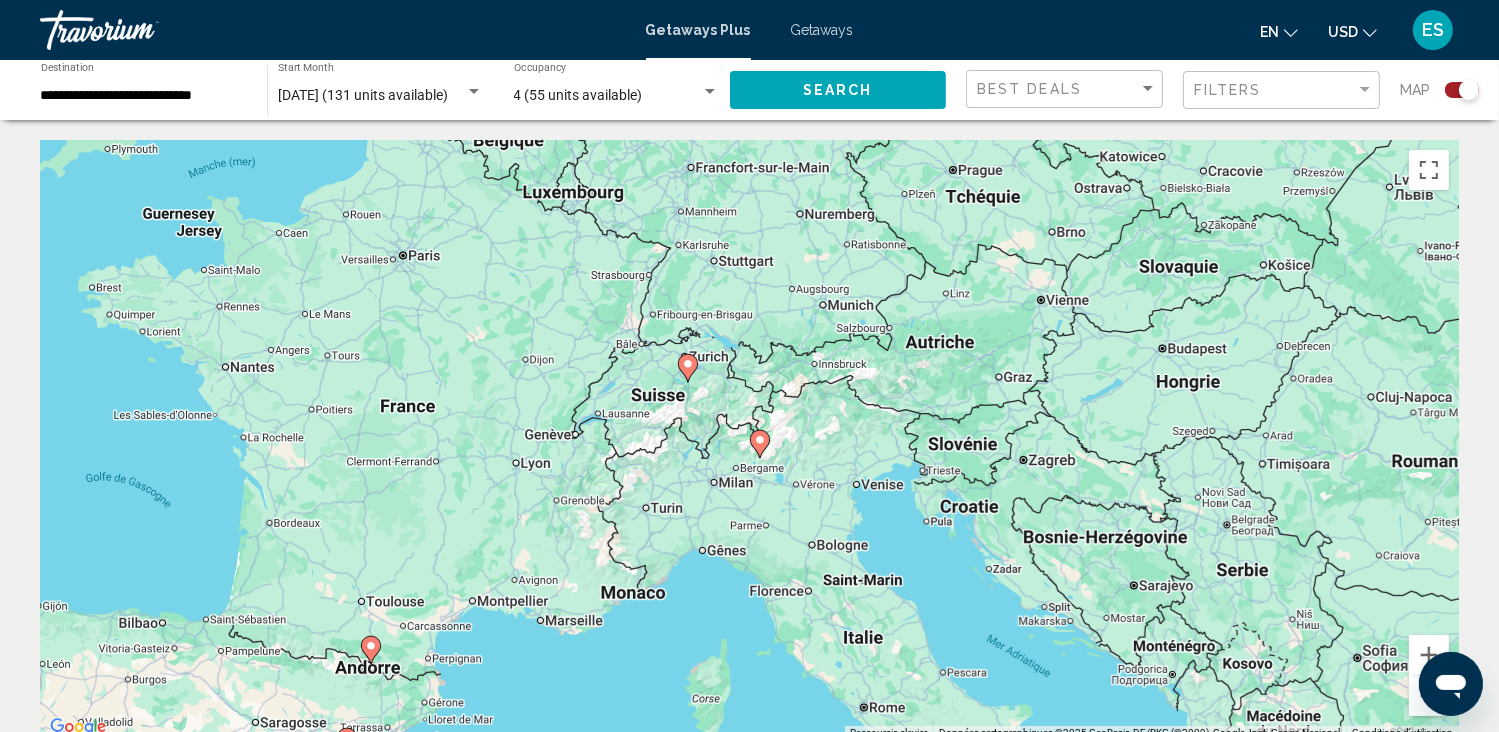 drag, startPoint x: 796, startPoint y: 518, endPoint x: 496, endPoint y: 749, distance: 378.63043 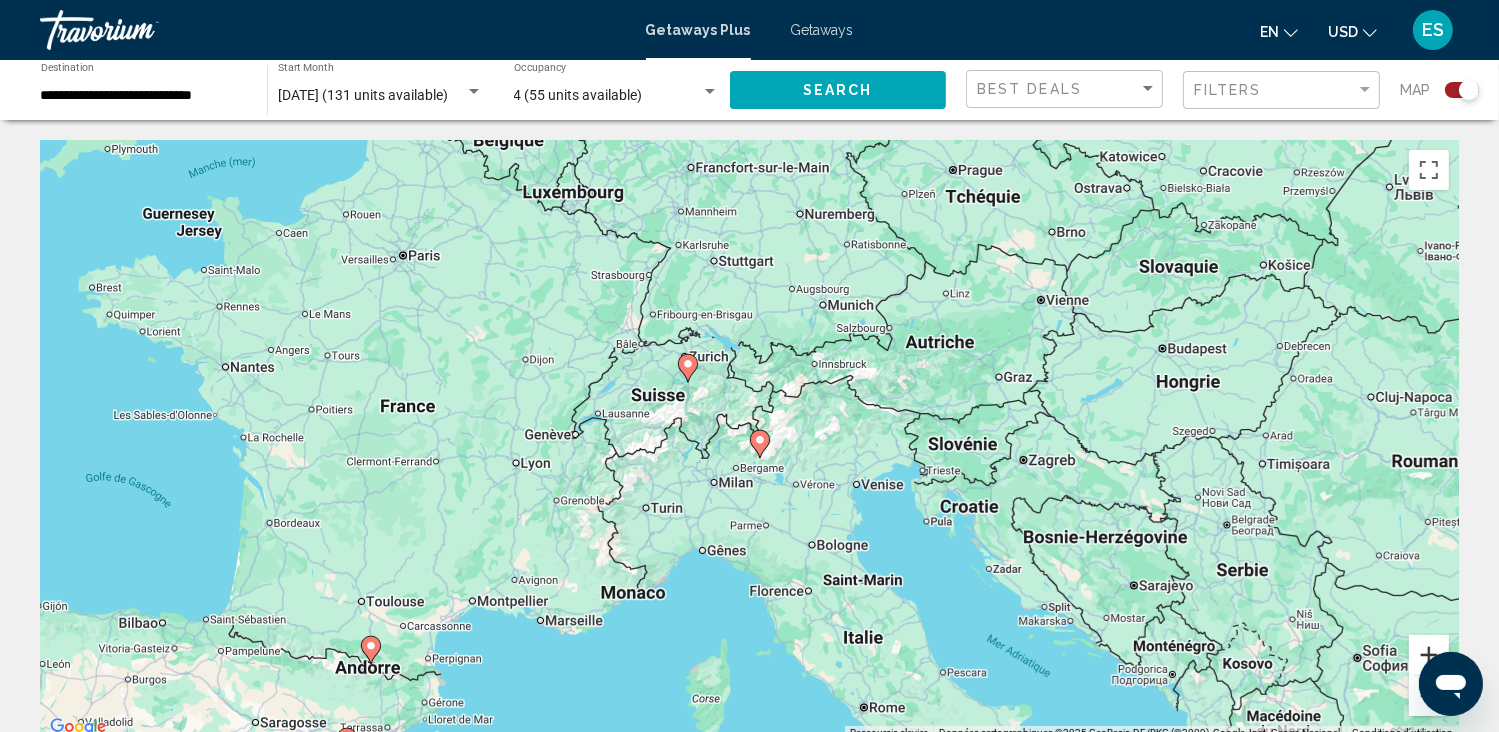 click at bounding box center [1429, 655] 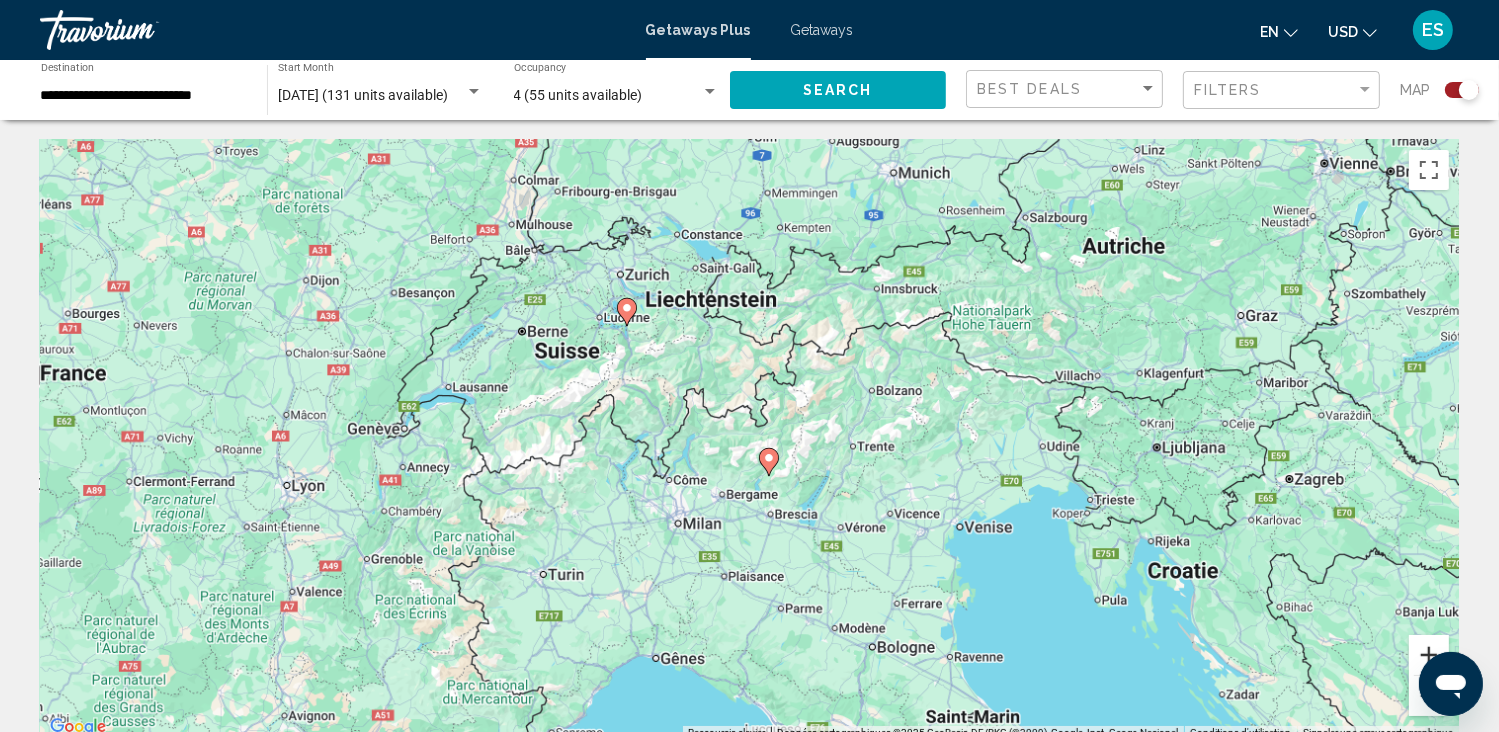 click at bounding box center (1429, 655) 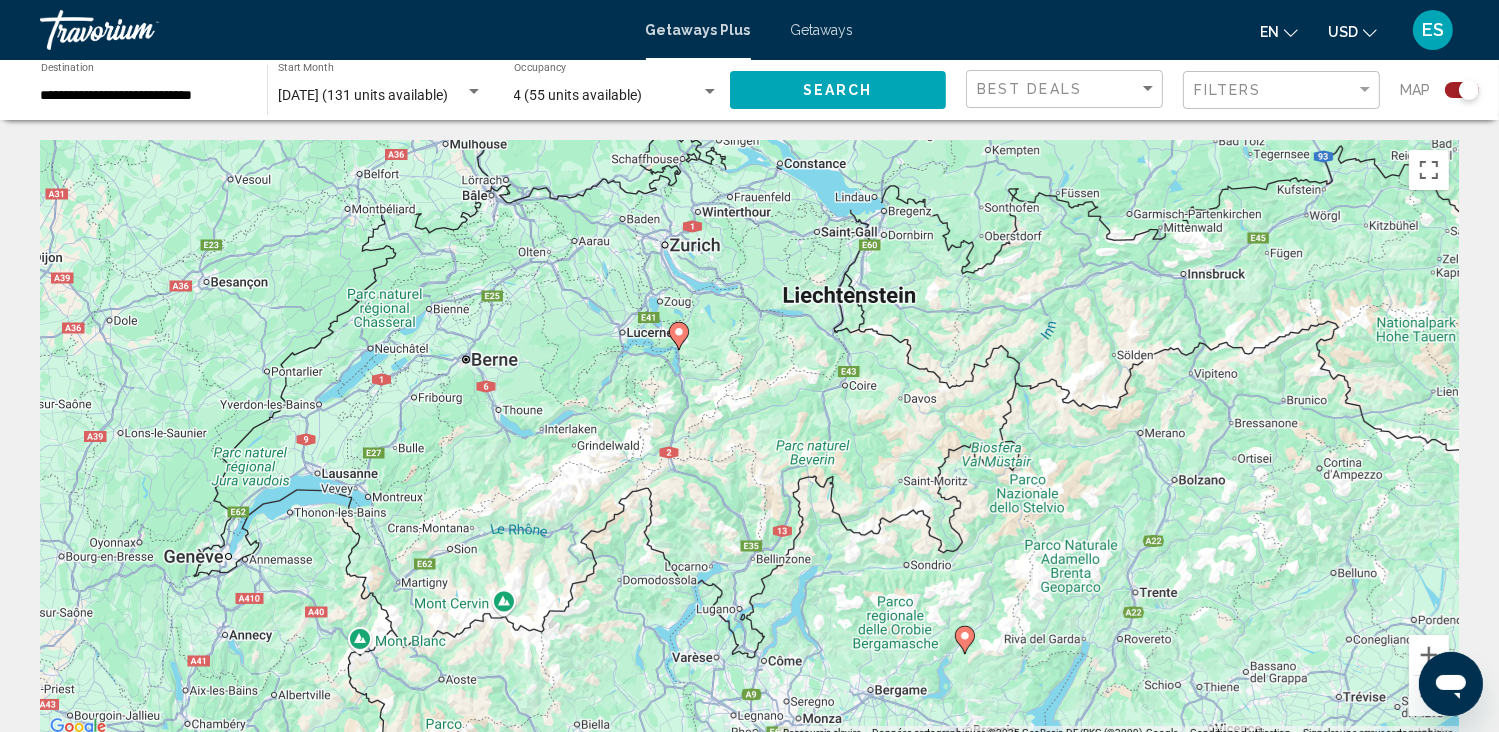drag, startPoint x: 646, startPoint y: 463, endPoint x: 823, endPoint y: 571, distance: 207.34753 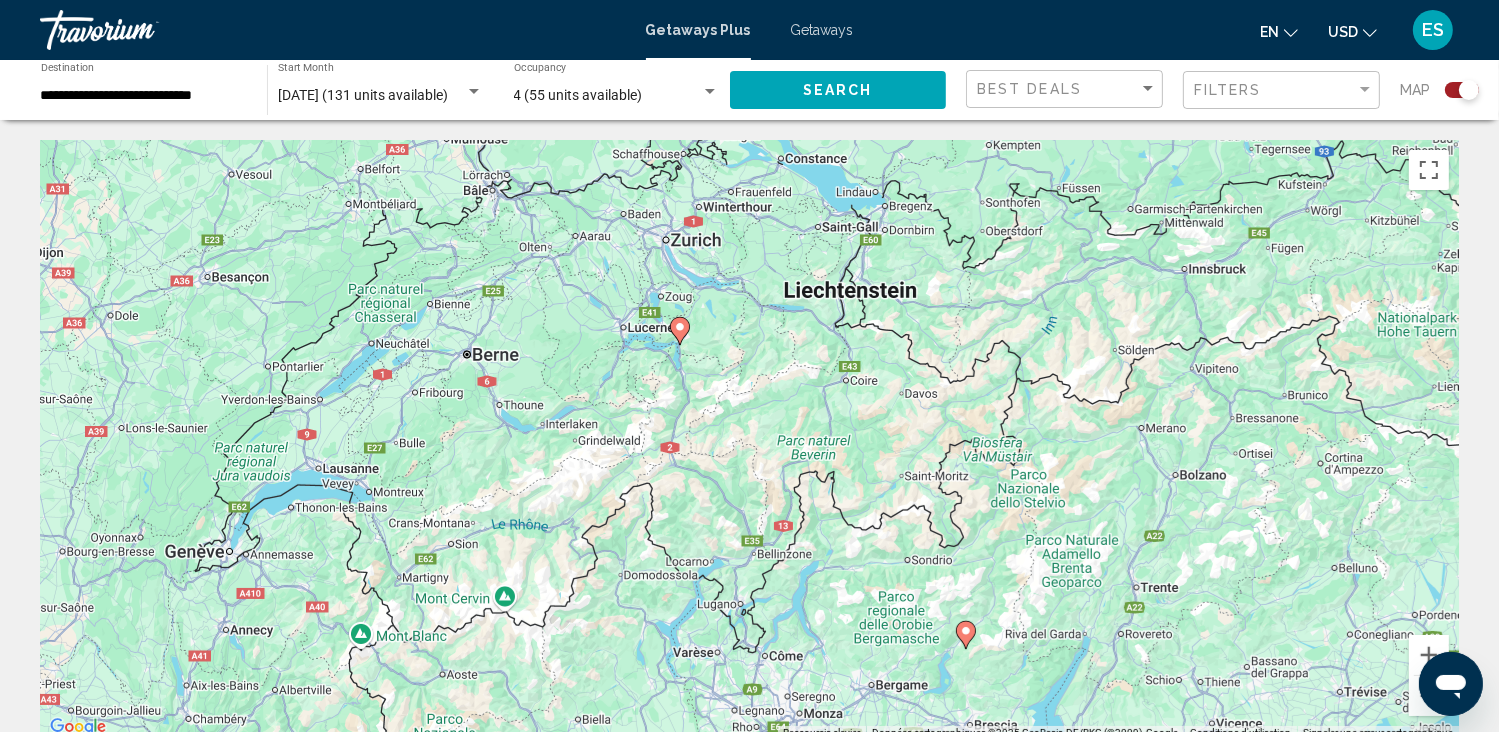 click 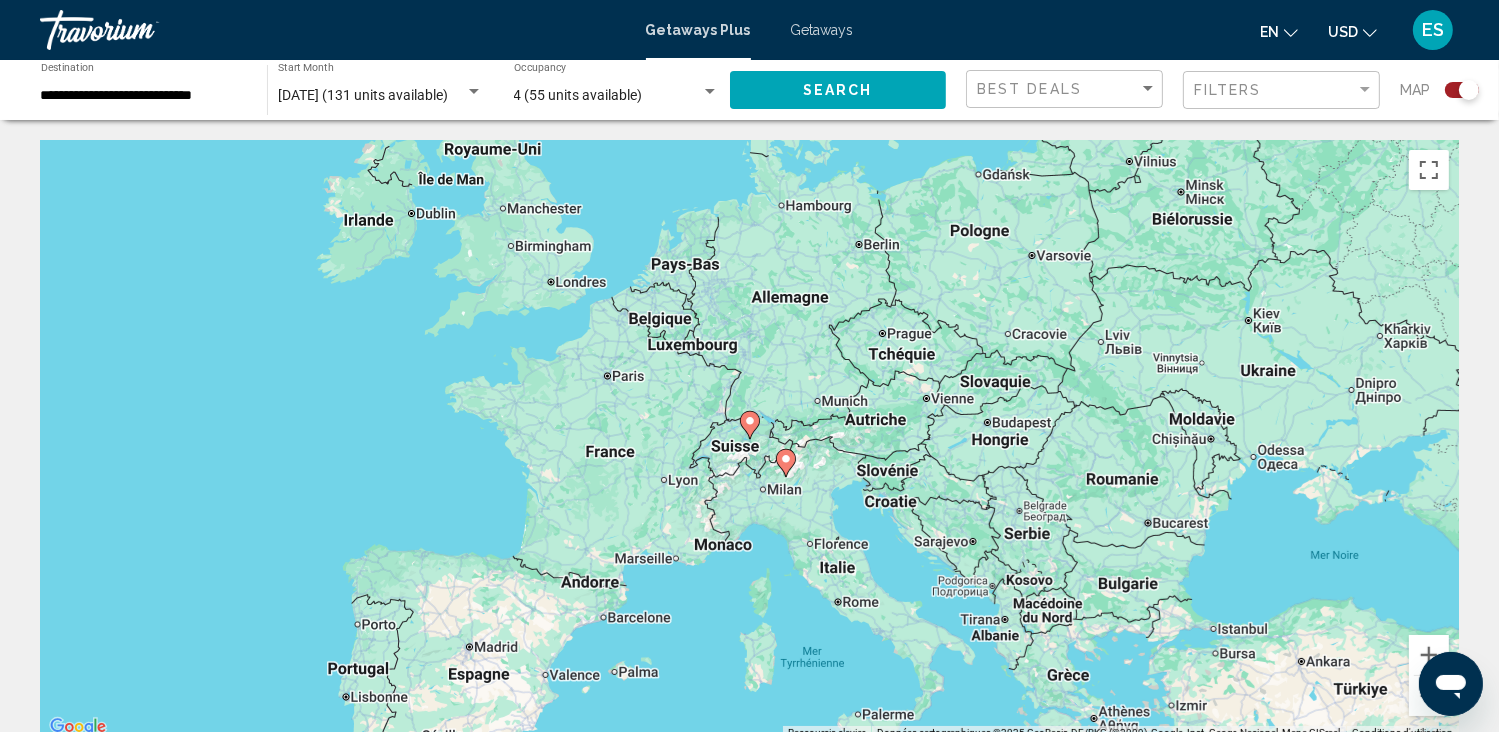 click 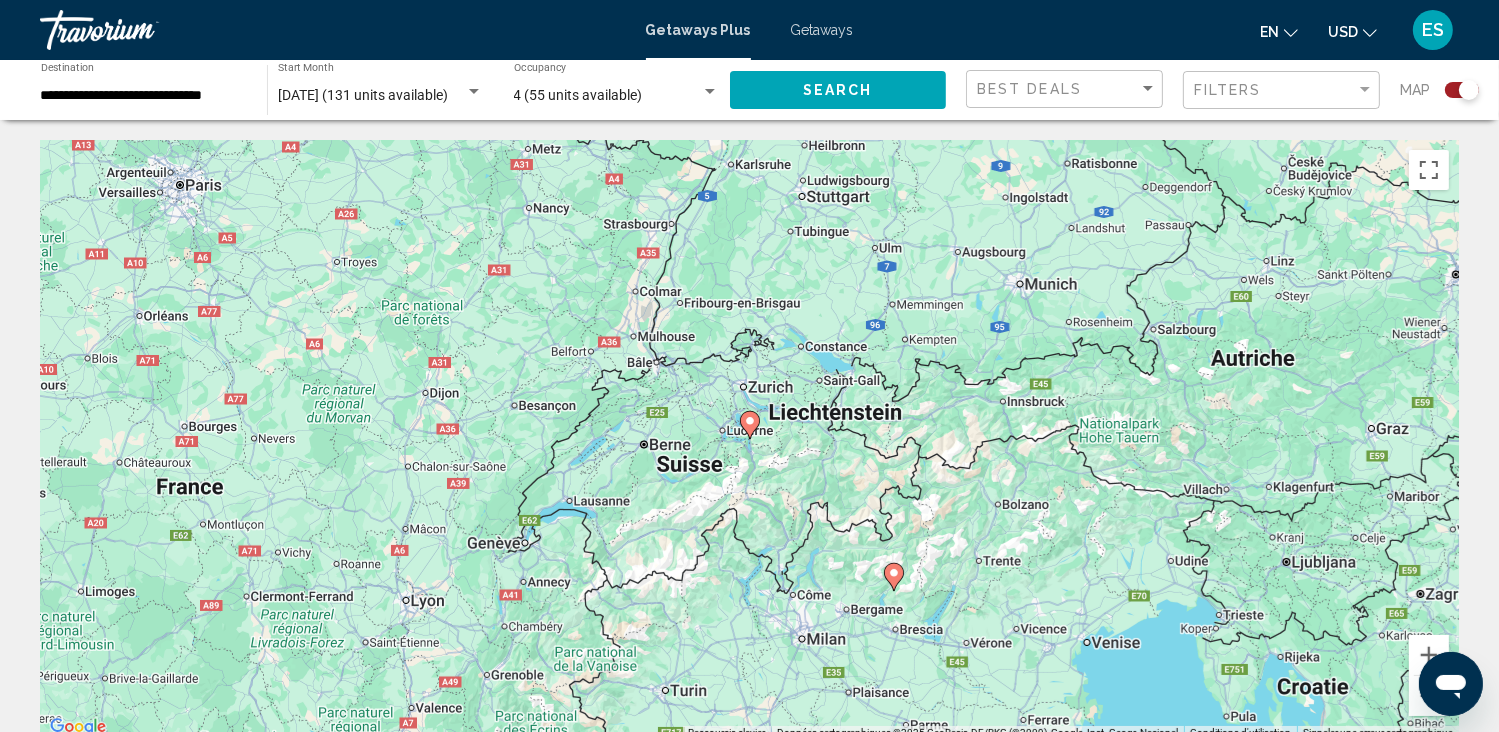 click 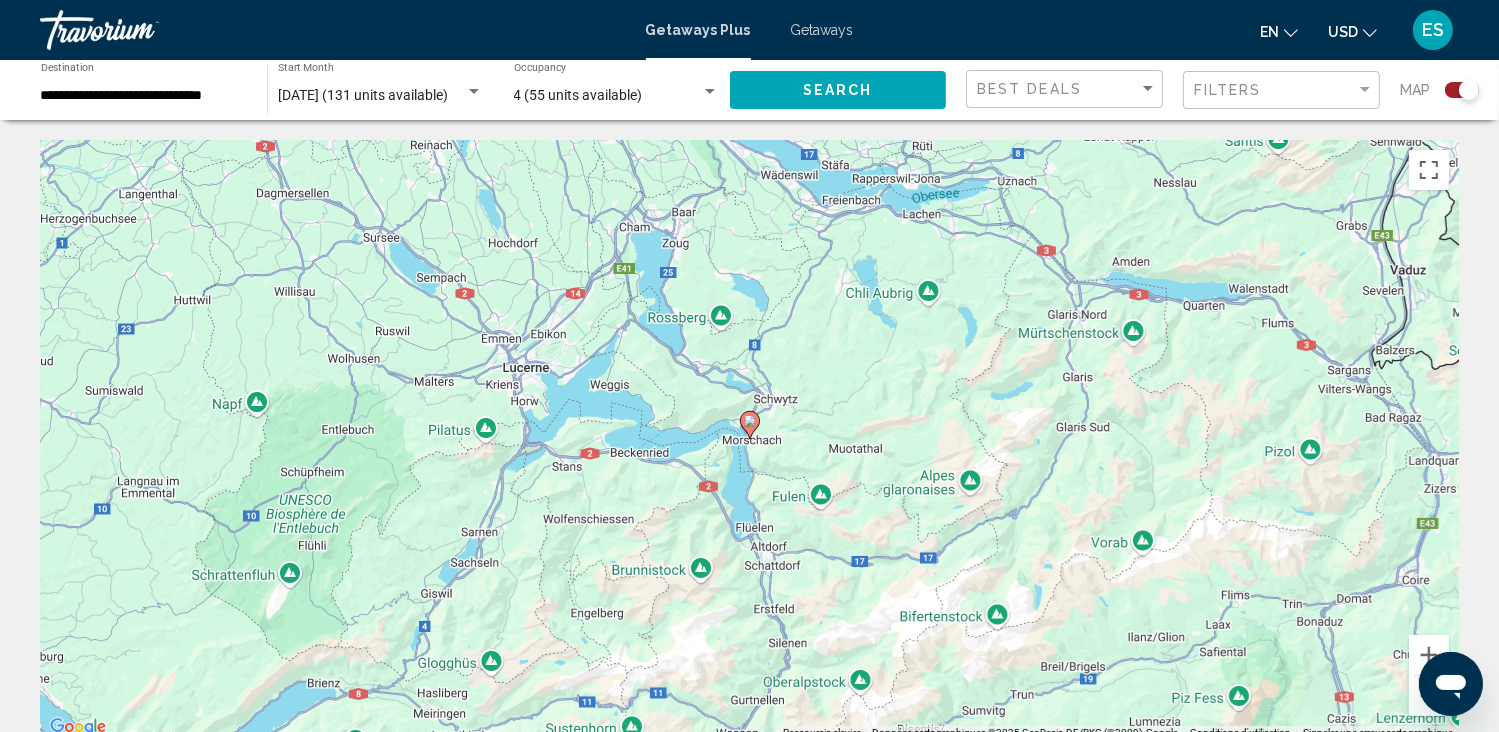 click 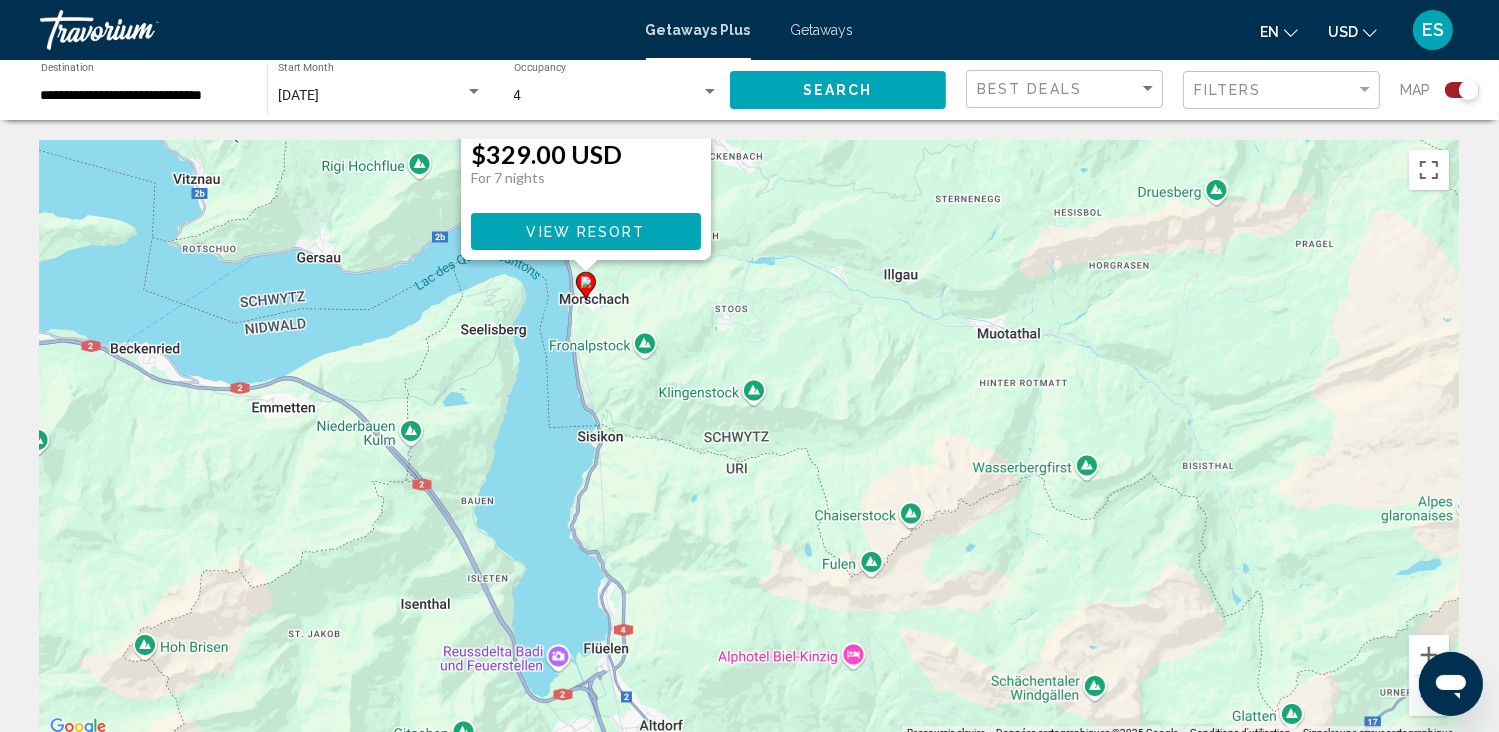 drag, startPoint x: 1000, startPoint y: 645, endPoint x: 836, endPoint y: 235, distance: 441.58353 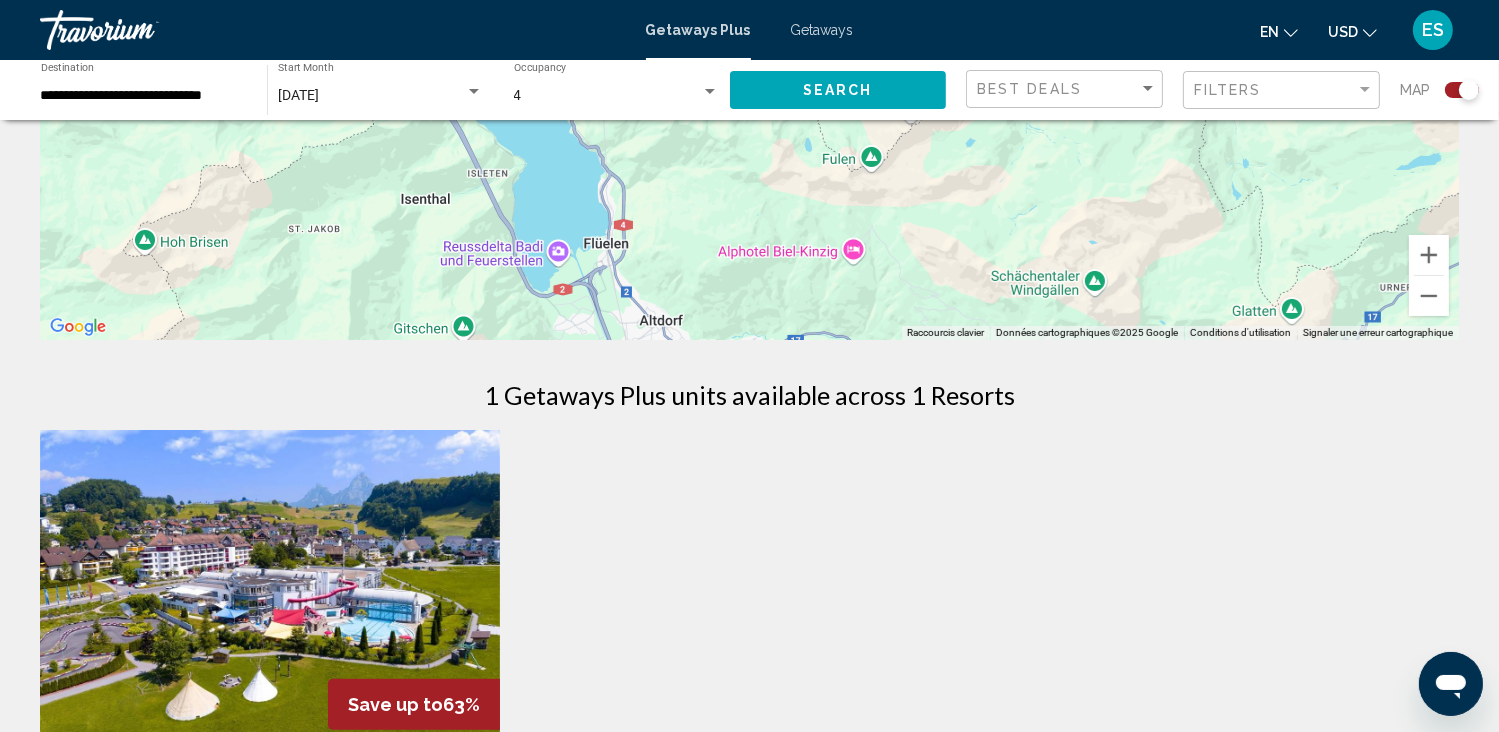 scroll, scrollTop: 300, scrollLeft: 0, axis: vertical 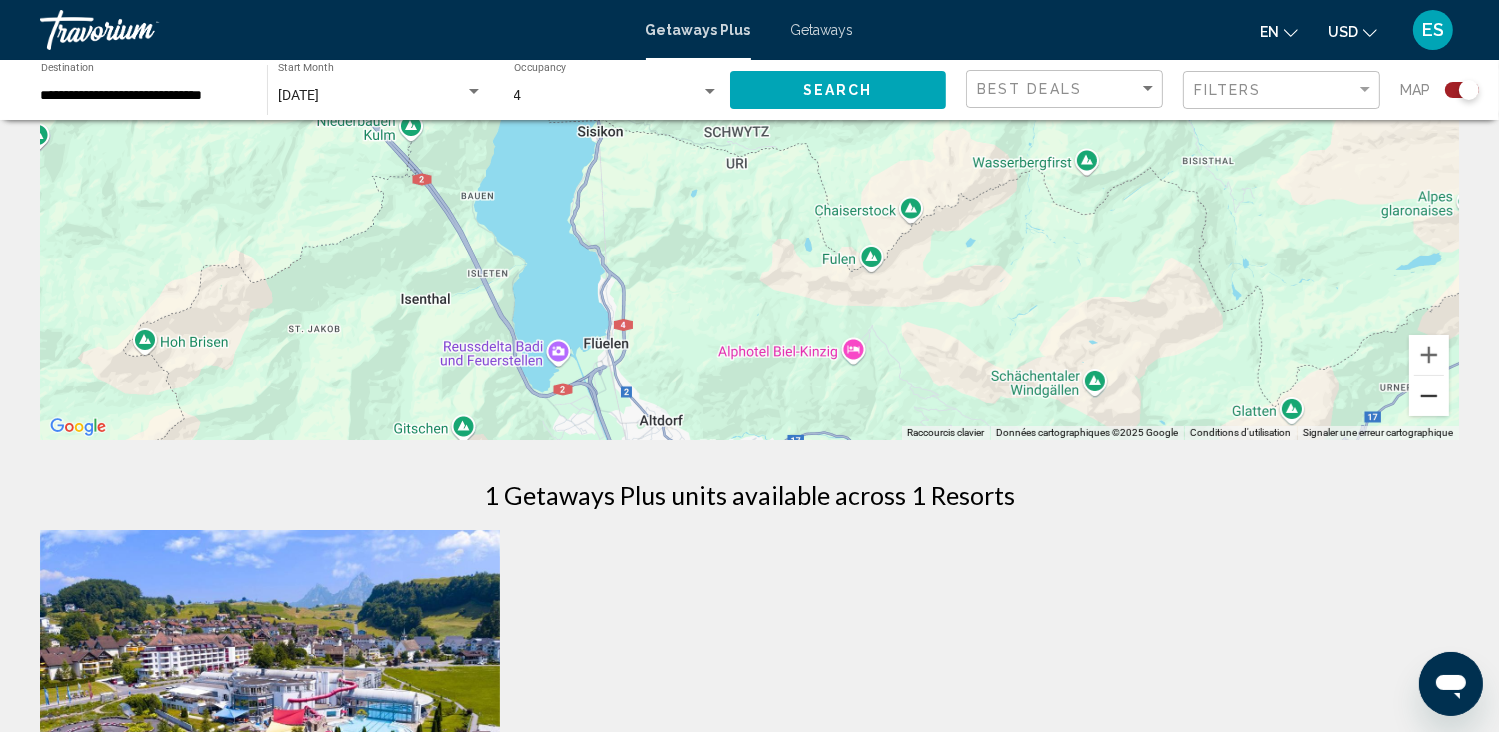 click at bounding box center (1429, 396) 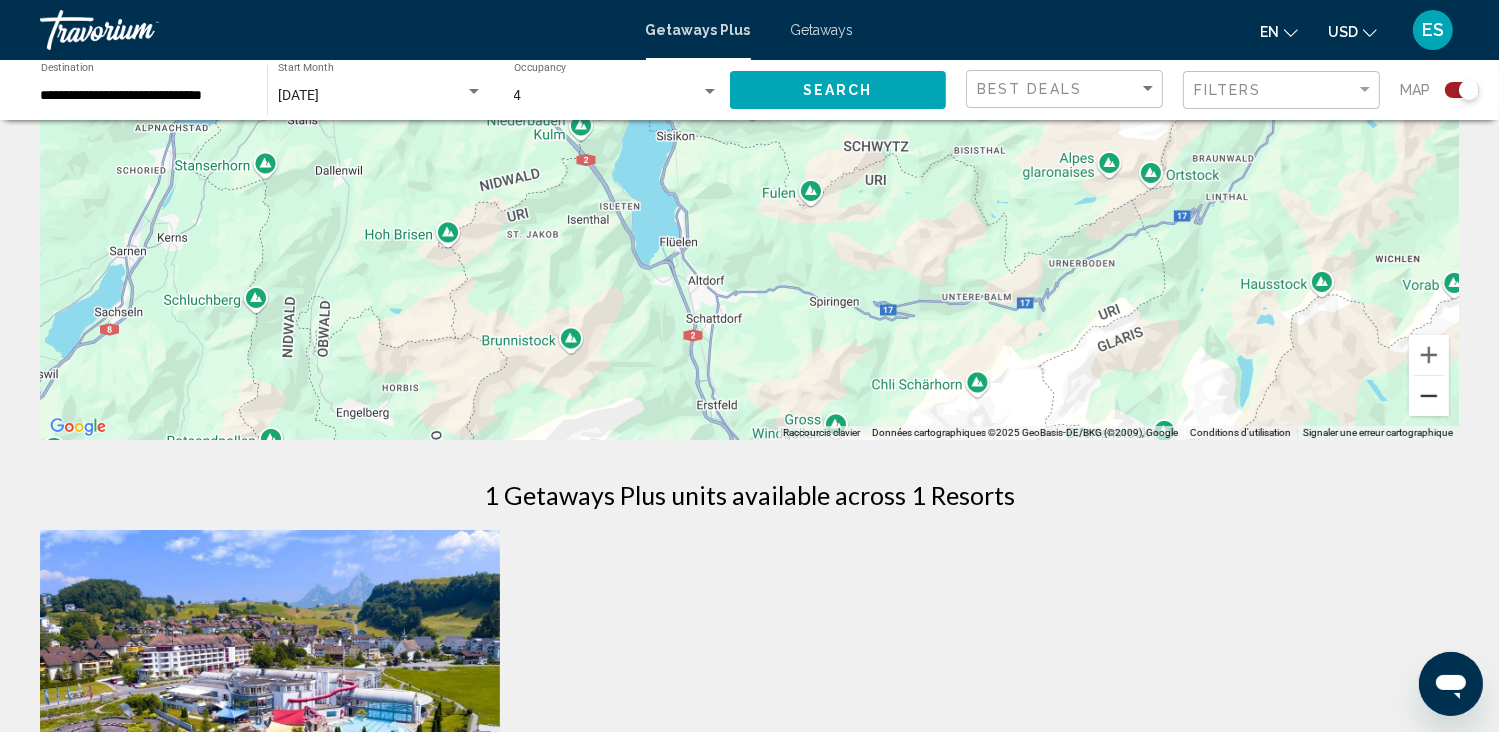 click at bounding box center (1429, 396) 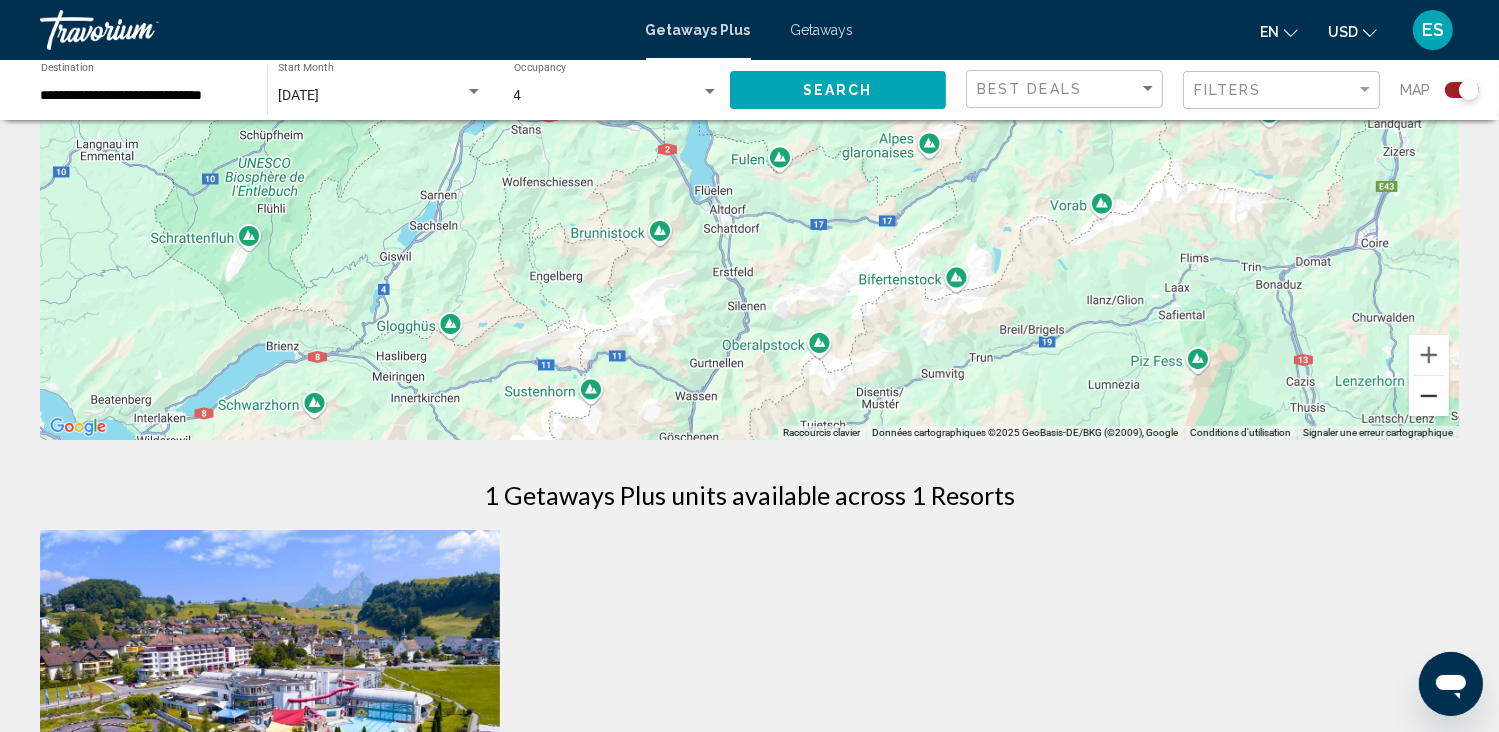 click at bounding box center (1429, 396) 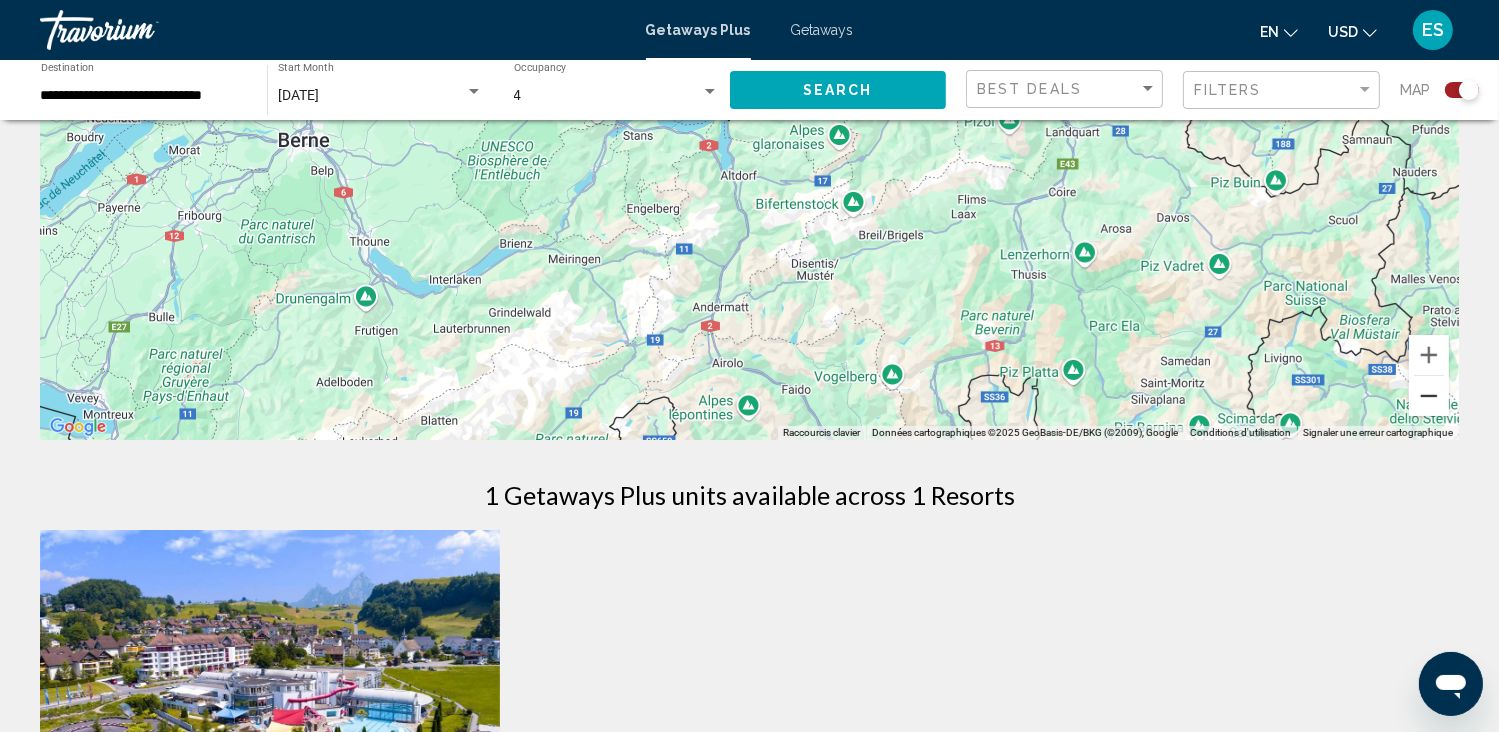 click at bounding box center [1429, 396] 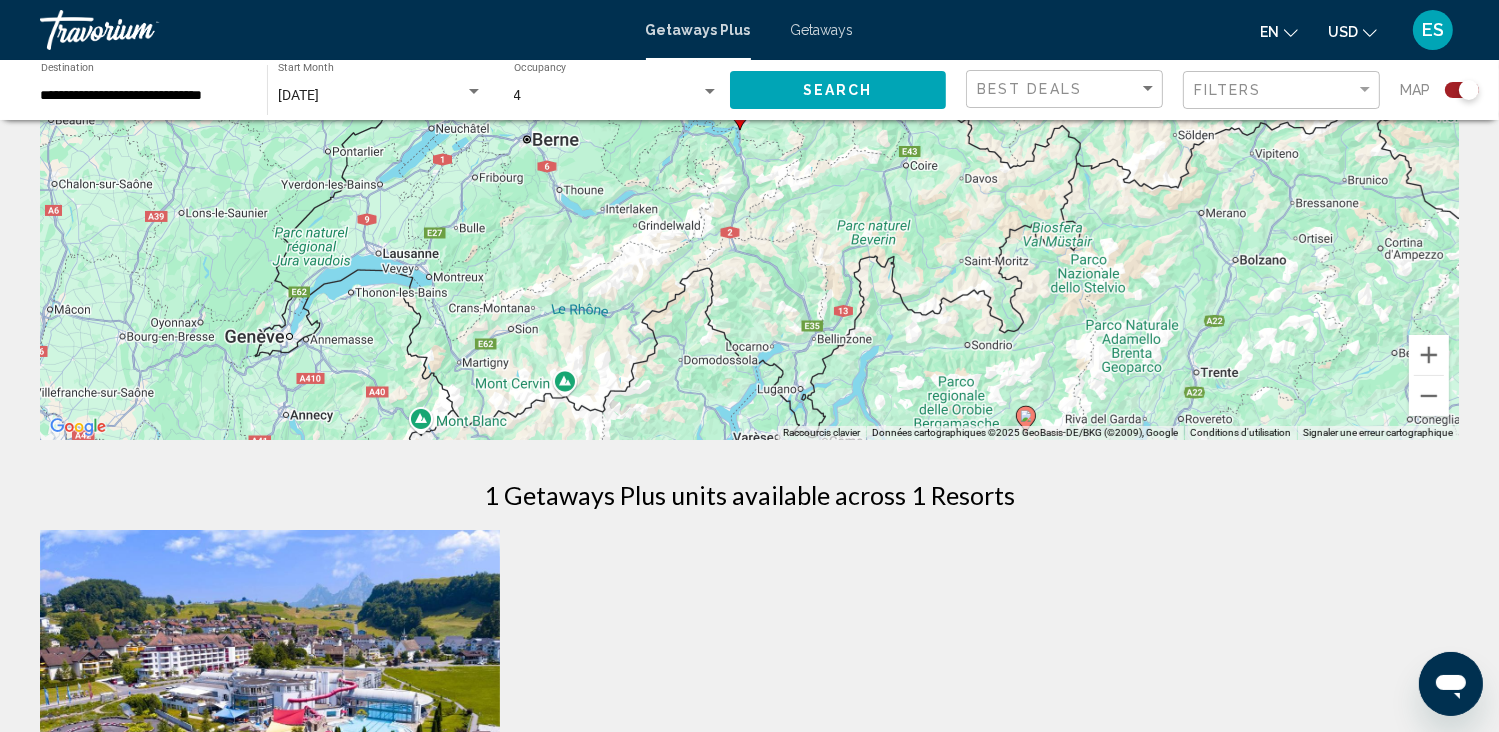 click 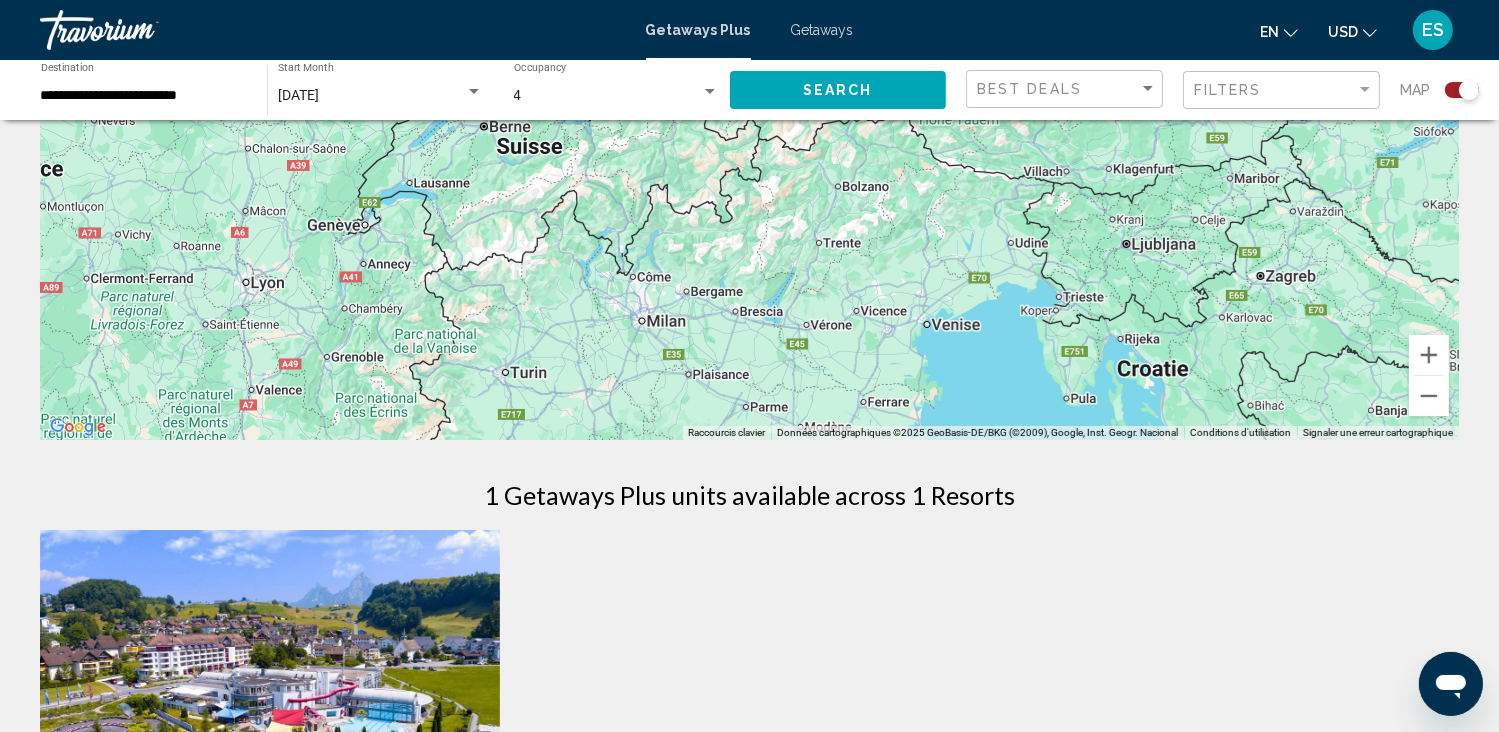 drag, startPoint x: 821, startPoint y: 343, endPoint x: 804, endPoint y: 480, distance: 138.05072 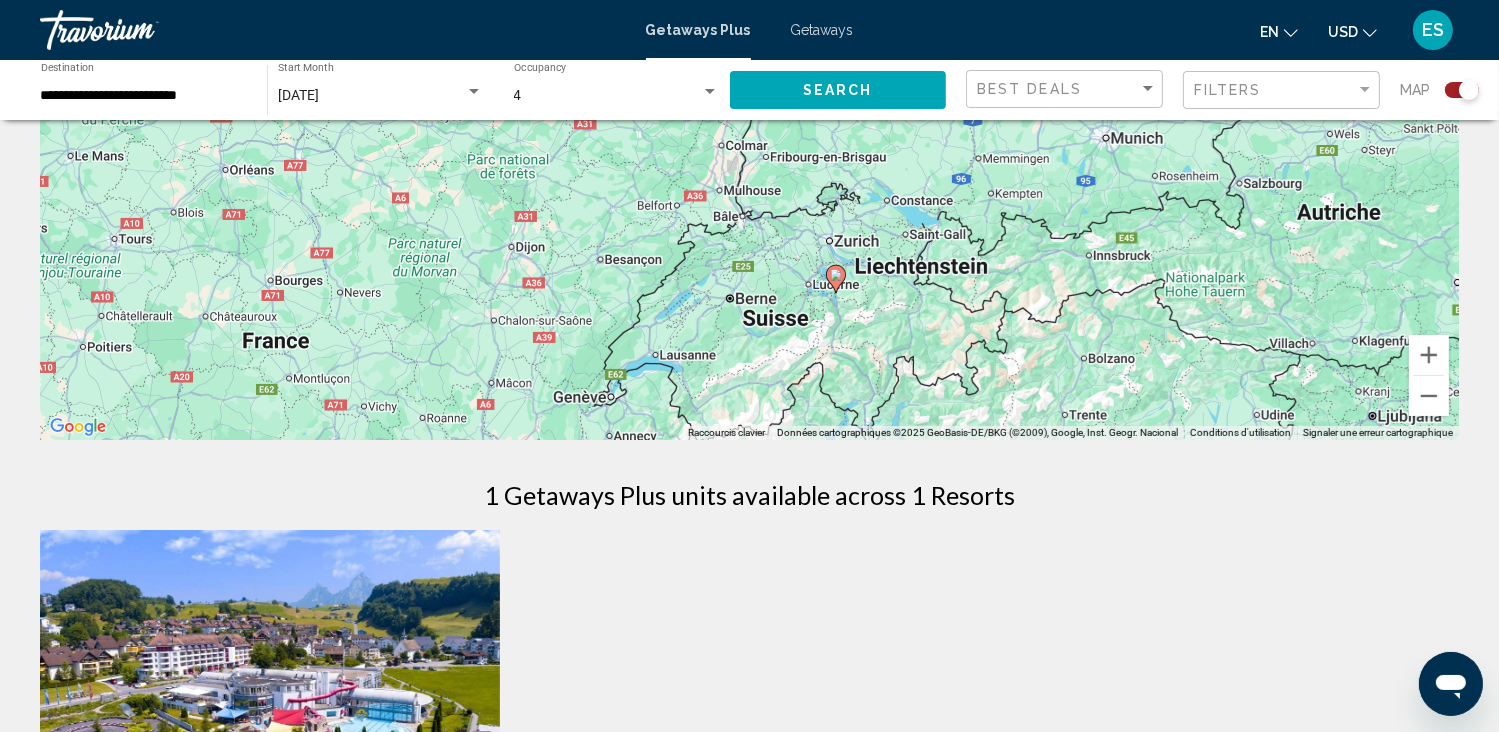 drag, startPoint x: 953, startPoint y: 415, endPoint x: 1125, endPoint y: 517, distance: 199.97 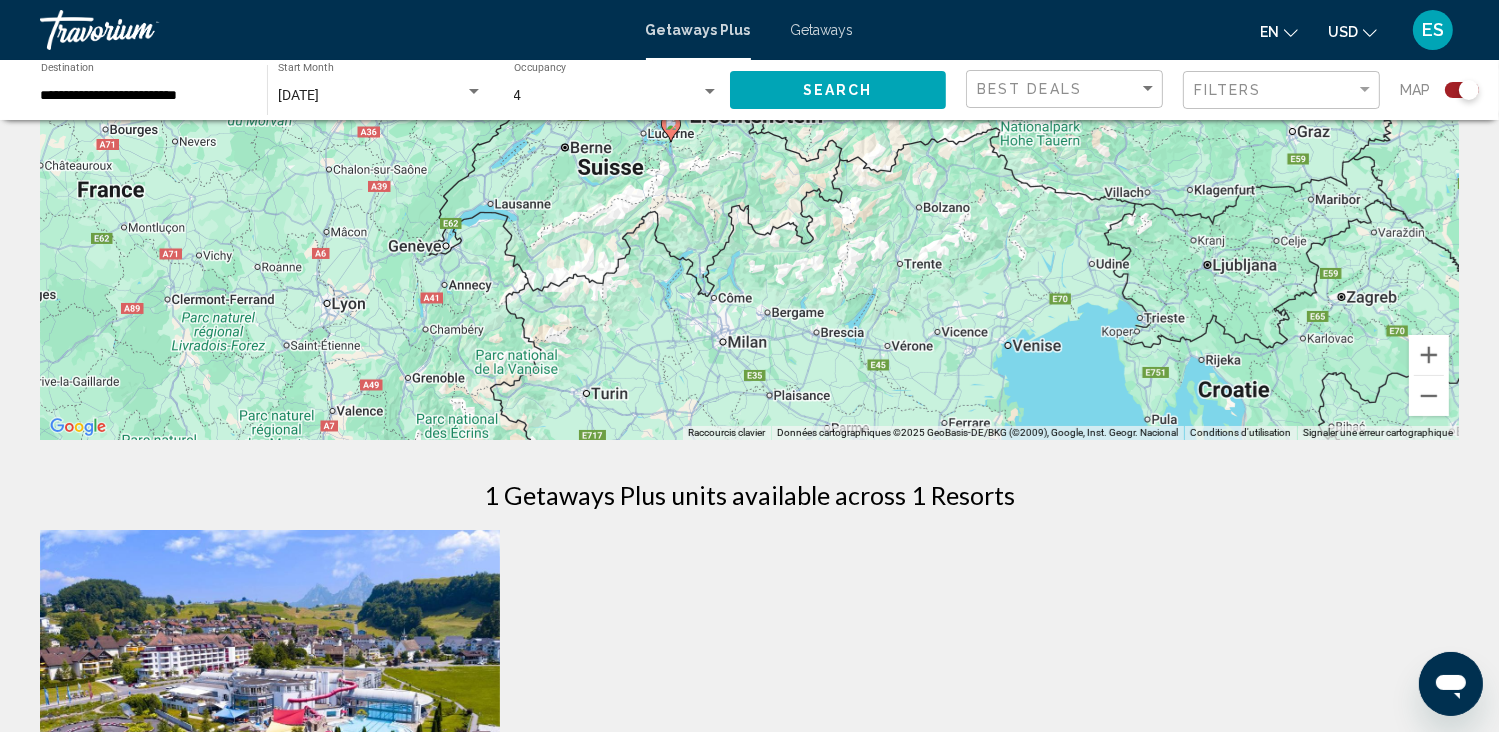 drag, startPoint x: 920, startPoint y: 276, endPoint x: 756, endPoint y: 215, distance: 174.97714 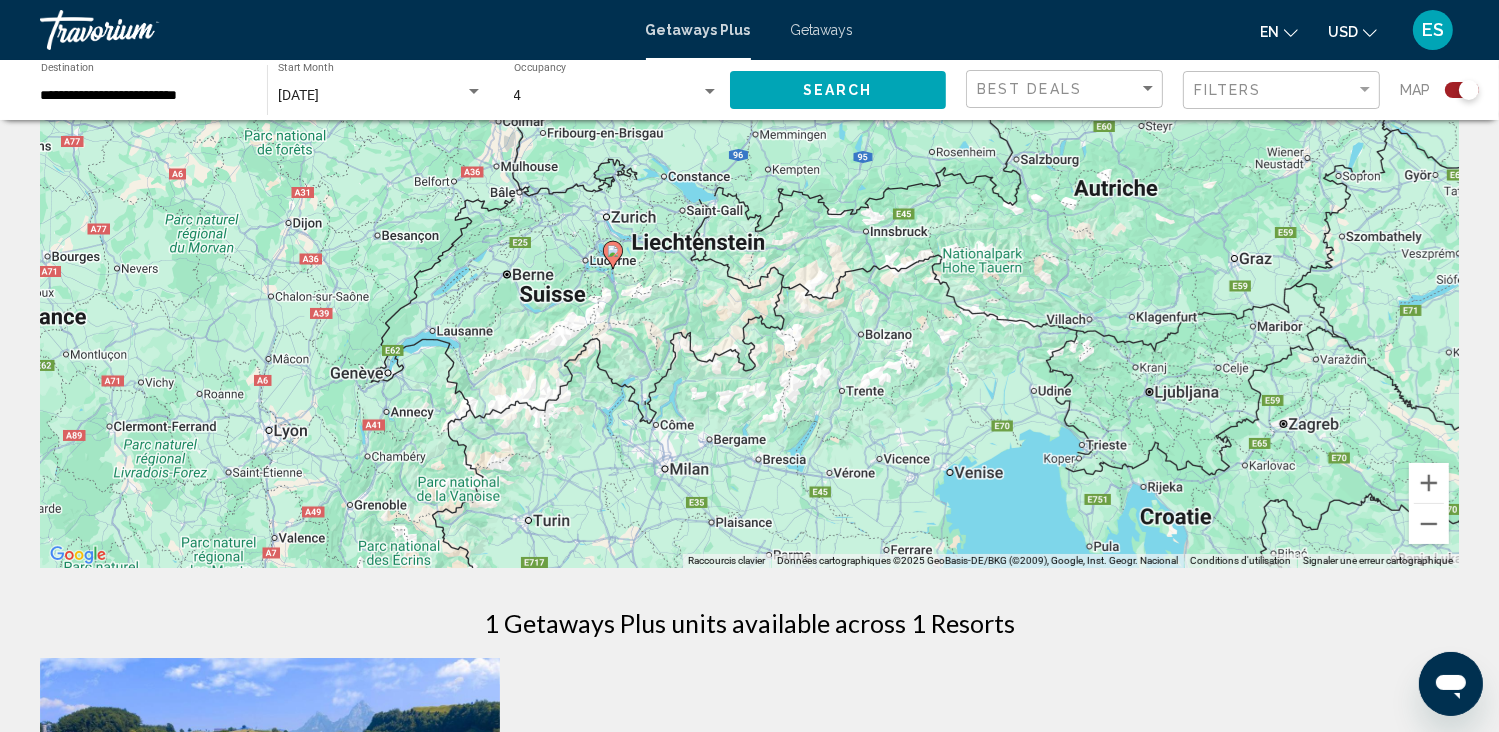 scroll, scrollTop: 200, scrollLeft: 0, axis: vertical 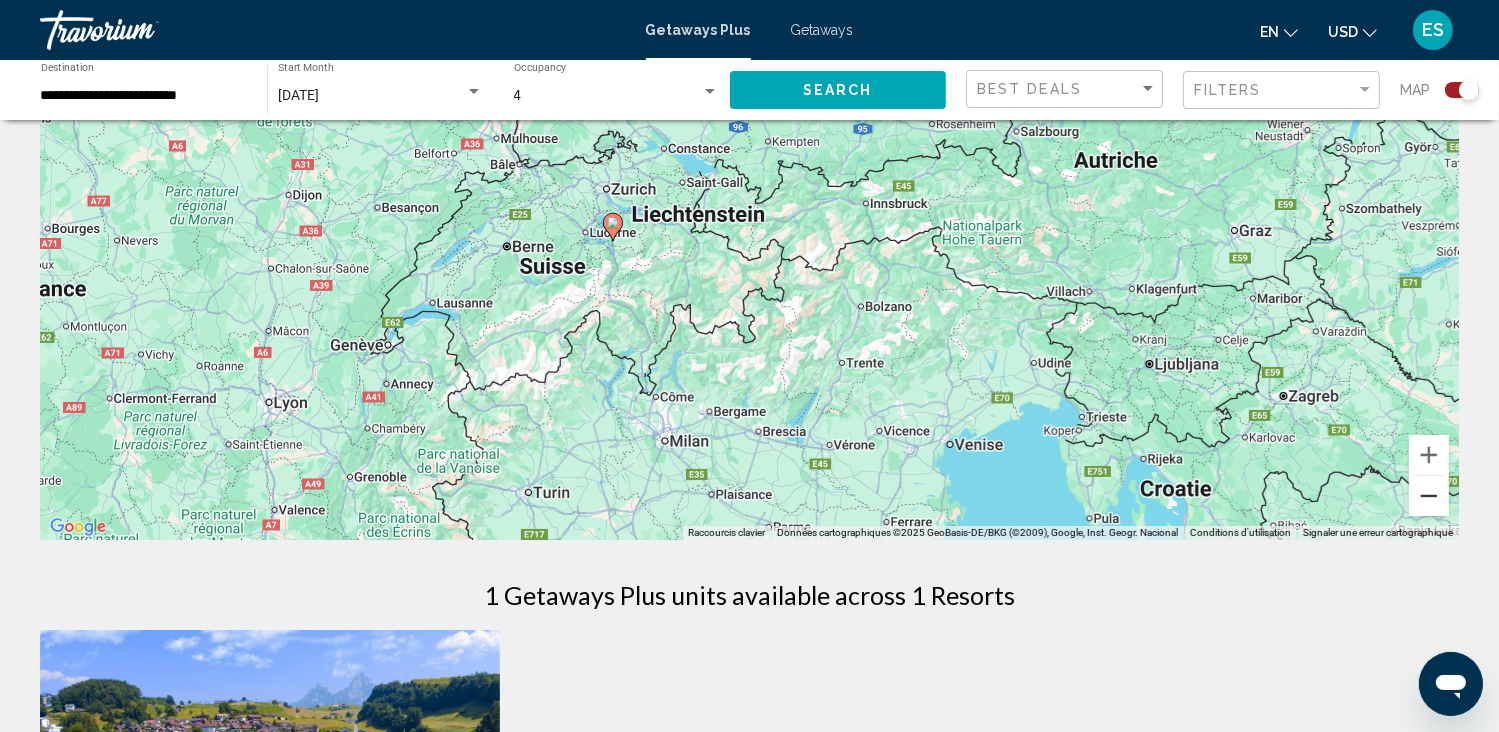 click at bounding box center [1429, 496] 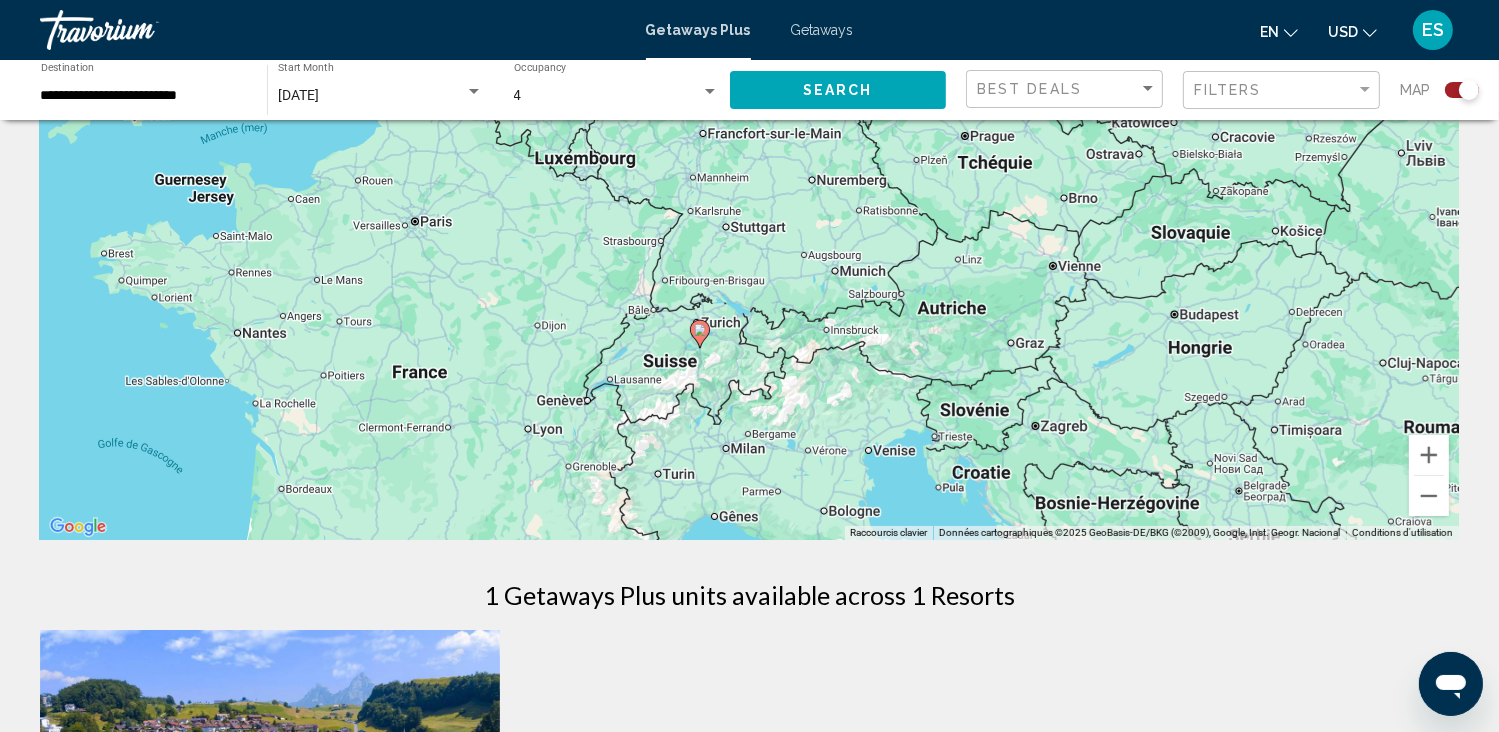 drag, startPoint x: 973, startPoint y: 322, endPoint x: 989, endPoint y: 427, distance: 106.21205 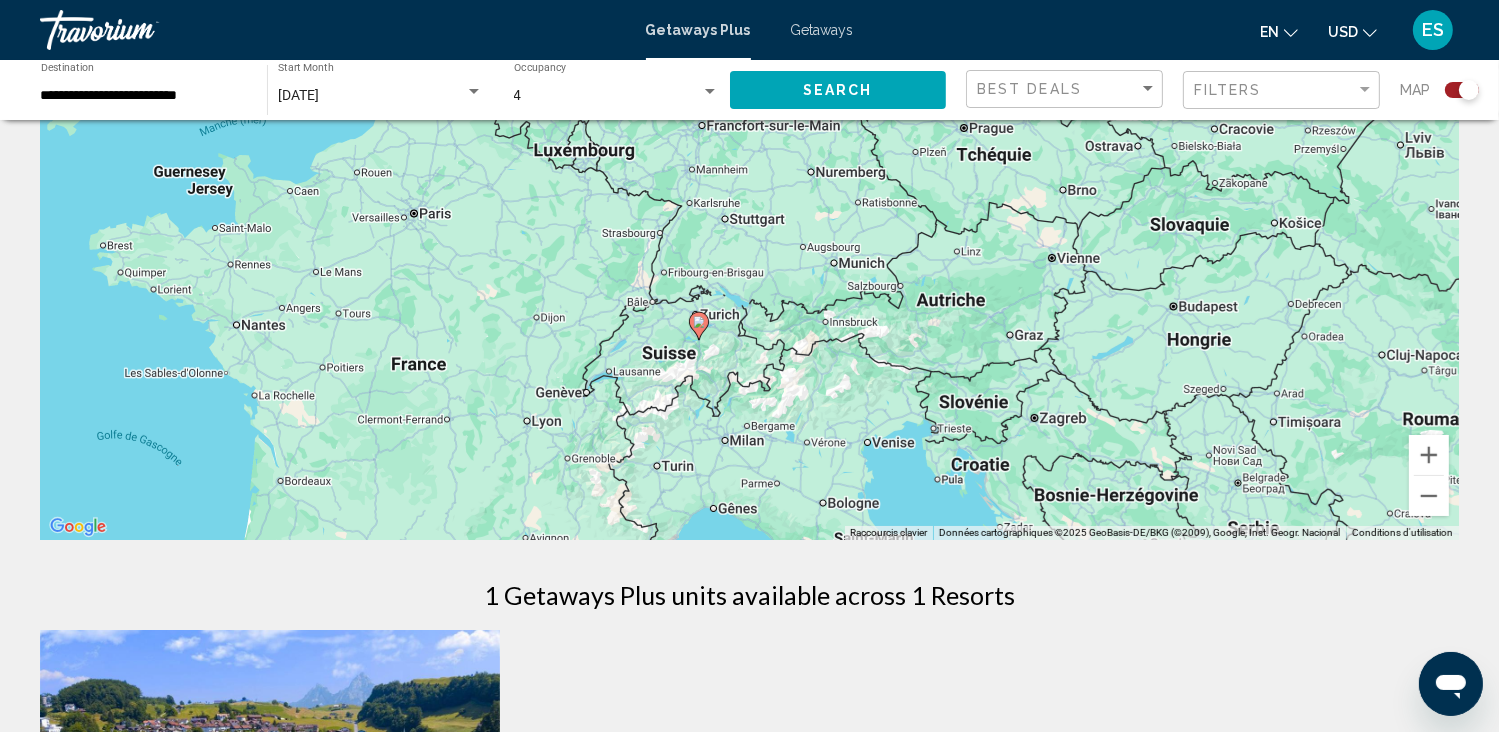 click on "Search" 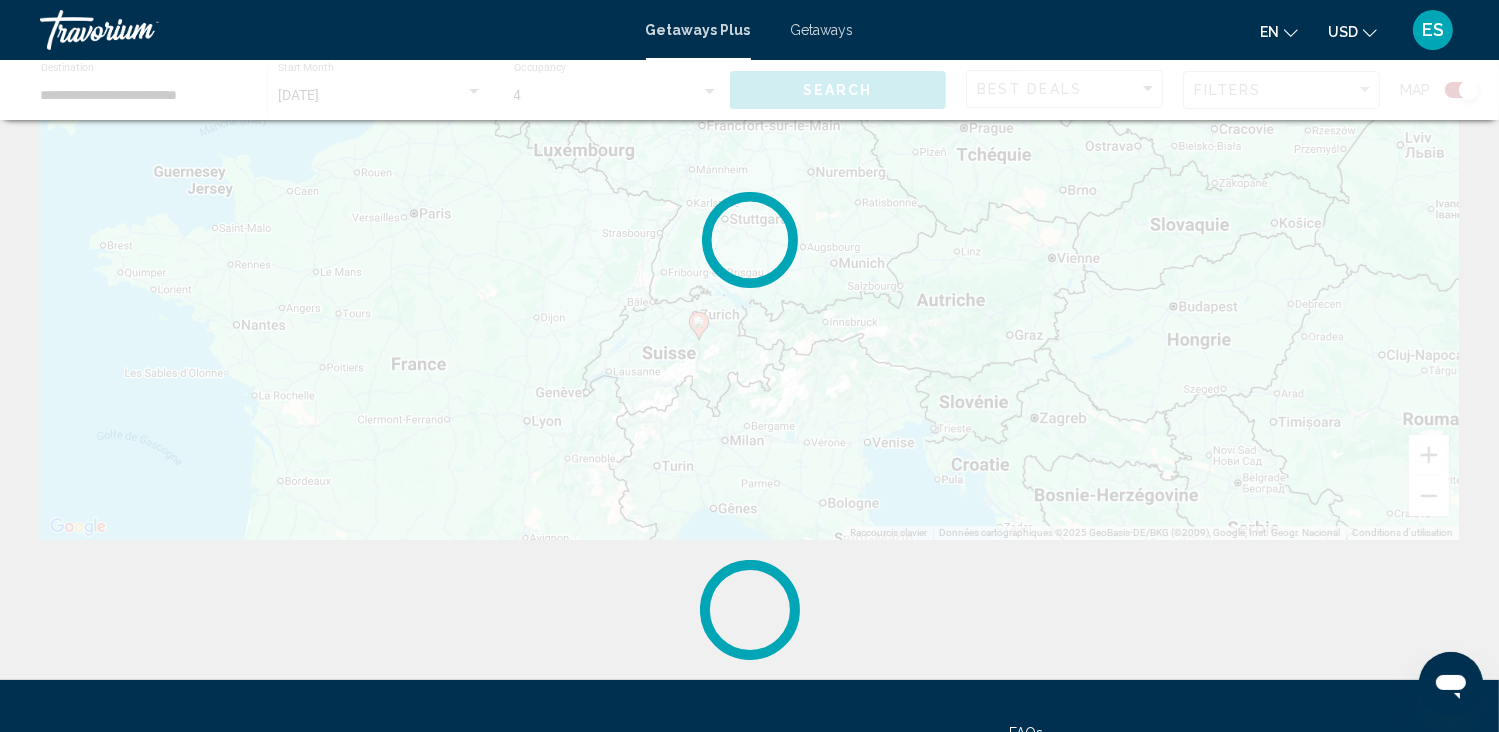 scroll, scrollTop: 0, scrollLeft: 0, axis: both 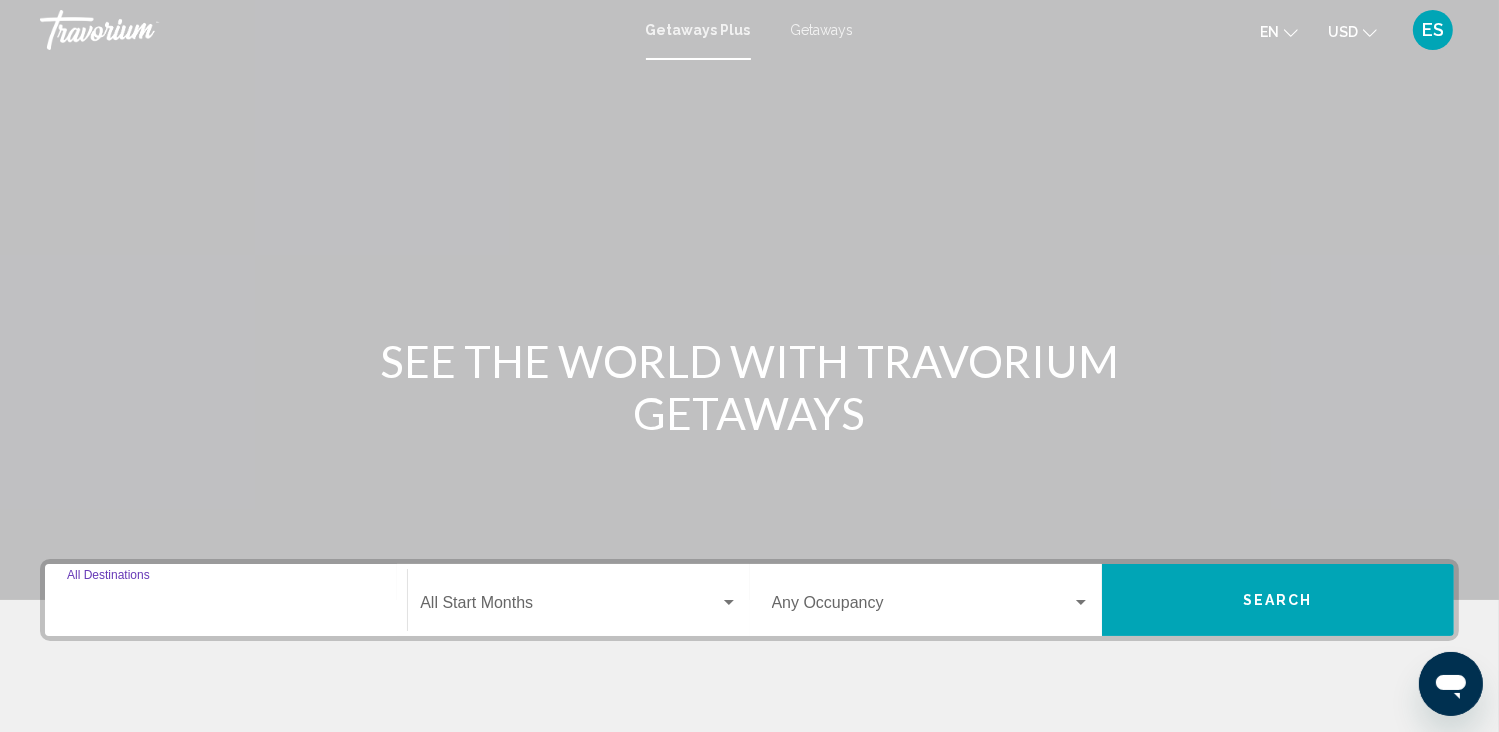 click on "Destination All Destinations" at bounding box center (226, 607) 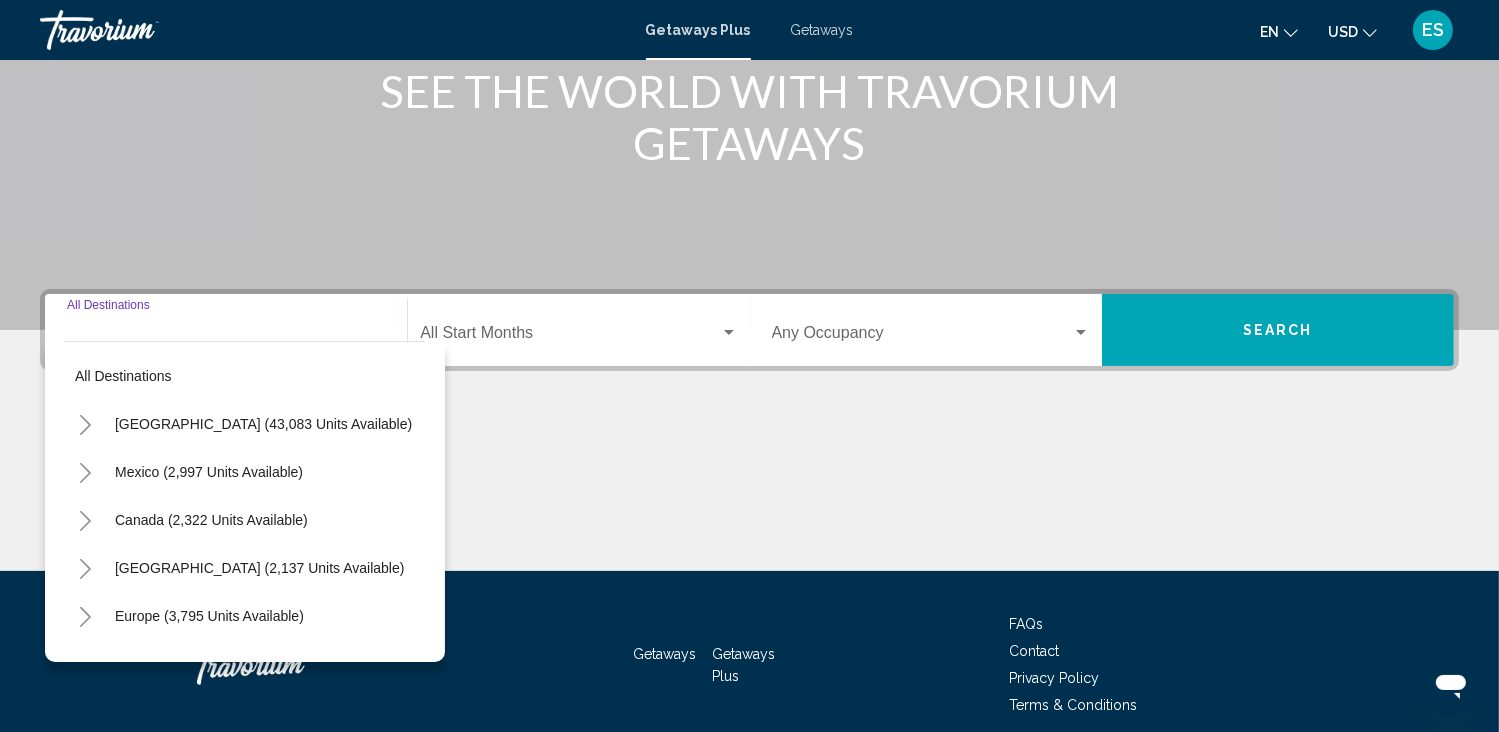 scroll, scrollTop: 353, scrollLeft: 0, axis: vertical 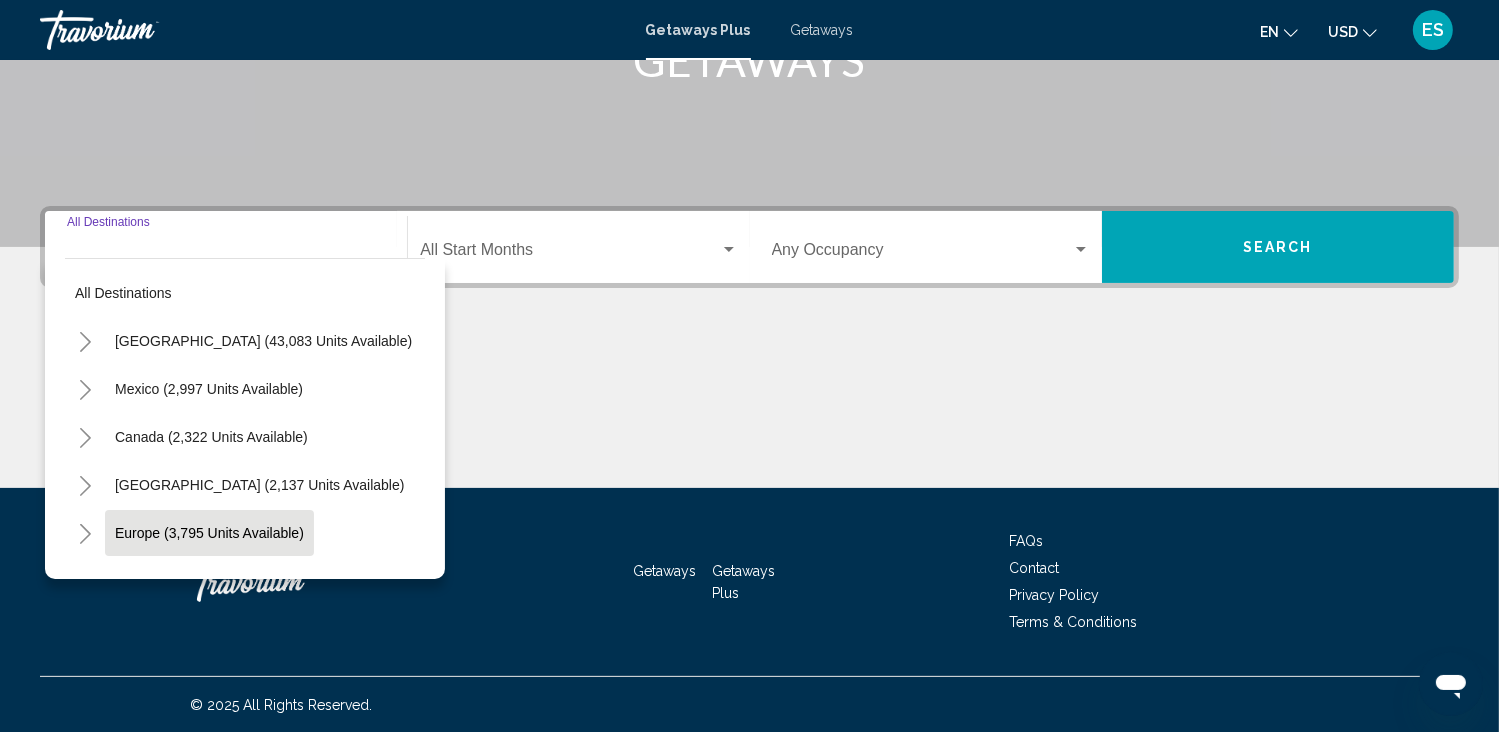 click on "Europe (3,795 units available)" at bounding box center (208, 581) 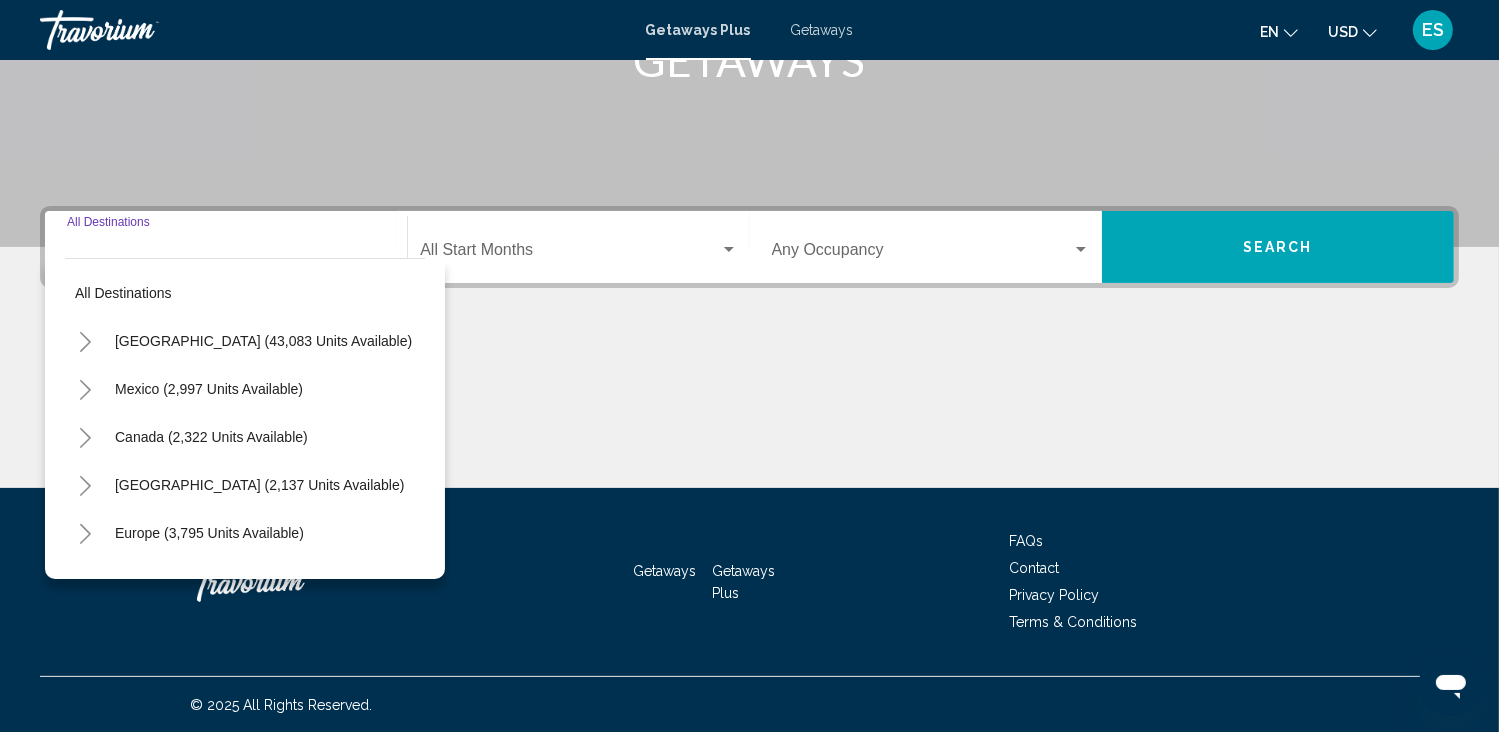 type on "**********" 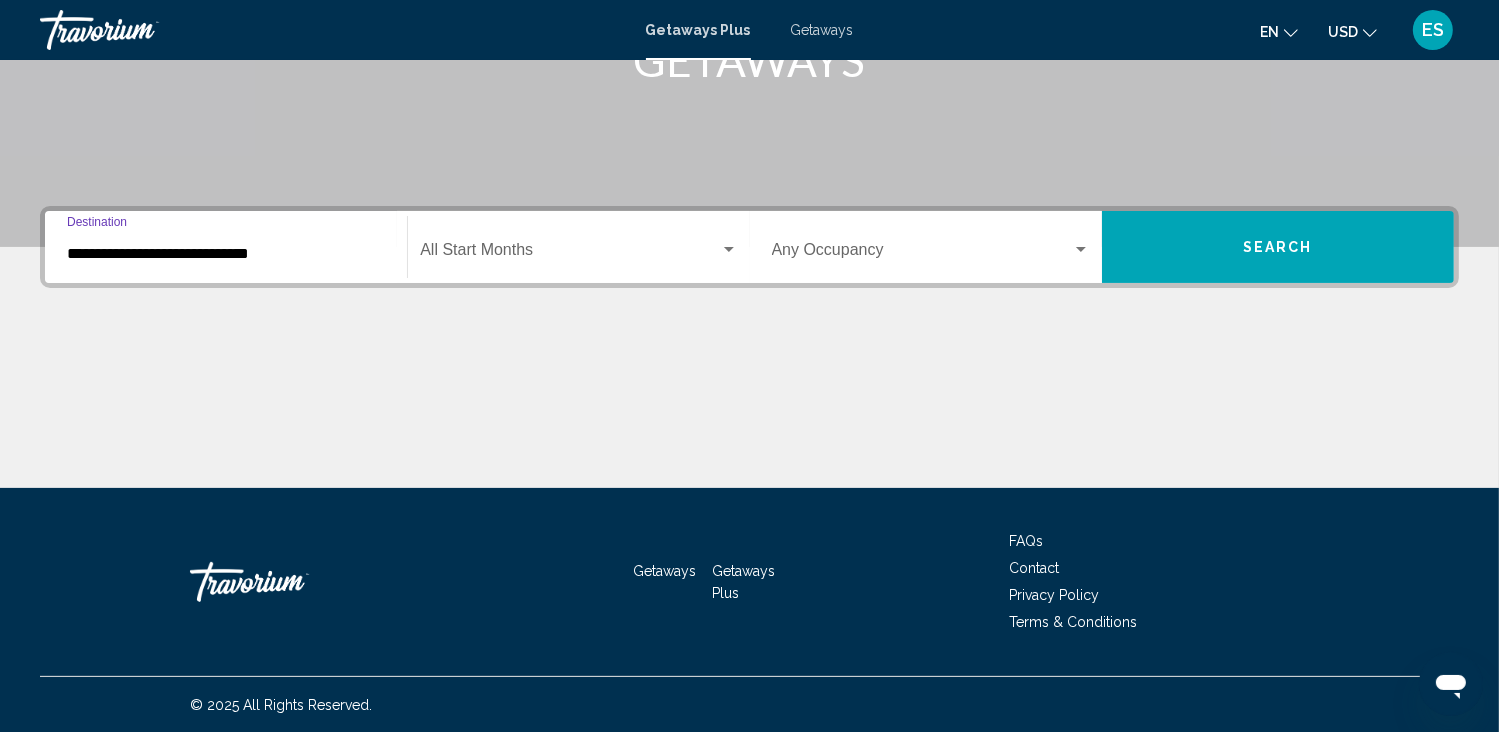 click at bounding box center (569, 254) 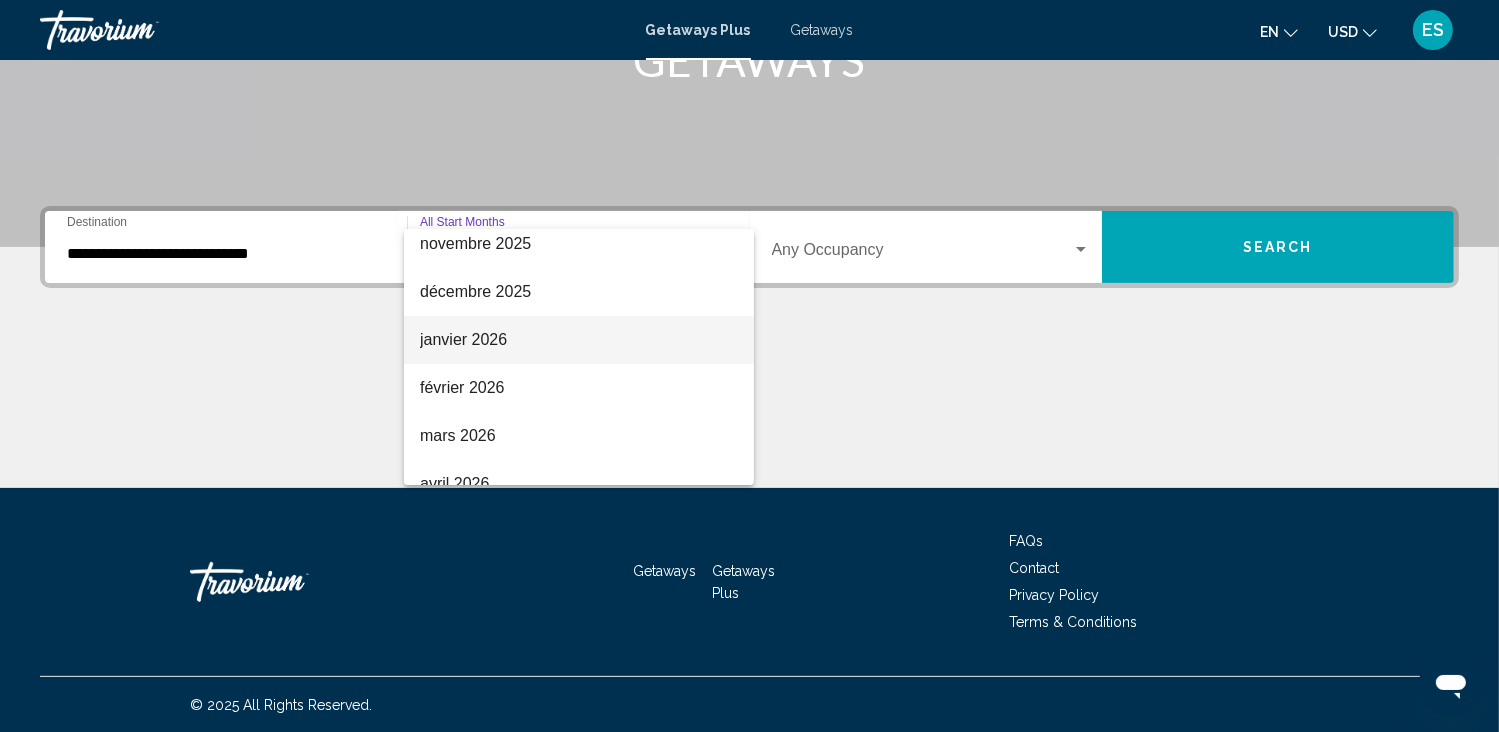 scroll, scrollTop: 200, scrollLeft: 0, axis: vertical 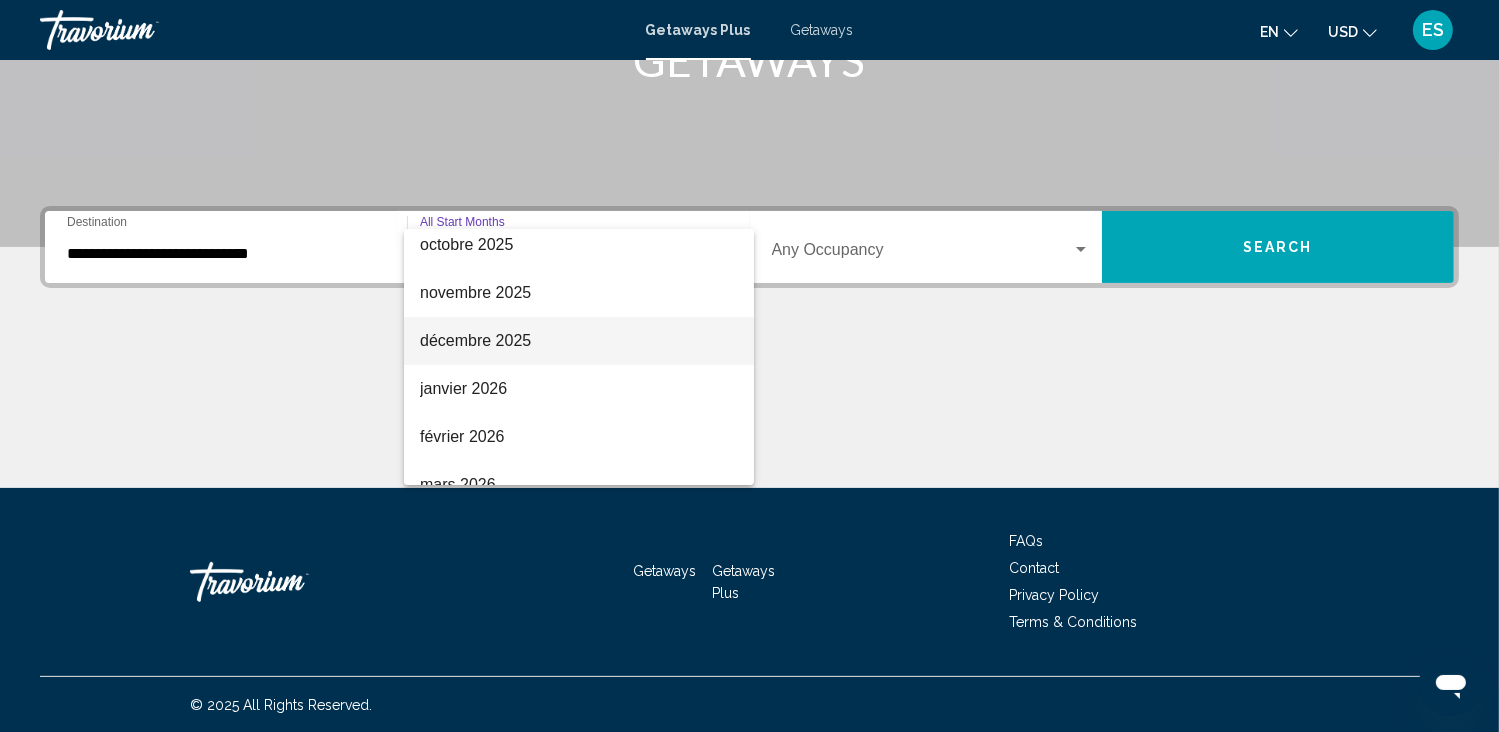 drag, startPoint x: 553, startPoint y: 333, endPoint x: 622, endPoint y: 327, distance: 69.260376 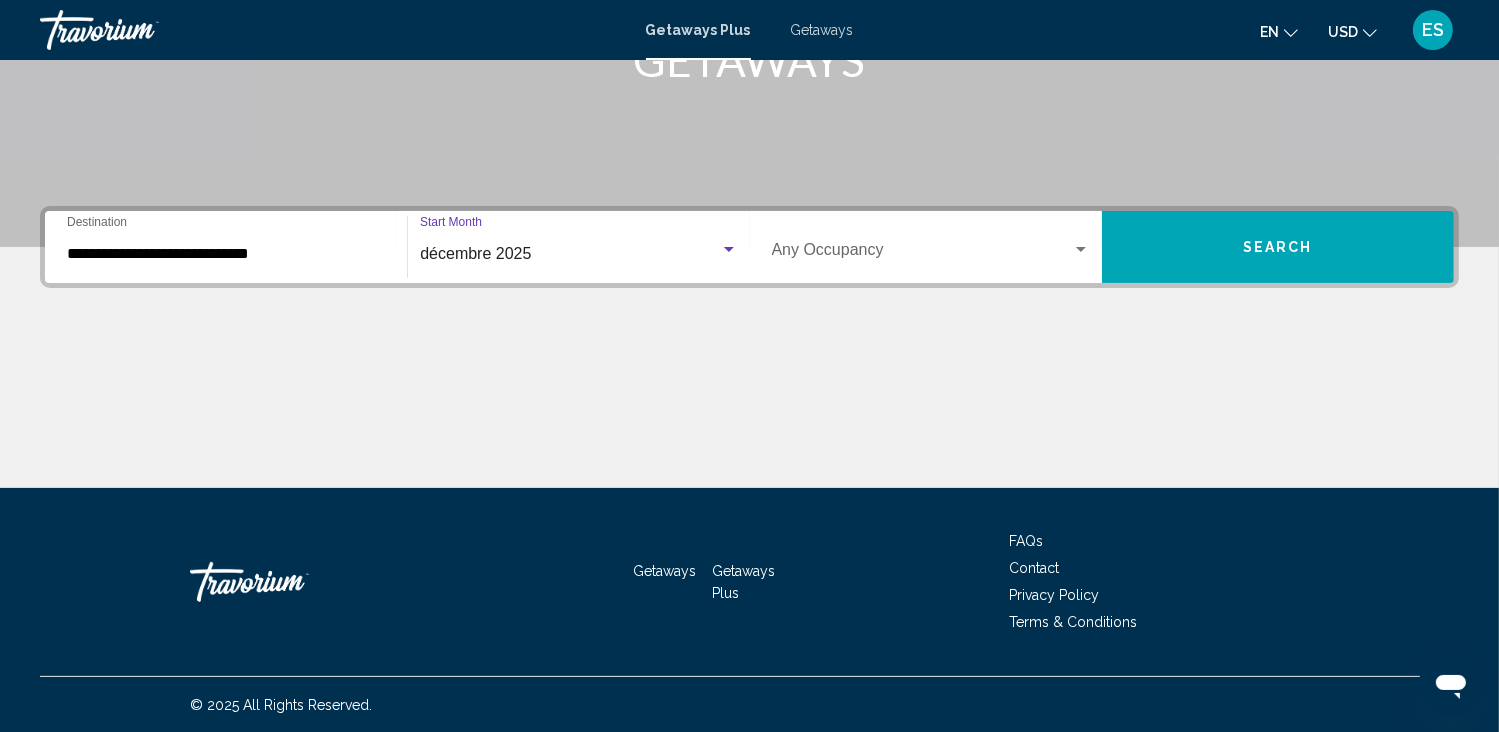 click on "Occupancy Any Occupancy" at bounding box center [931, 247] 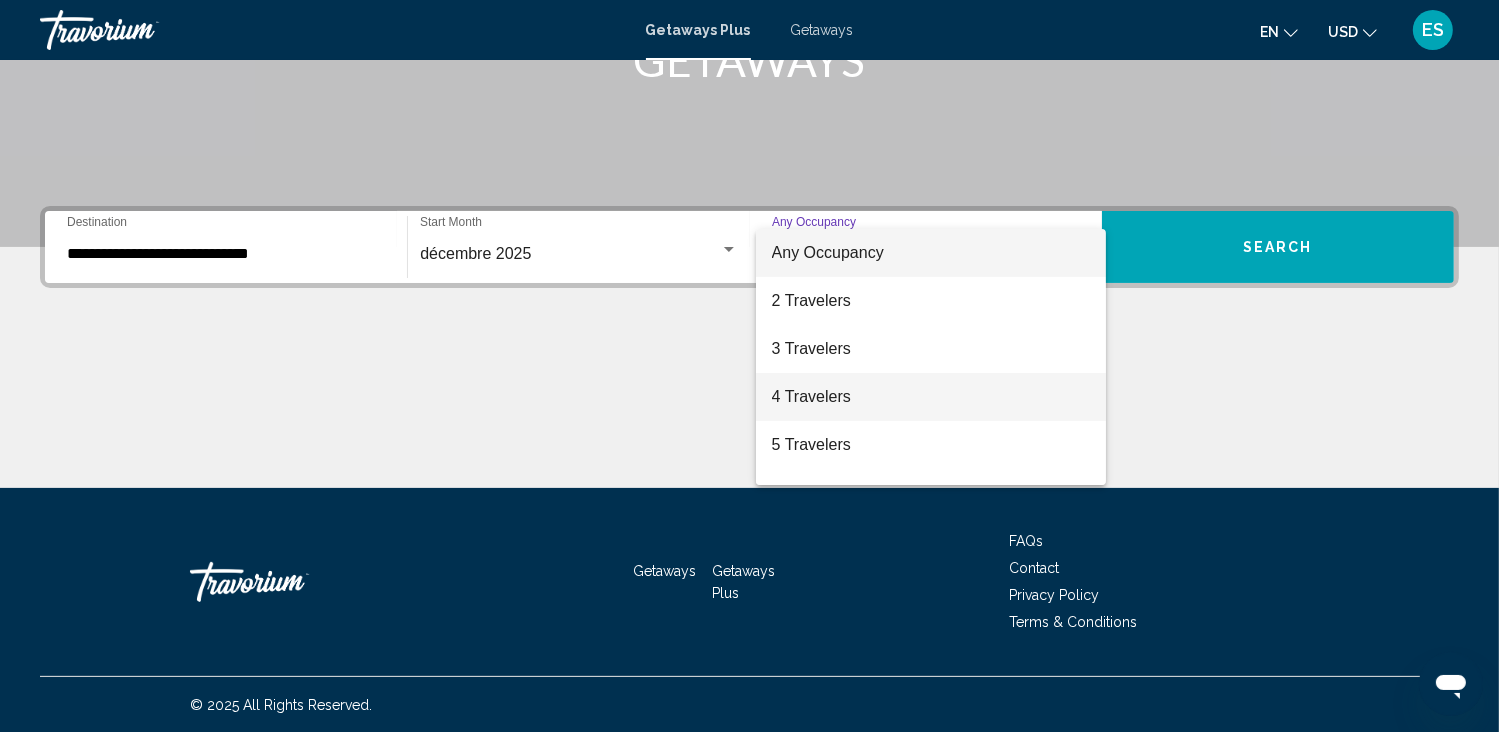 click on "4 Travelers" at bounding box center (931, 397) 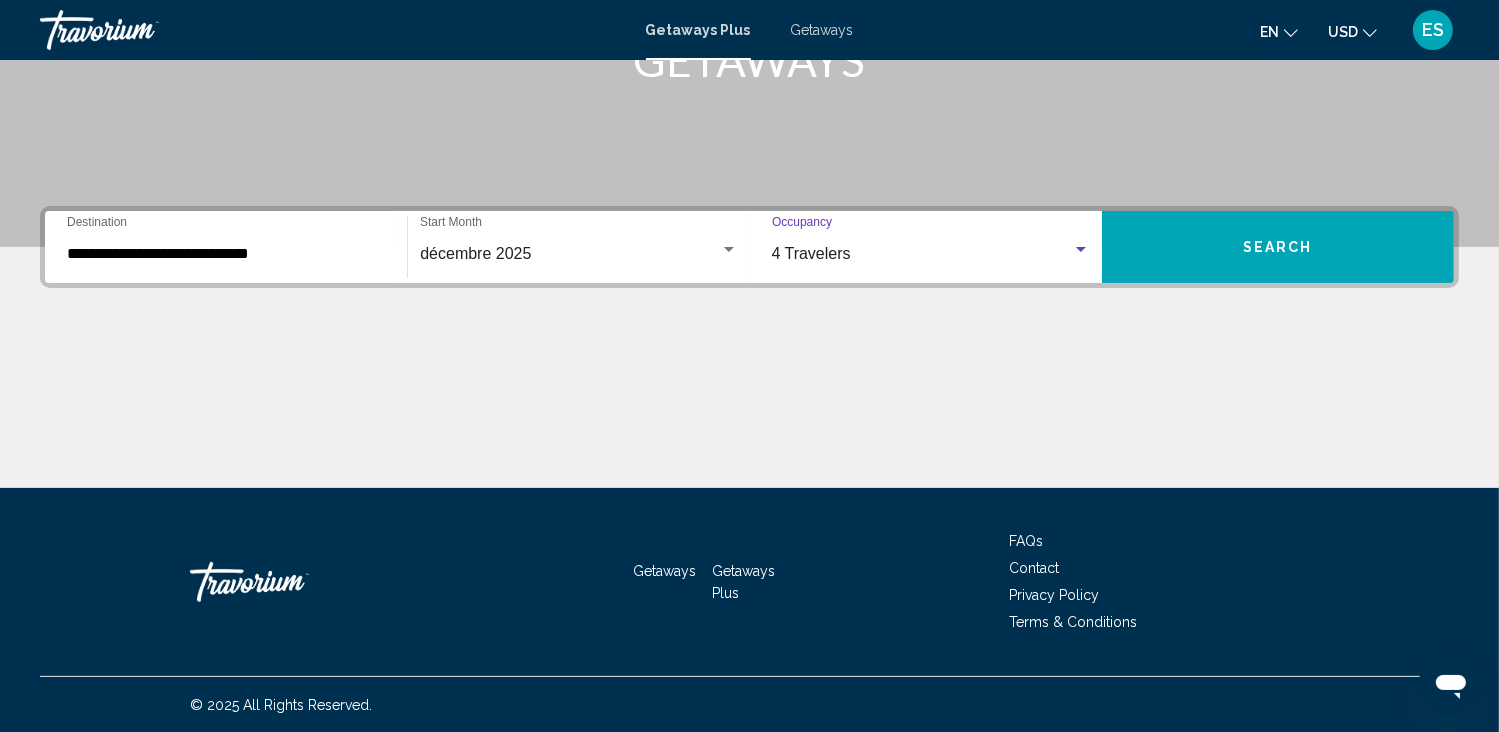 click on "Search" at bounding box center (1278, 247) 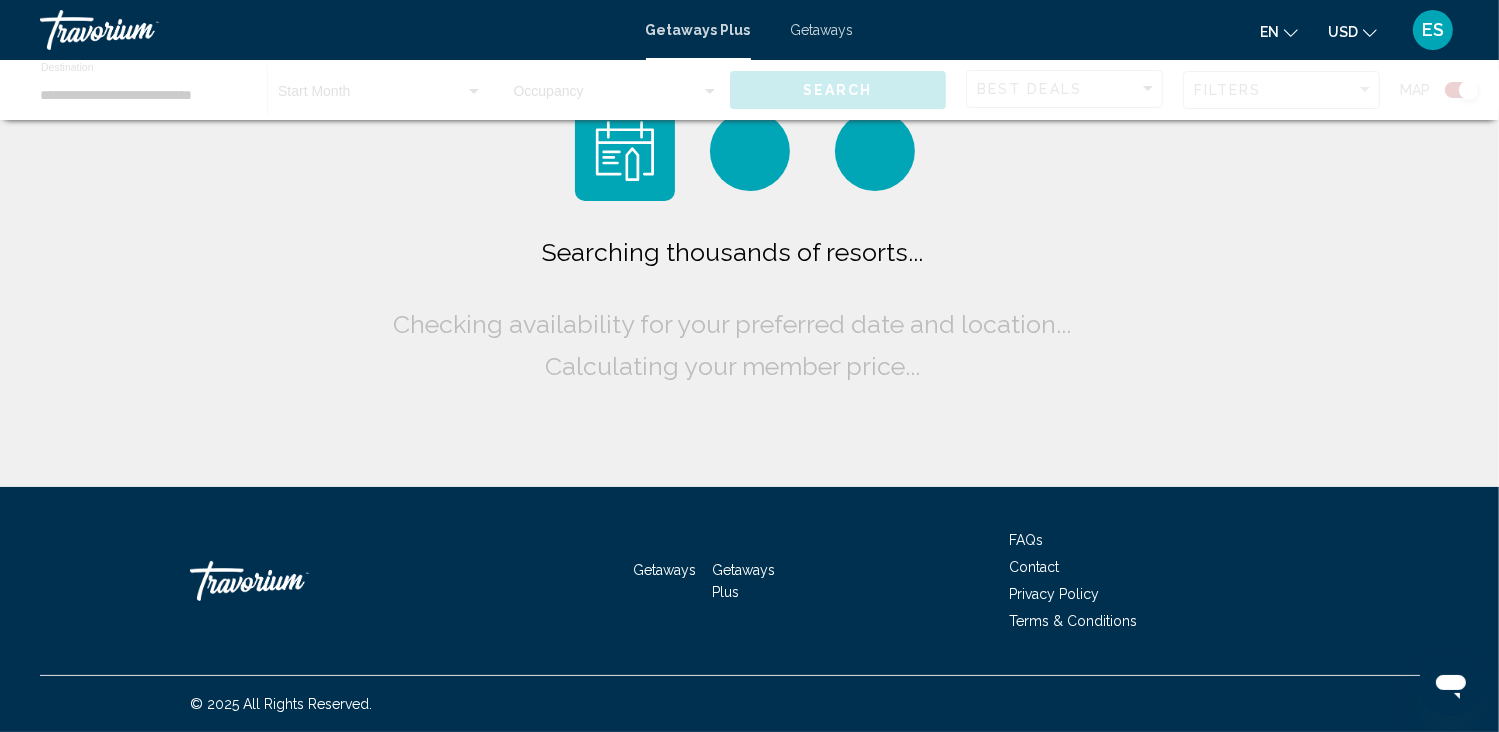 scroll, scrollTop: 0, scrollLeft: 0, axis: both 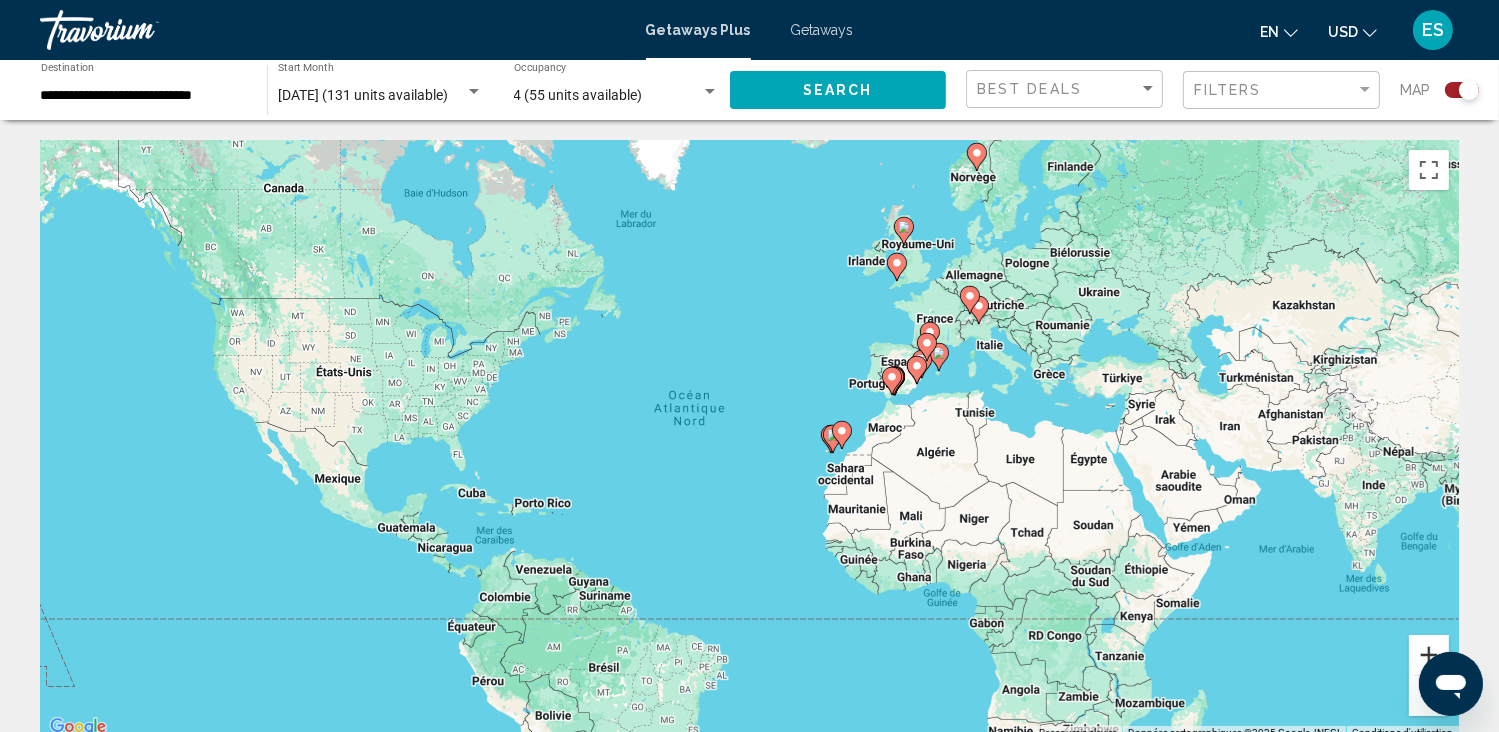 click at bounding box center [1429, 655] 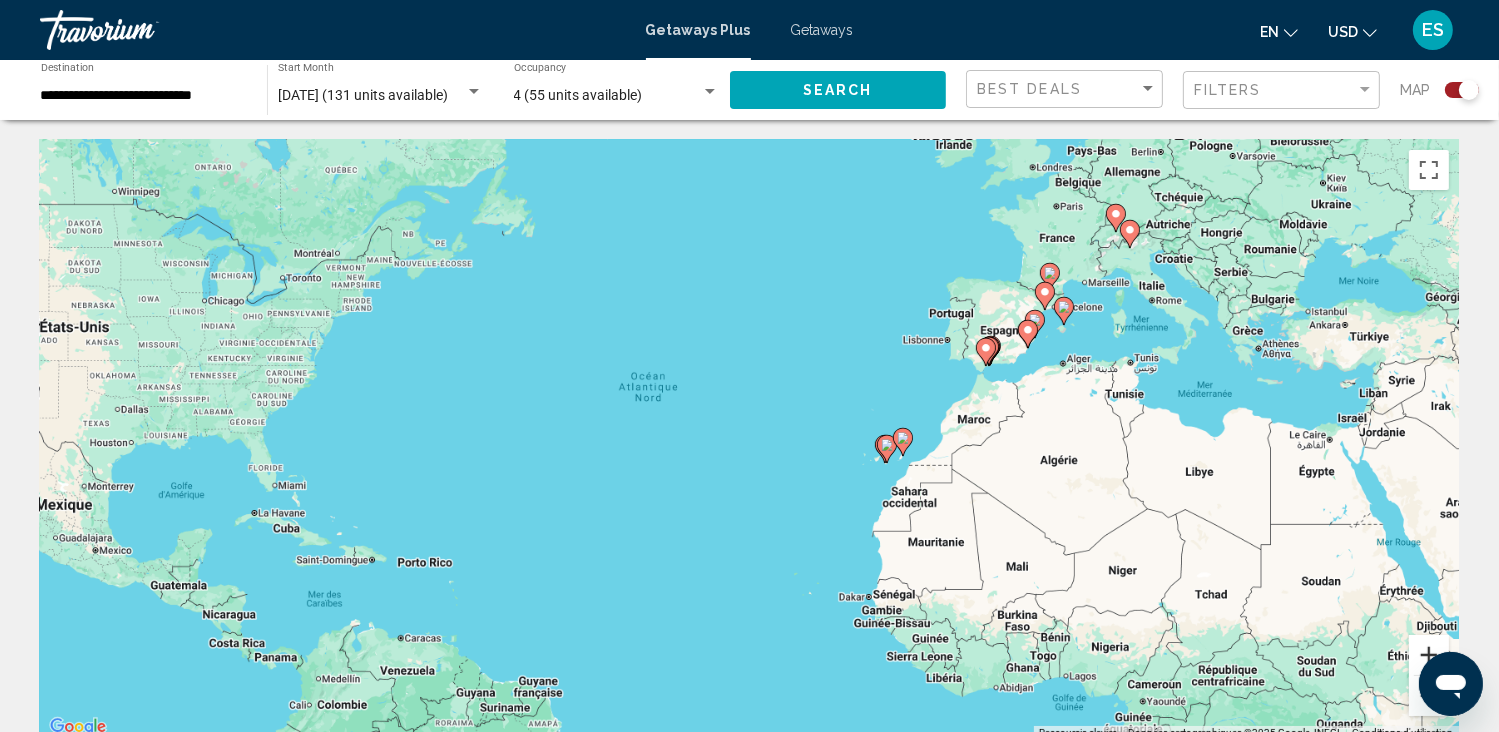 click at bounding box center (1429, 655) 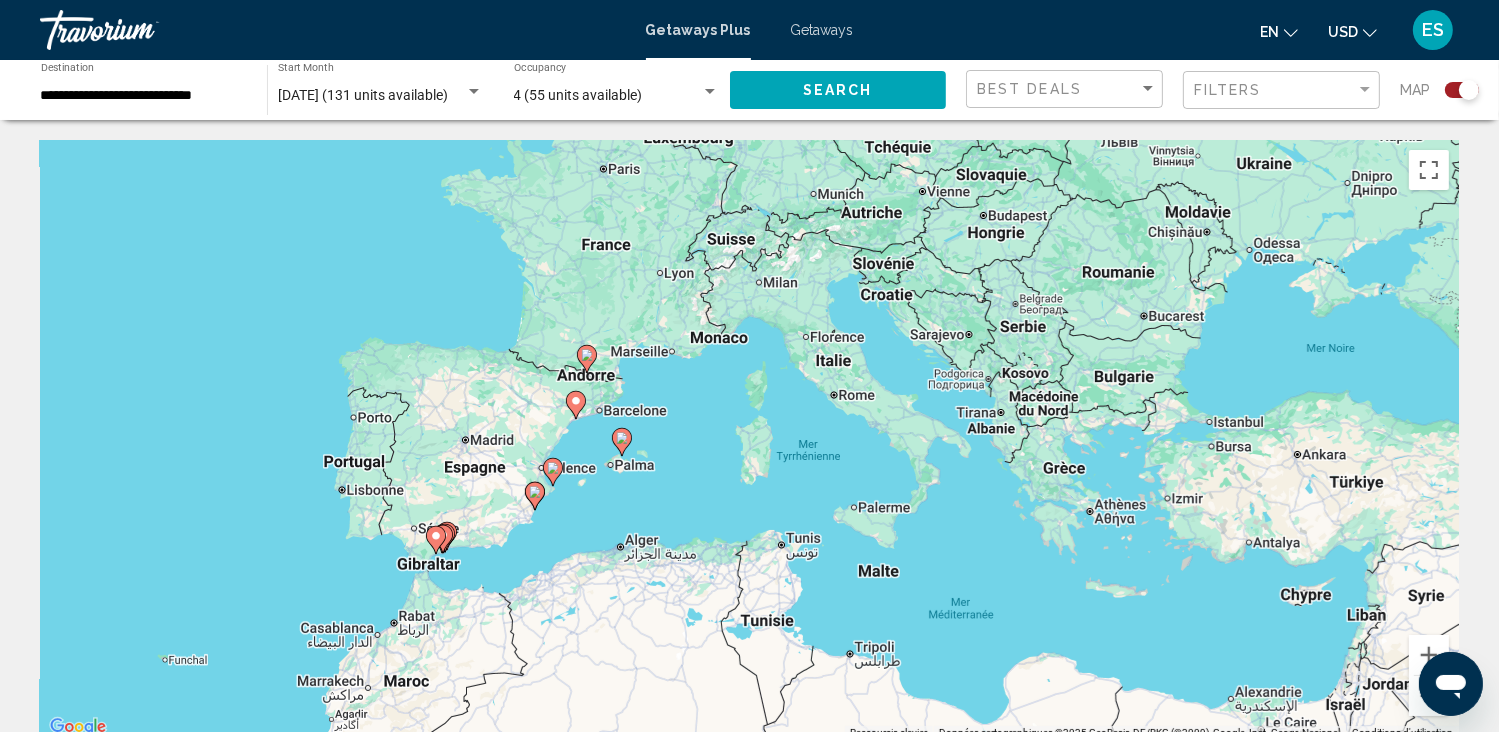 drag, startPoint x: 1388, startPoint y: 482, endPoint x: 503, endPoint y: 772, distance: 931.30286 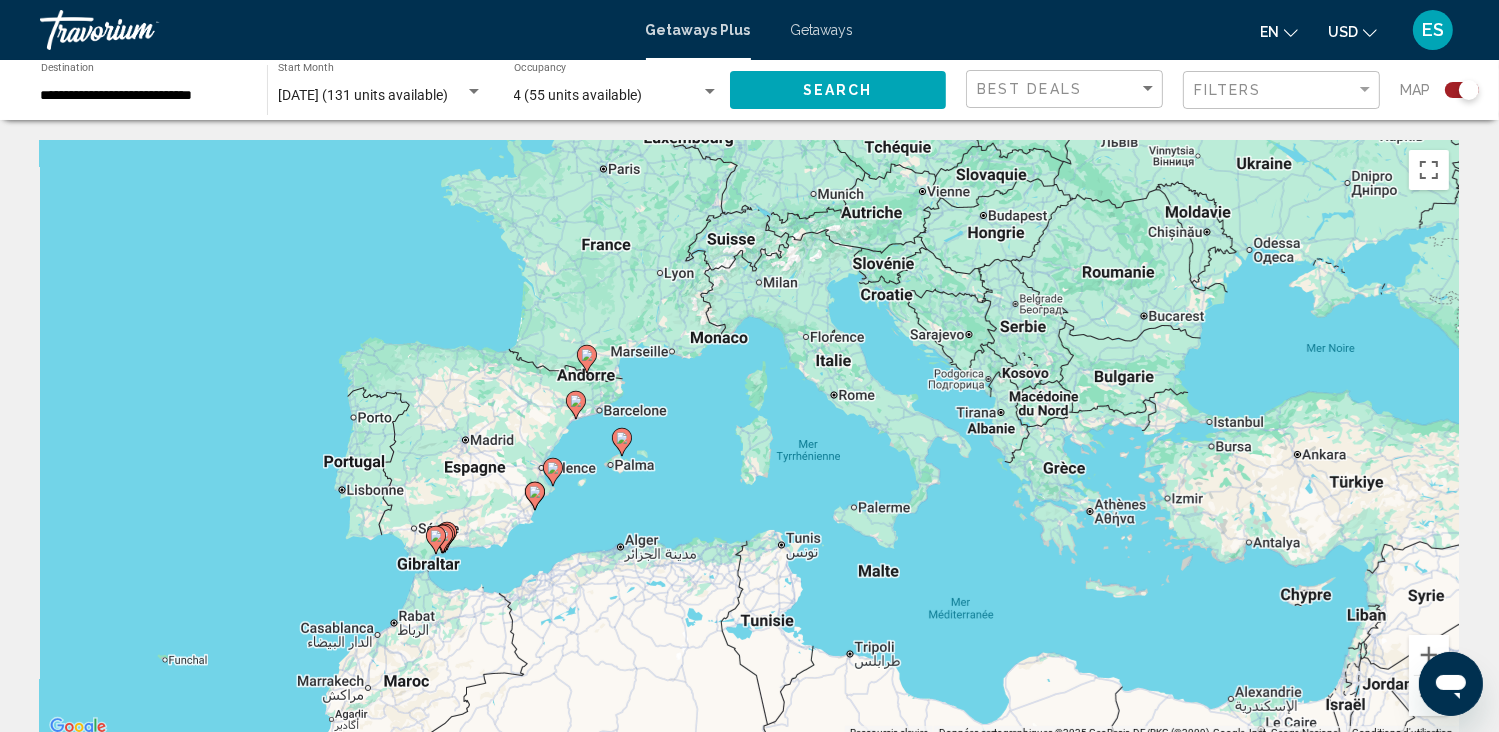 click on "**********" at bounding box center (749, 366) 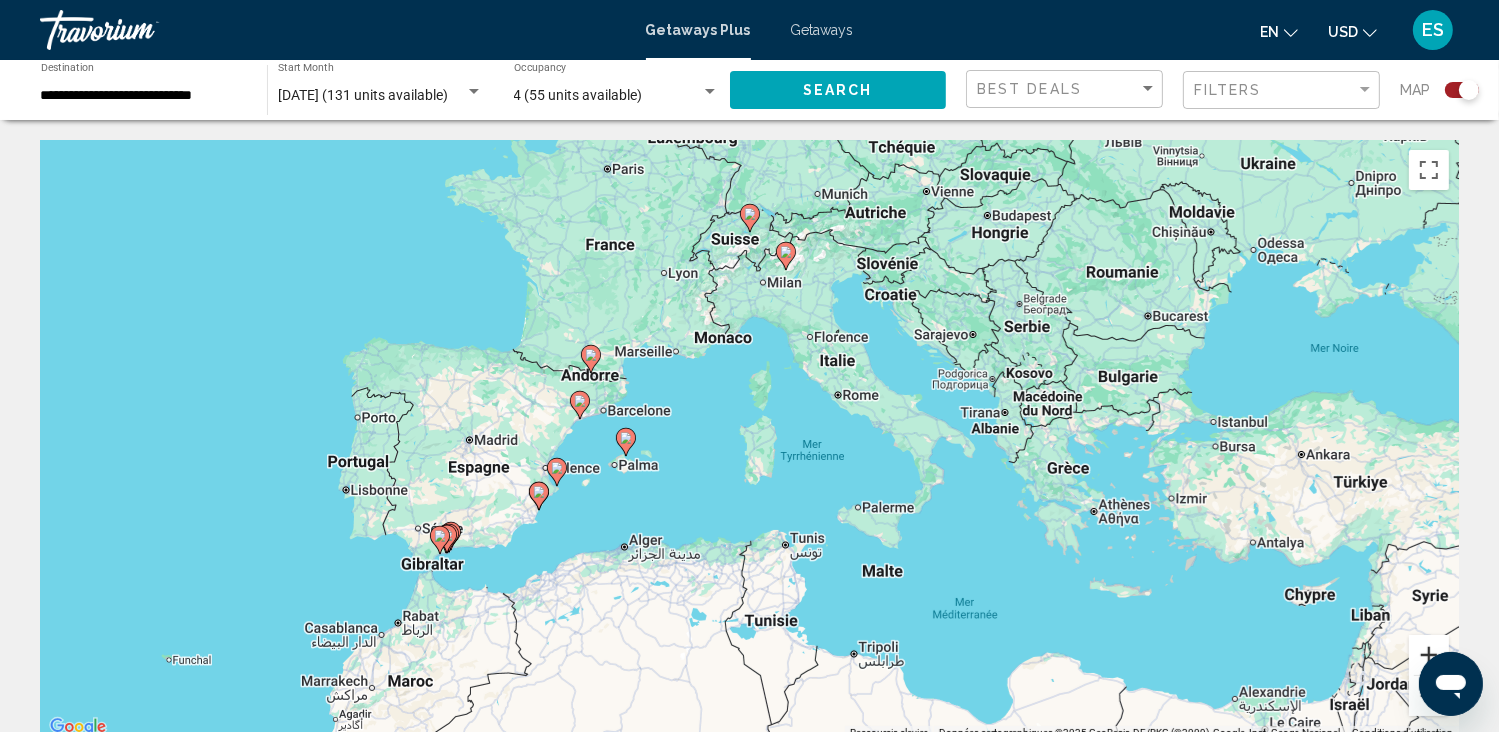 click at bounding box center (1429, 655) 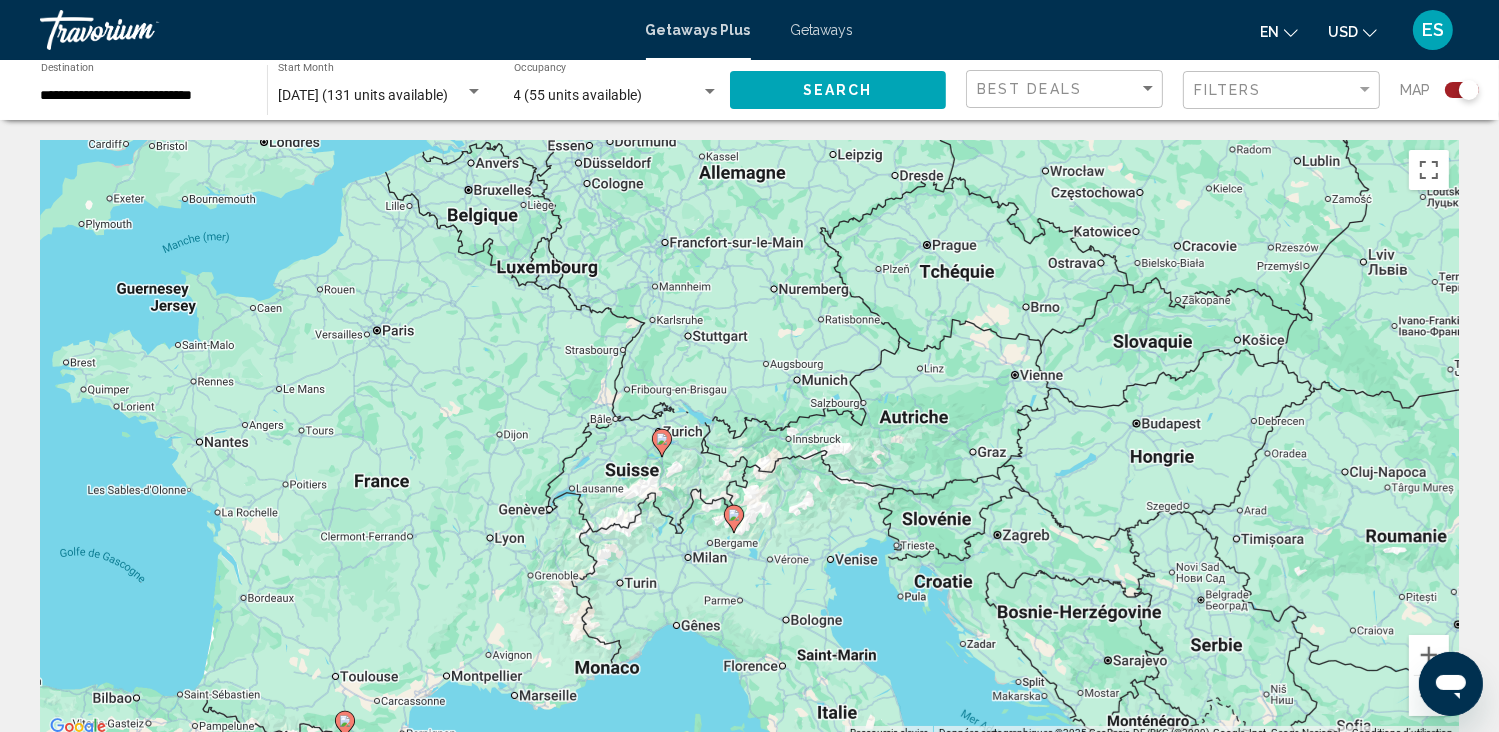 drag, startPoint x: 844, startPoint y: 500, endPoint x: 723, endPoint y: 446, distance: 132.50282 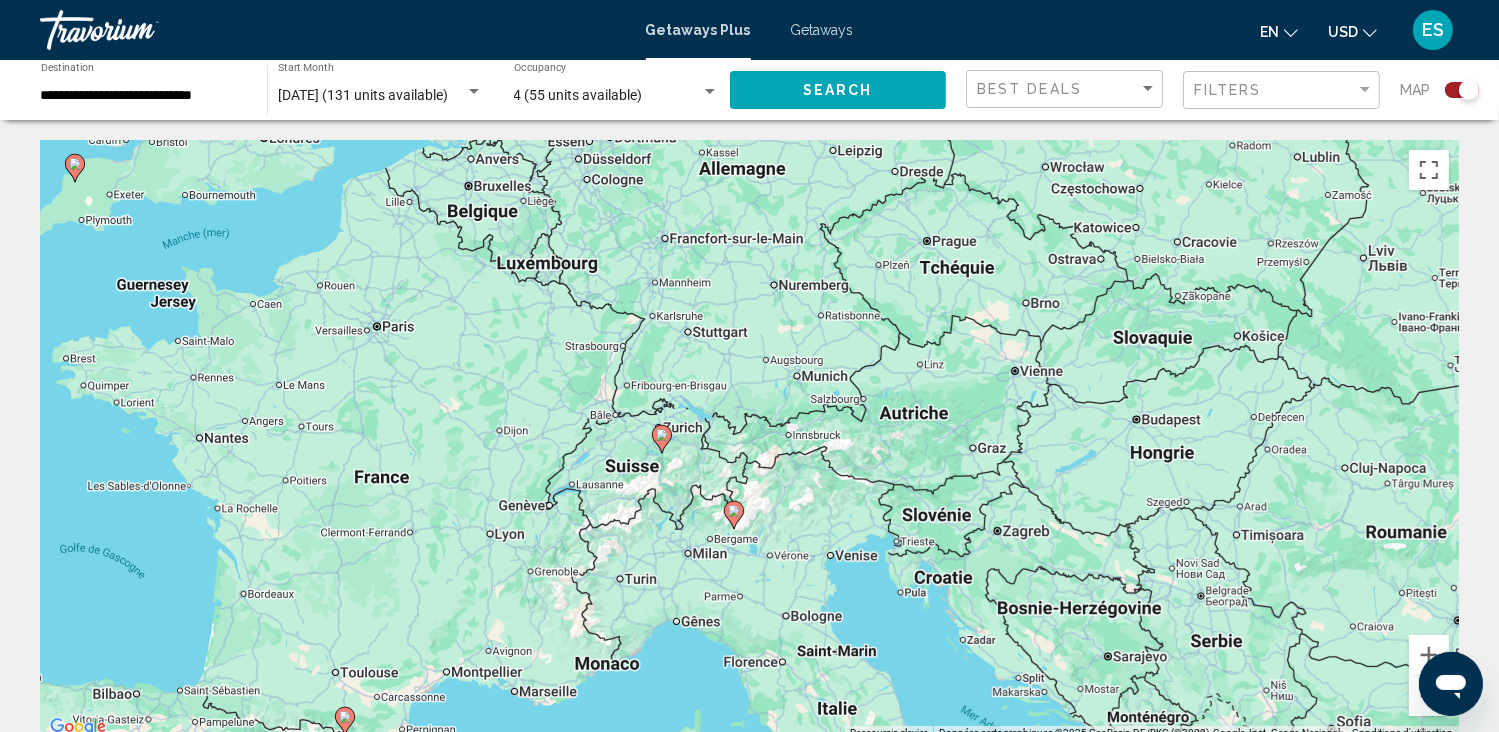 click 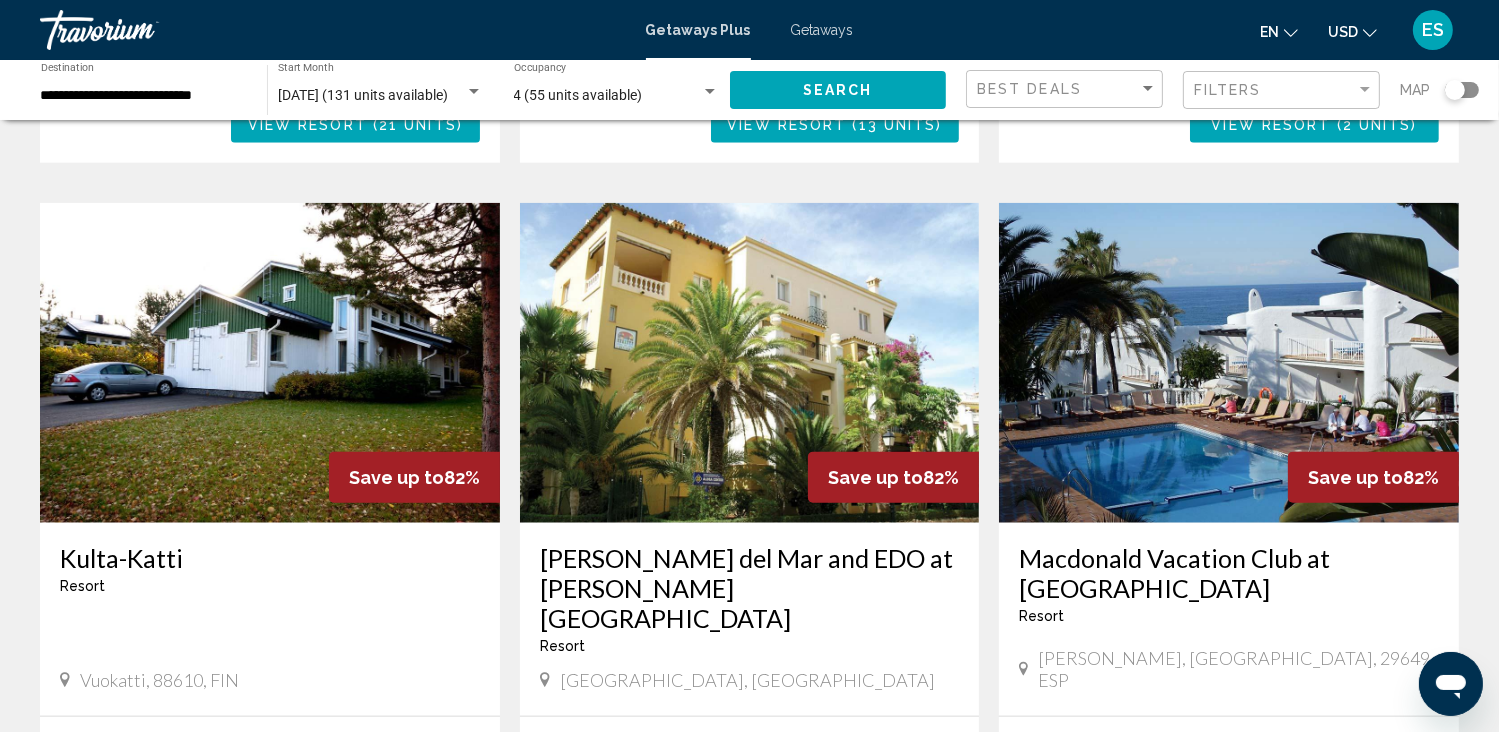 scroll, scrollTop: 2300, scrollLeft: 0, axis: vertical 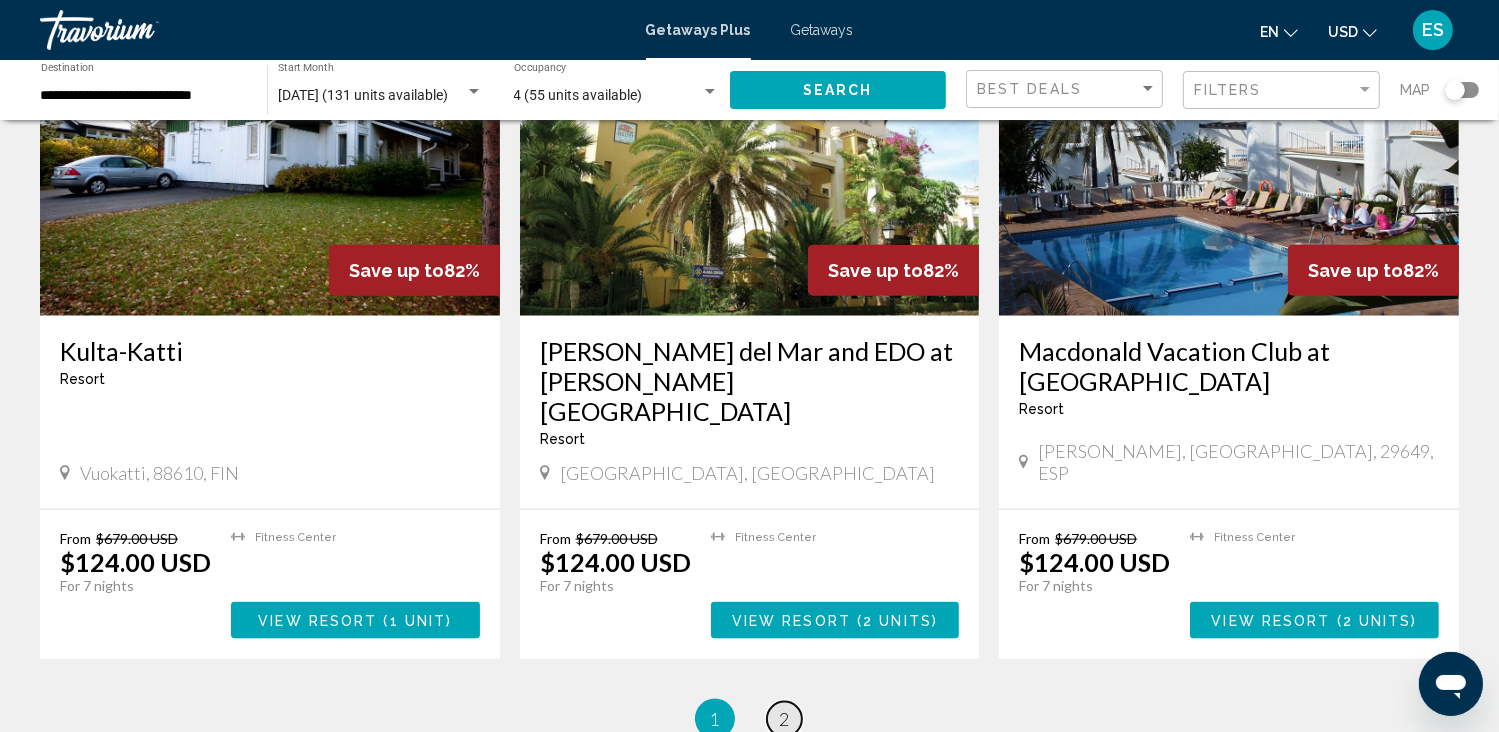 click on "page  2" at bounding box center (784, 719) 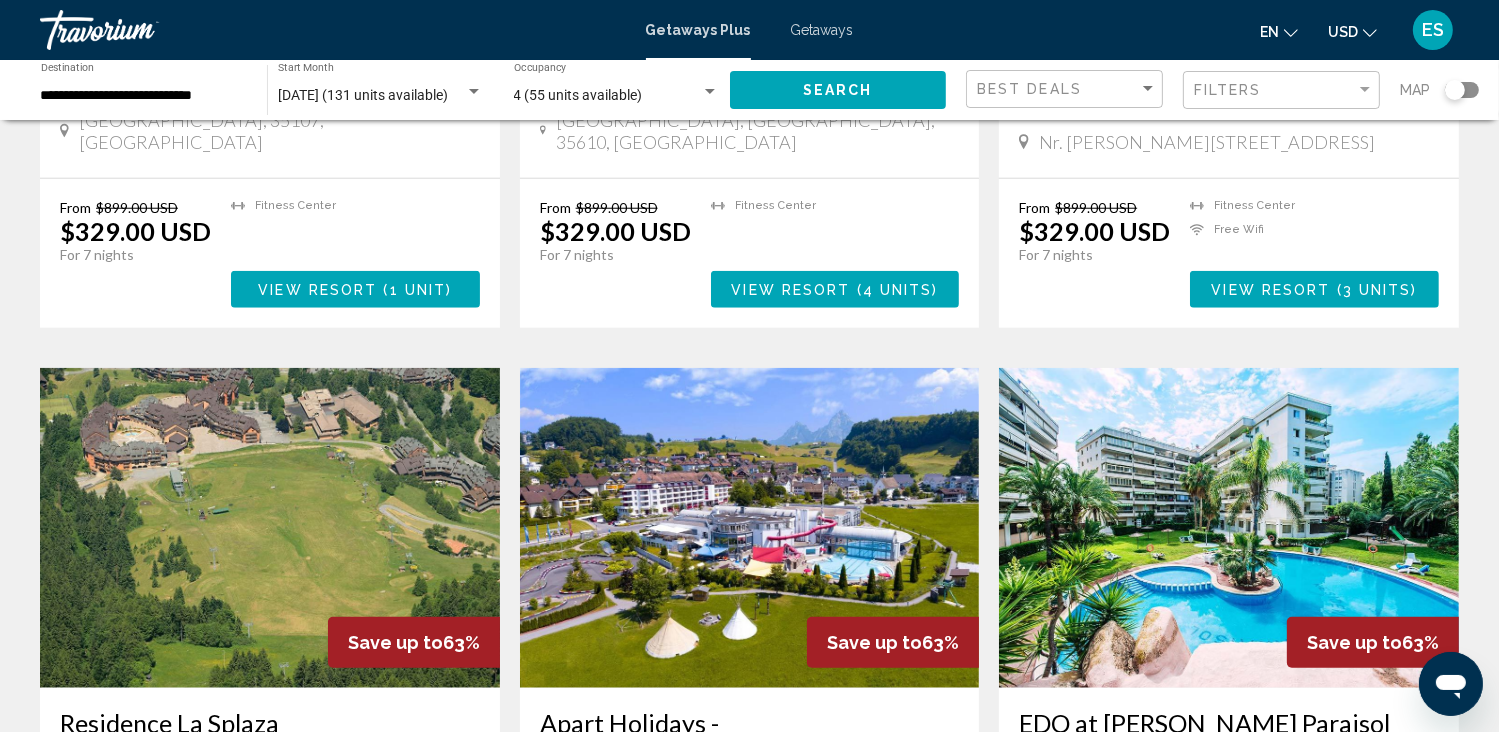 scroll, scrollTop: 2200, scrollLeft: 0, axis: vertical 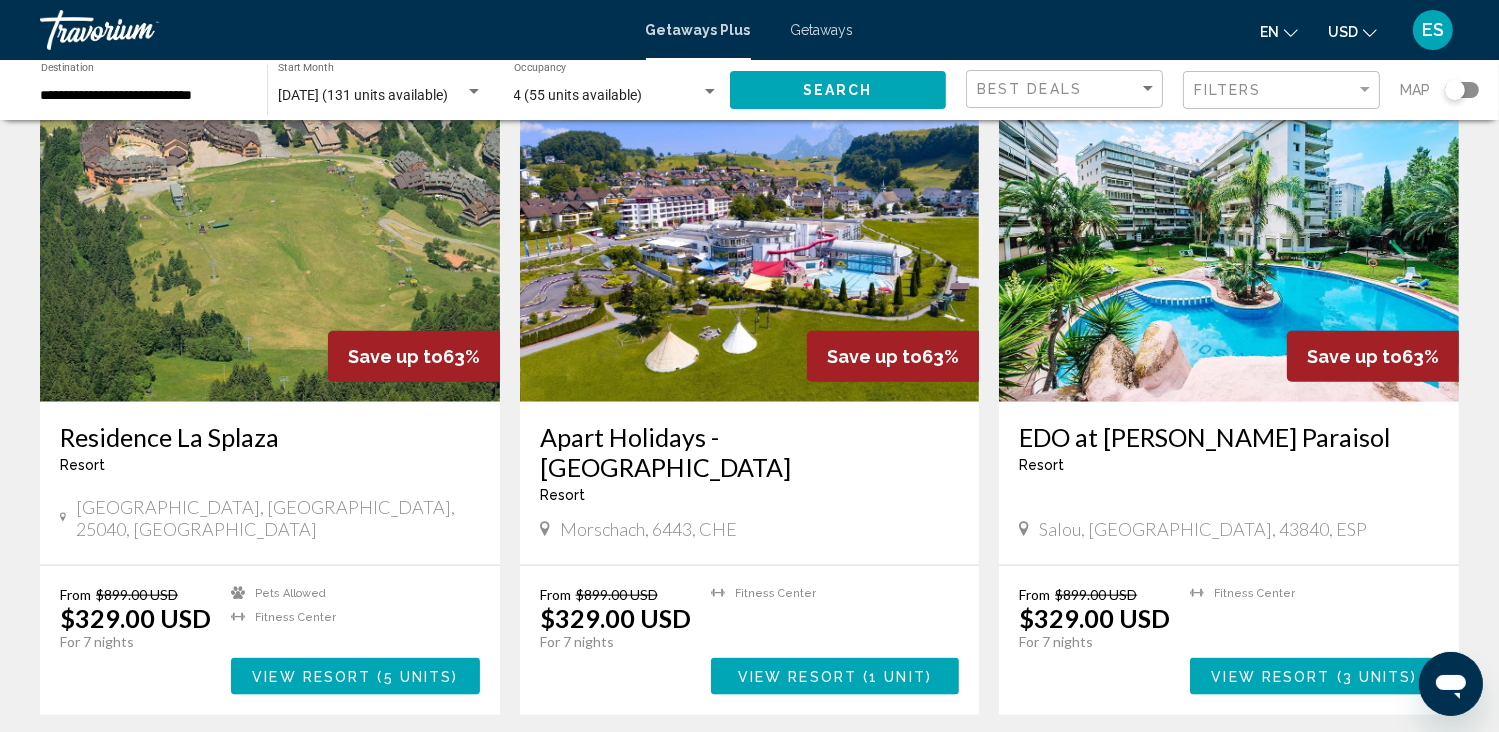 click on "Residence La Splaza" at bounding box center (270, 437) 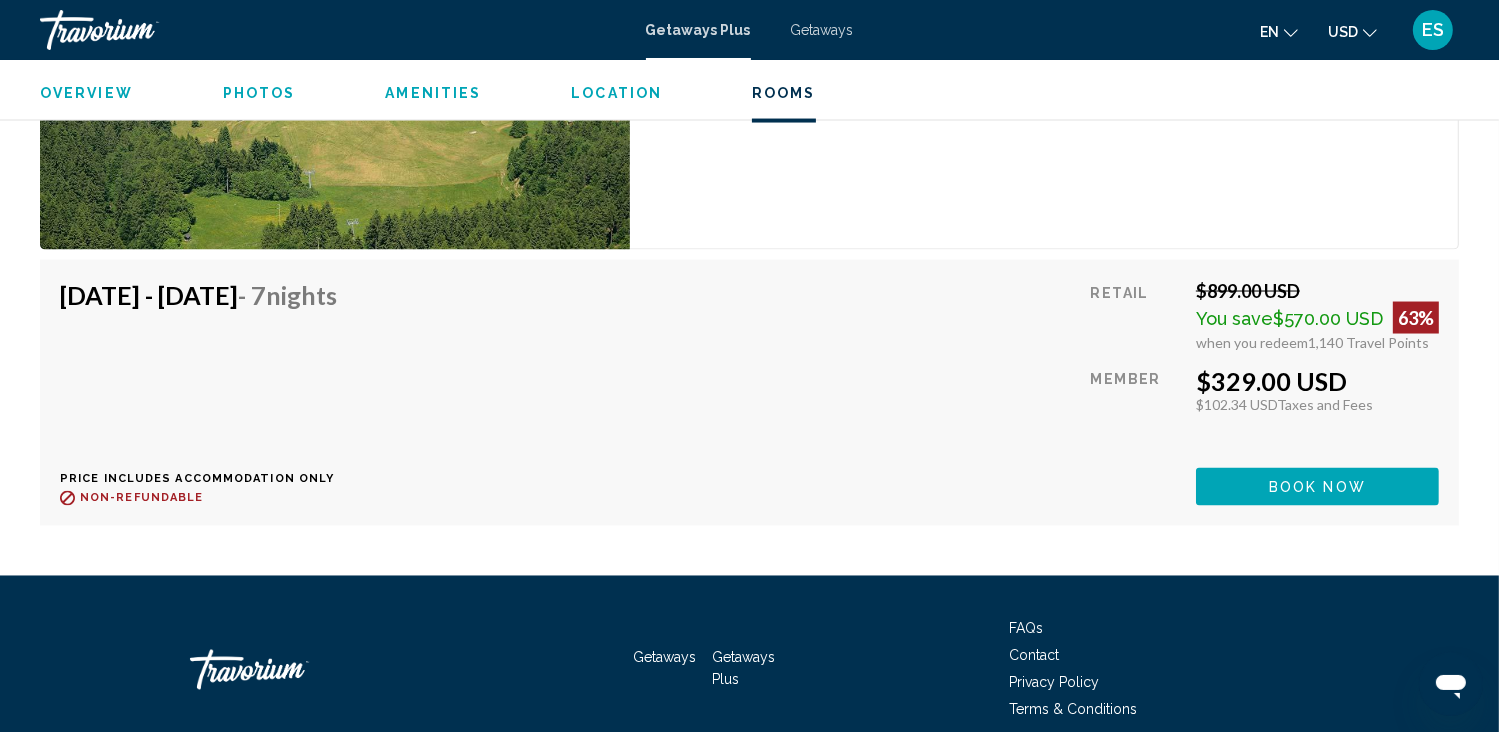 scroll, scrollTop: 3137, scrollLeft: 0, axis: vertical 